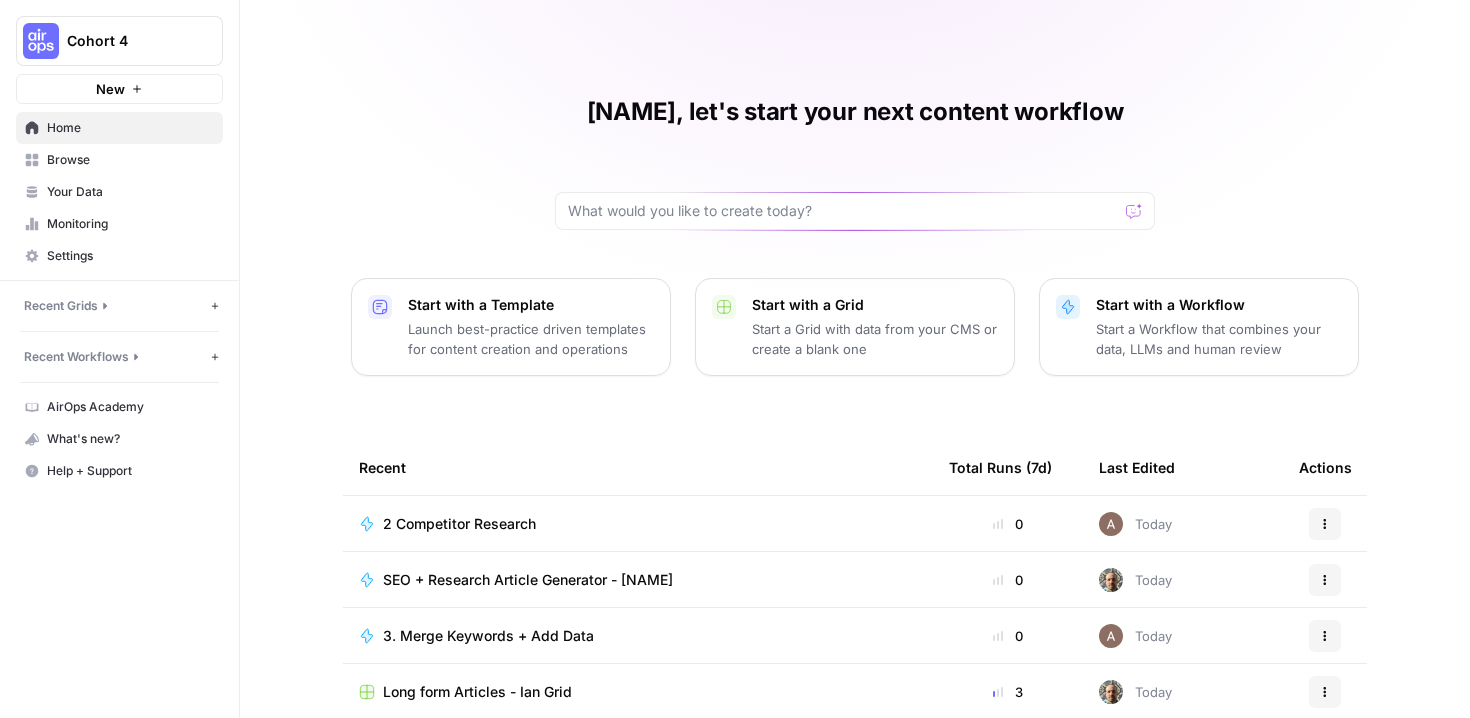 scroll, scrollTop: 0, scrollLeft: 0, axis: both 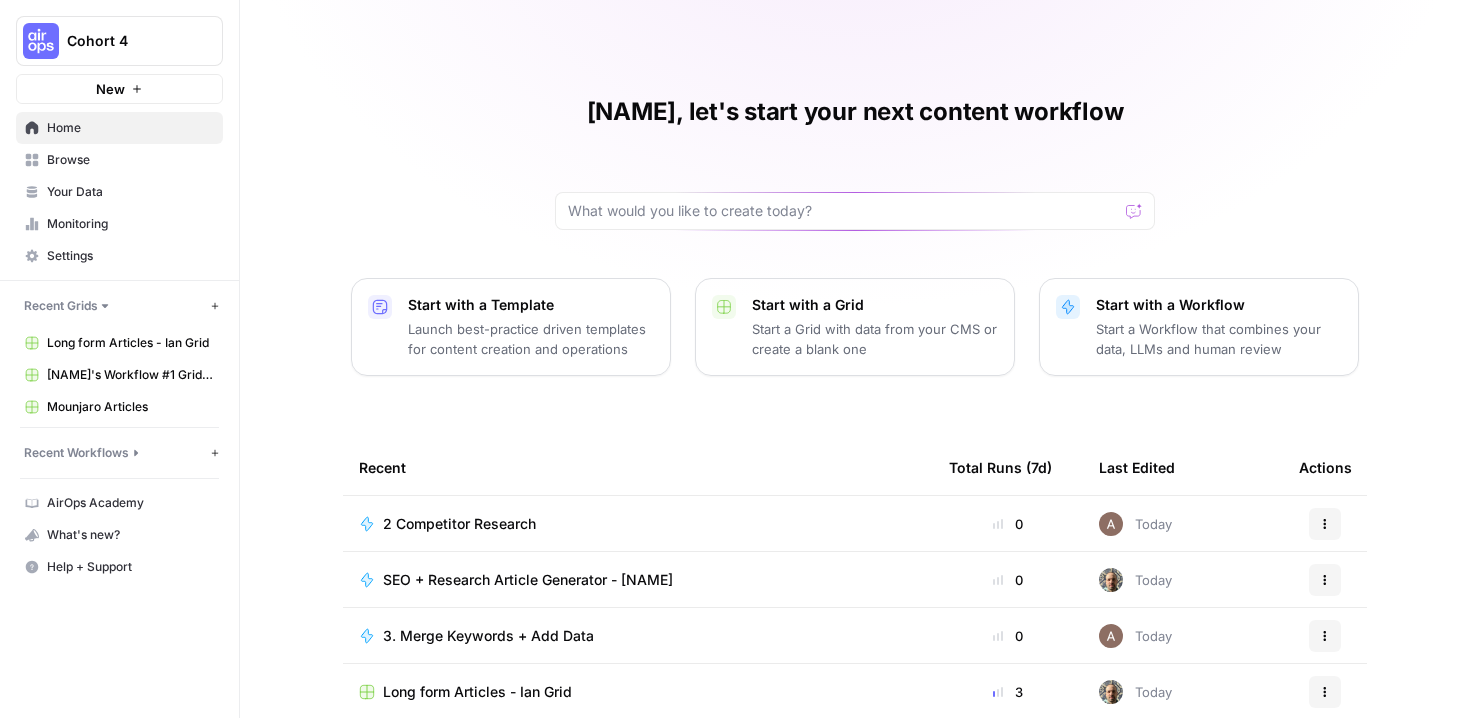 click on "Home" at bounding box center [130, 128] 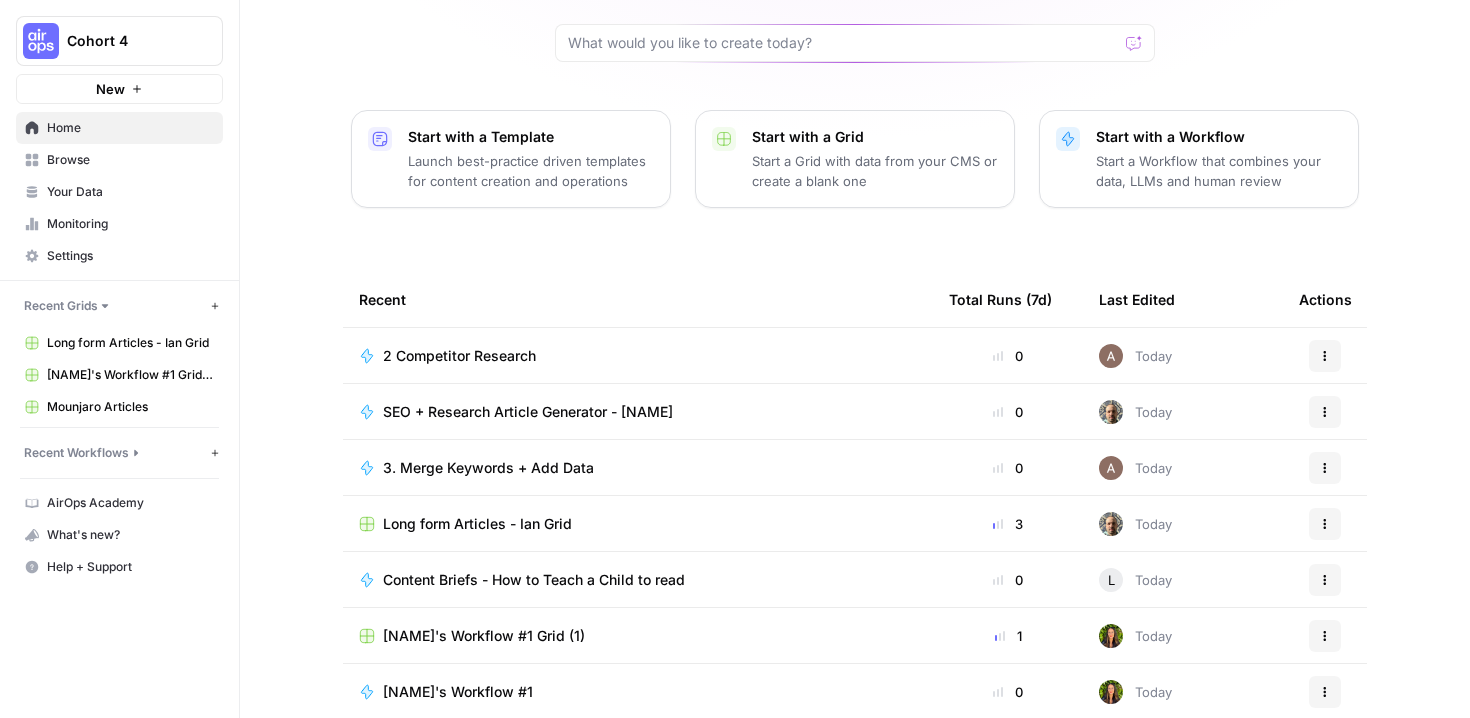 scroll, scrollTop: 202, scrollLeft: 0, axis: vertical 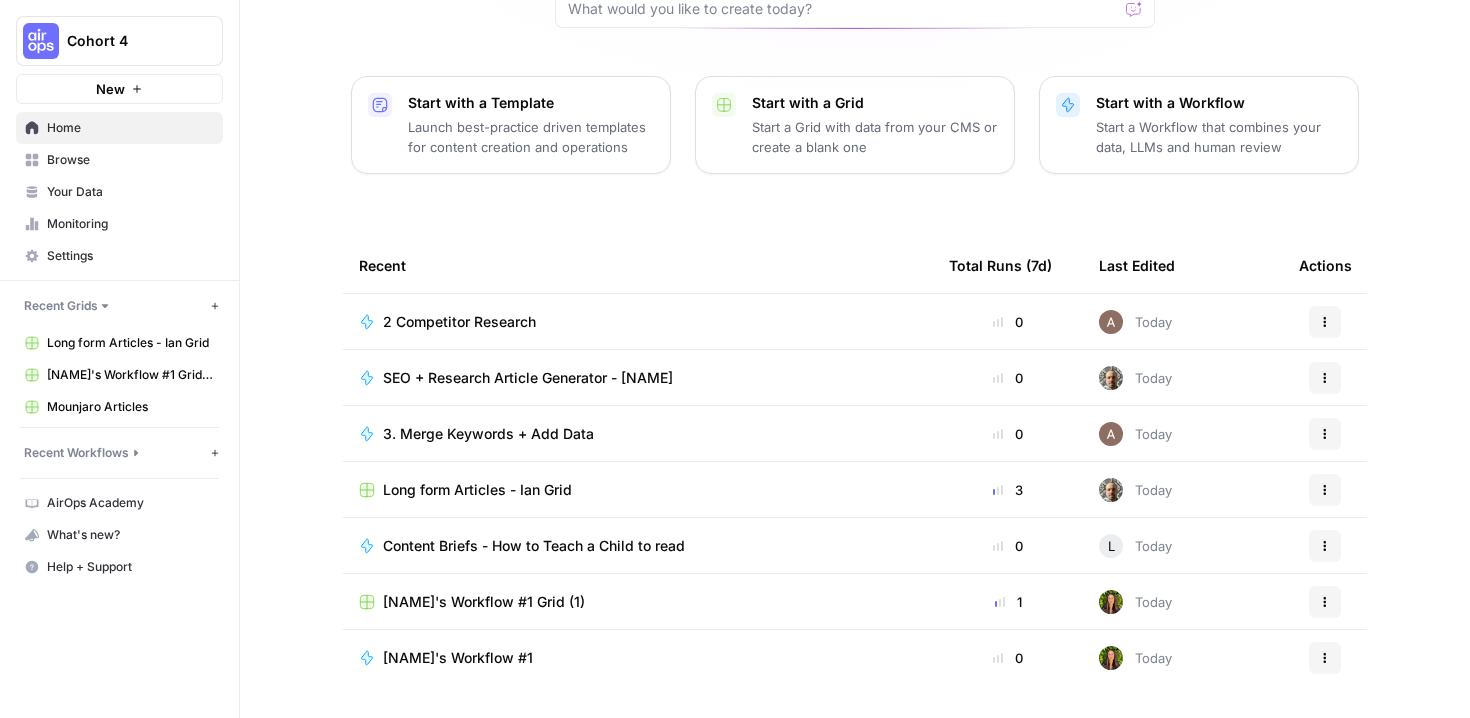 click on "Browse" at bounding box center [130, 160] 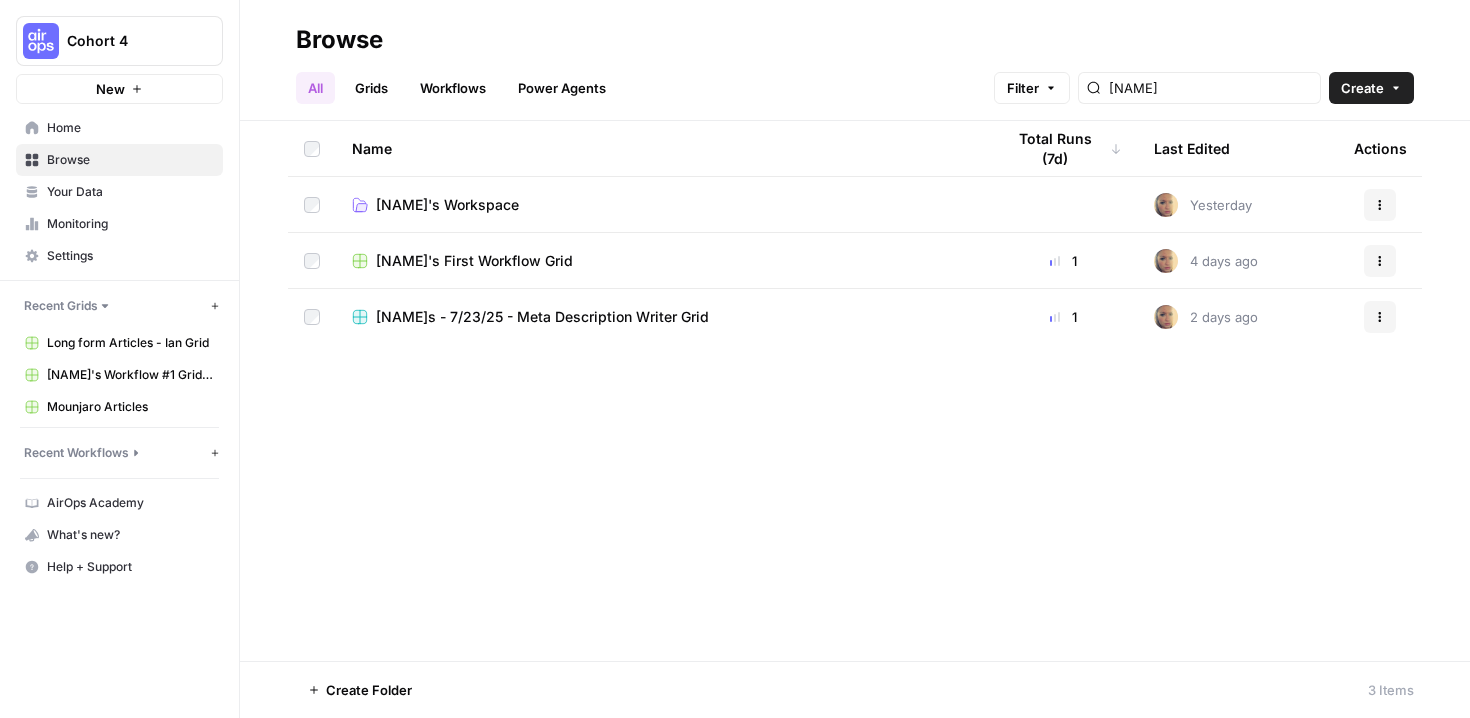 click on "Martinas - 7/23/25 - Meta Description Writer Grid" at bounding box center [542, 317] 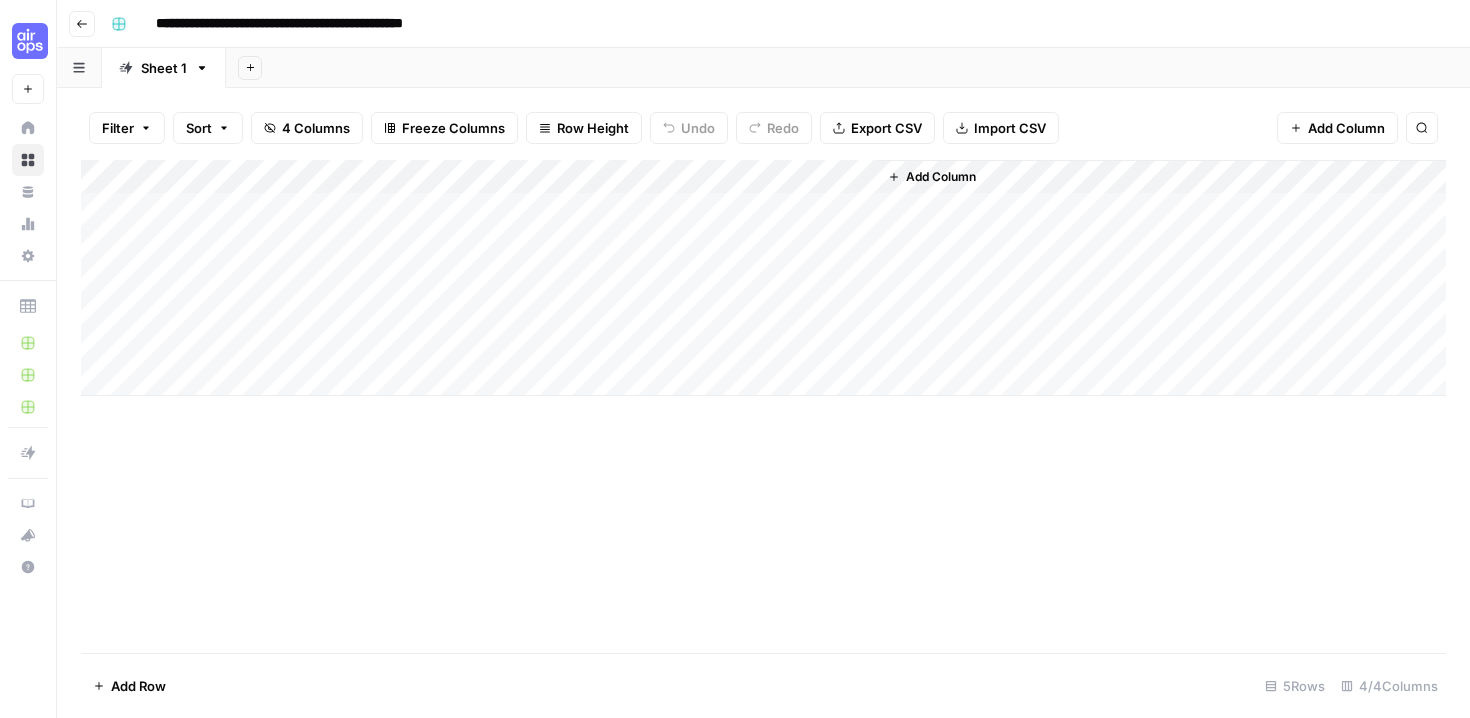 click 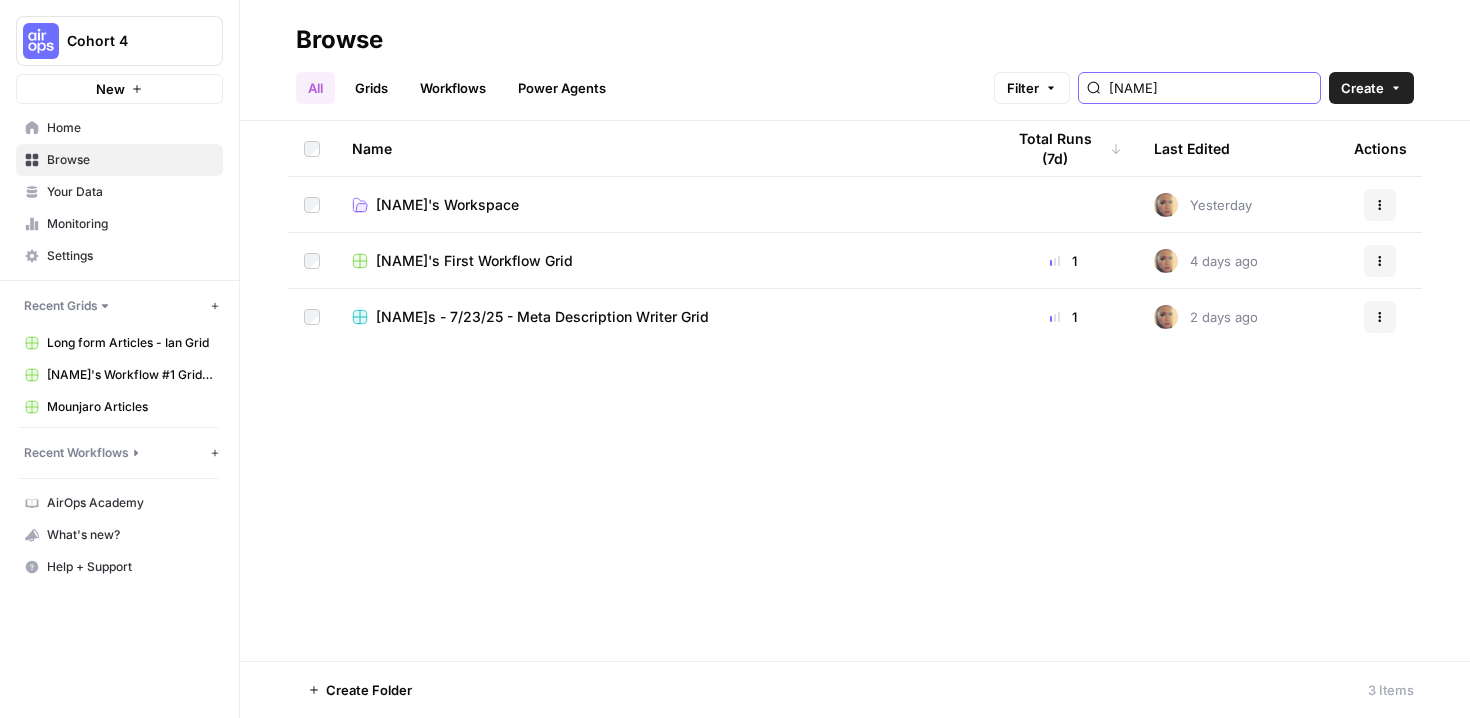 click on "martina" at bounding box center [1210, 88] 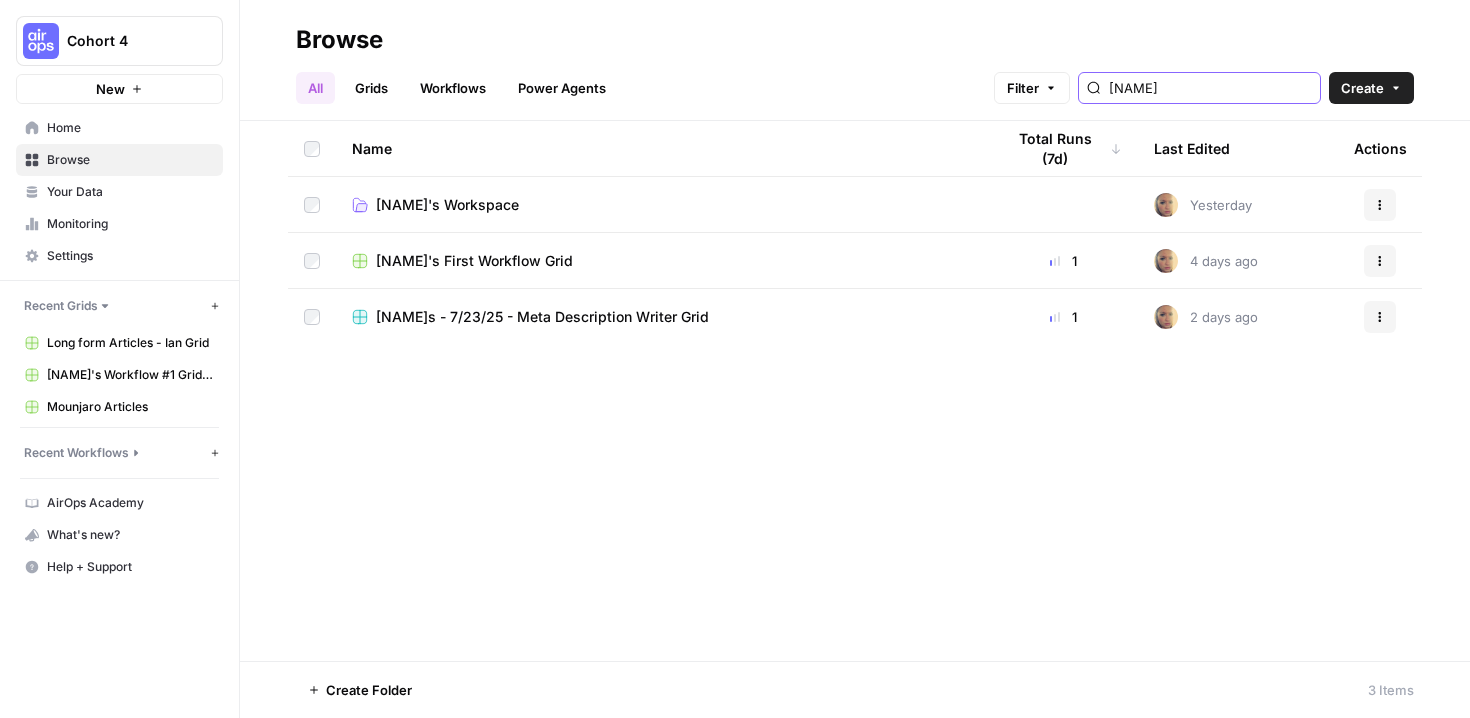 click on "martina" at bounding box center (1210, 88) 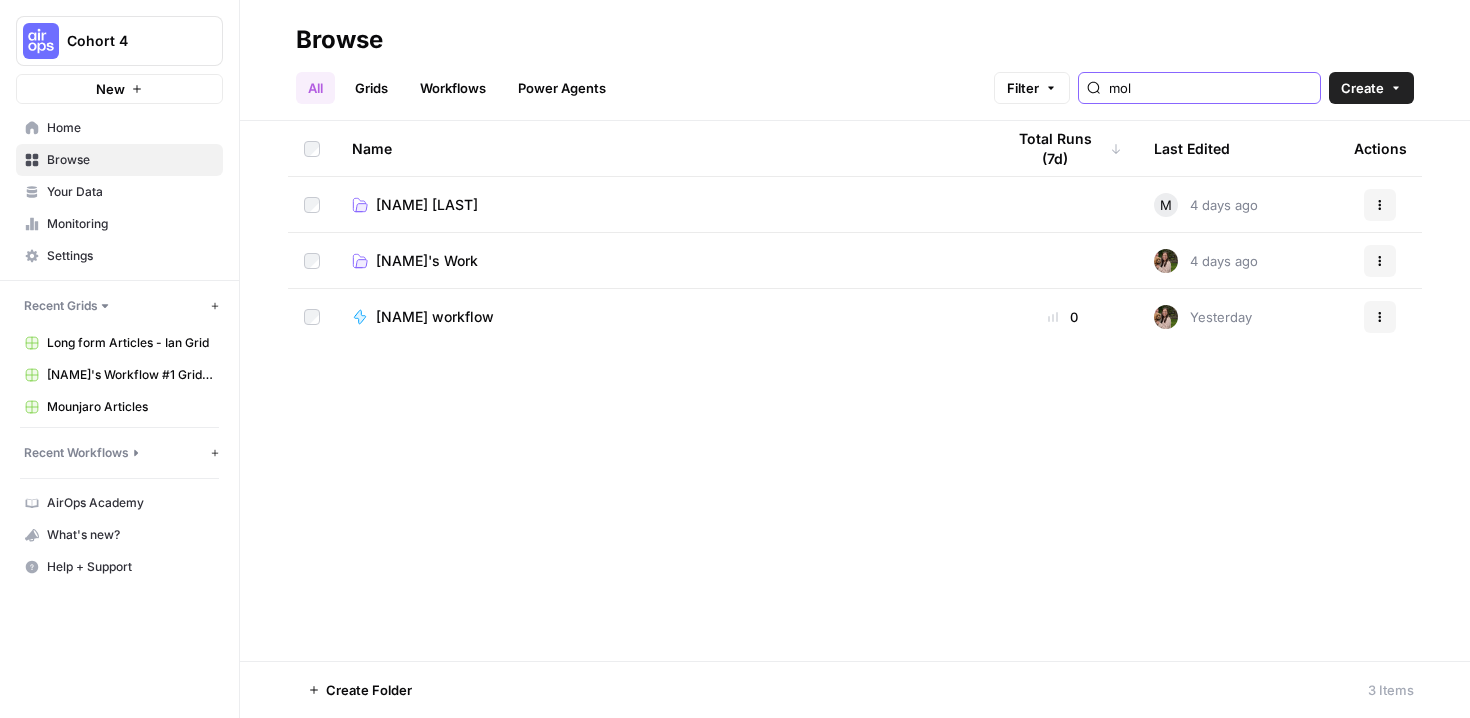 type on "mol" 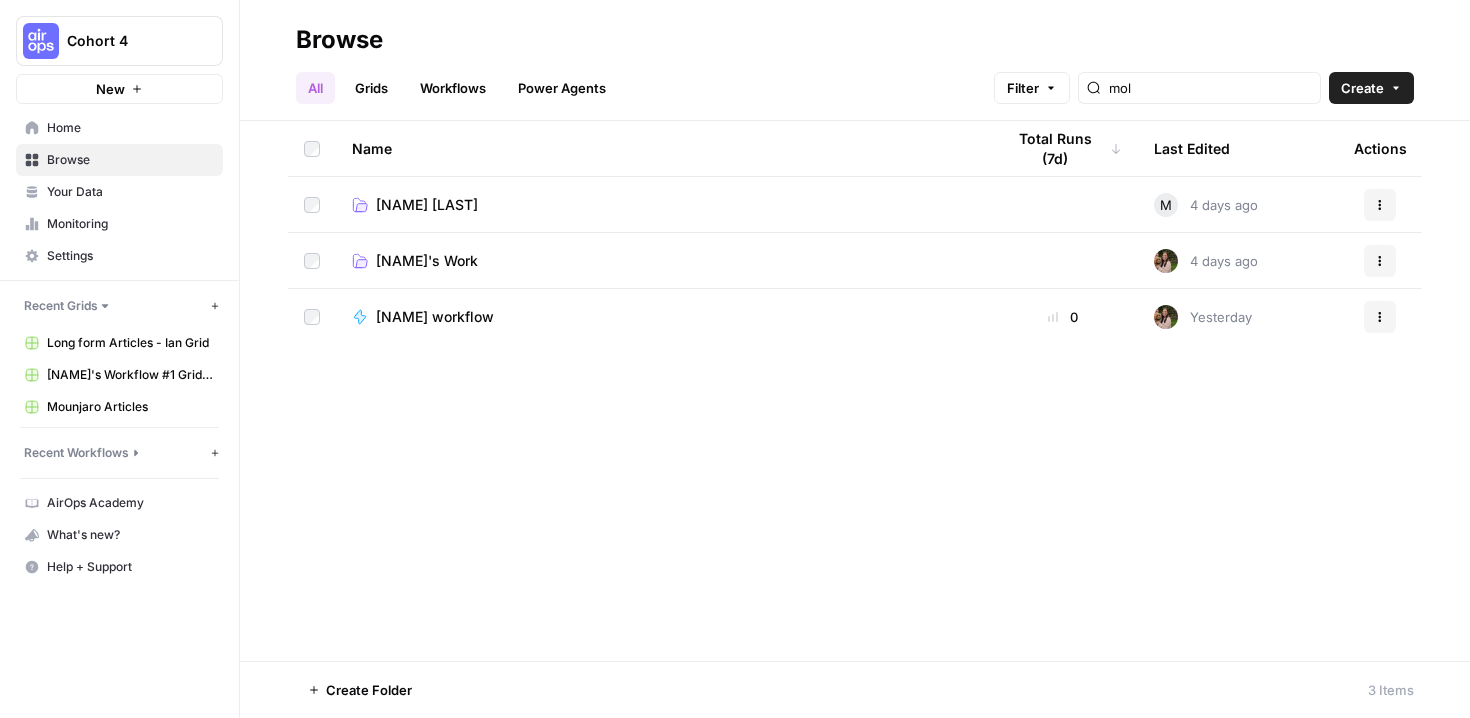 click on "Molly Metzger" at bounding box center (427, 205) 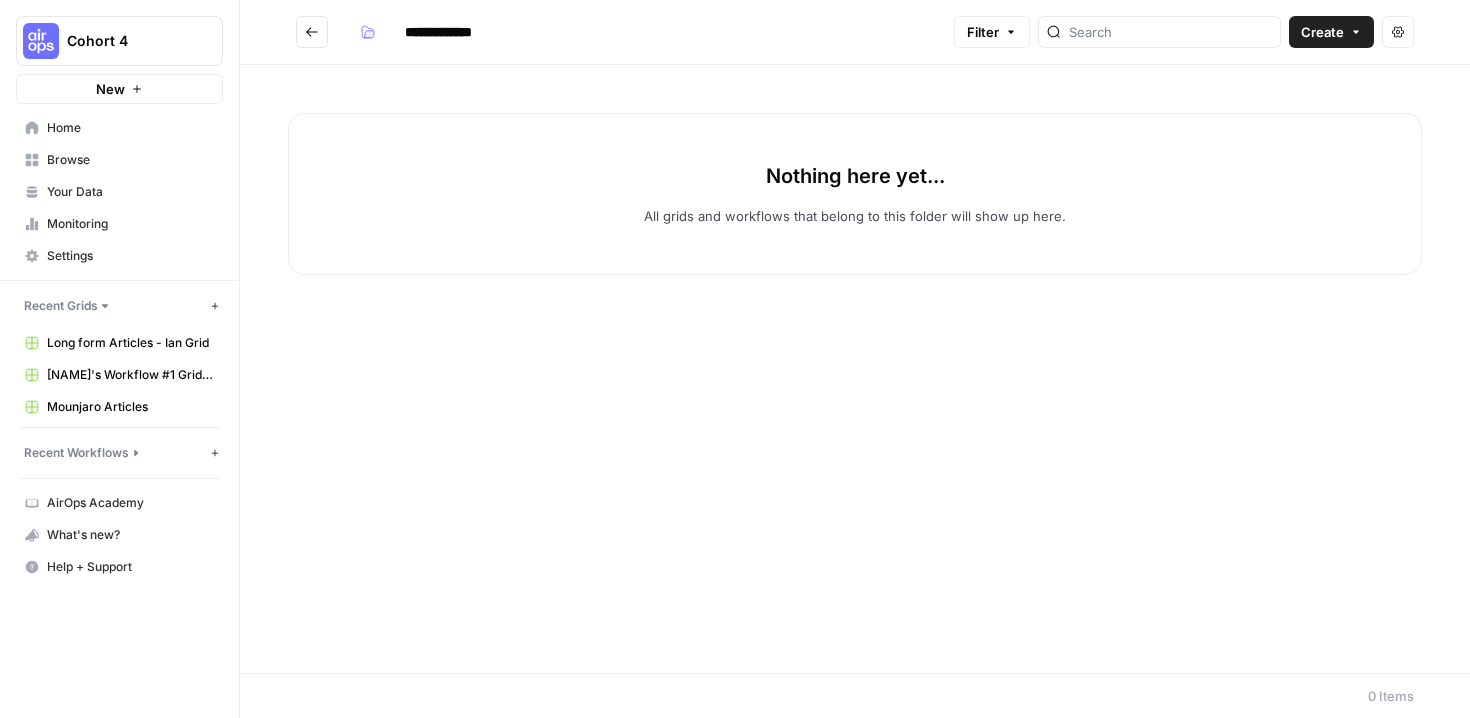 click 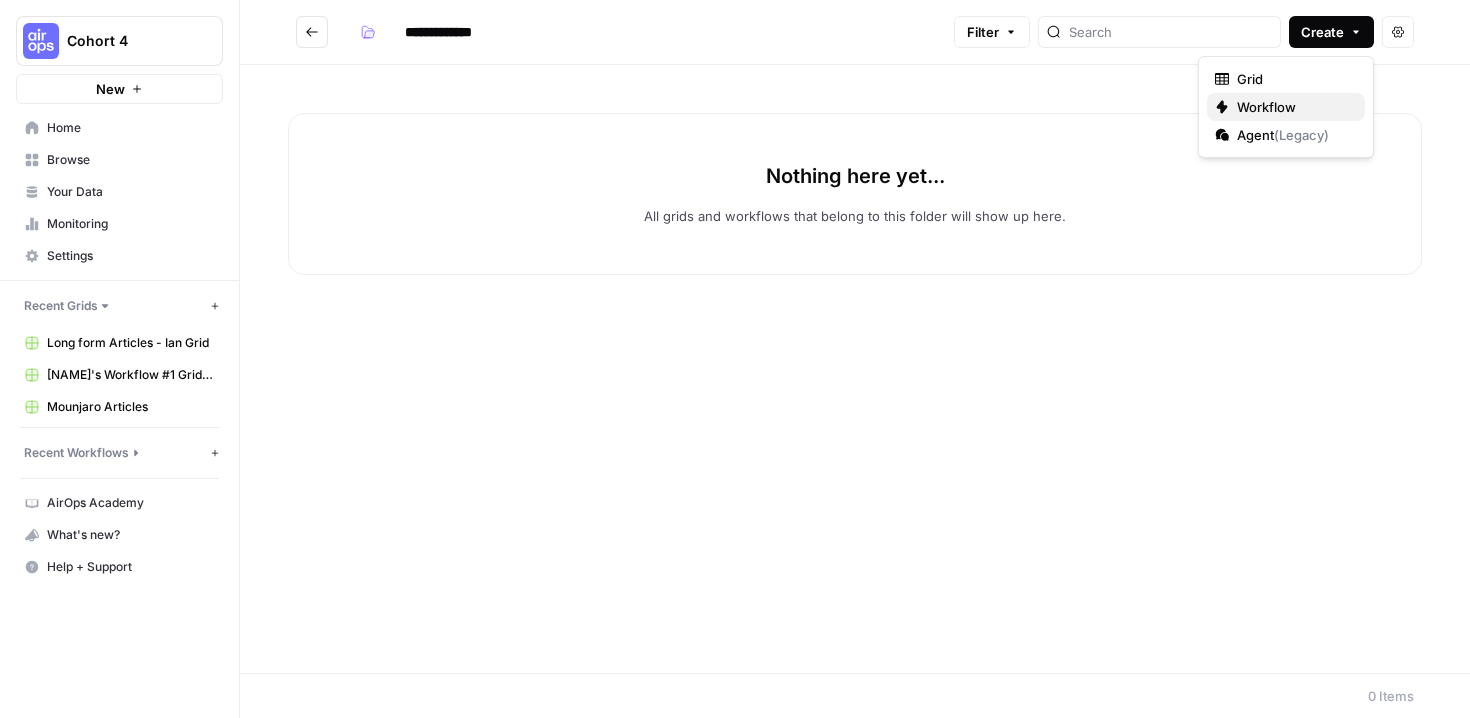 click on "Workflow" at bounding box center [1293, 107] 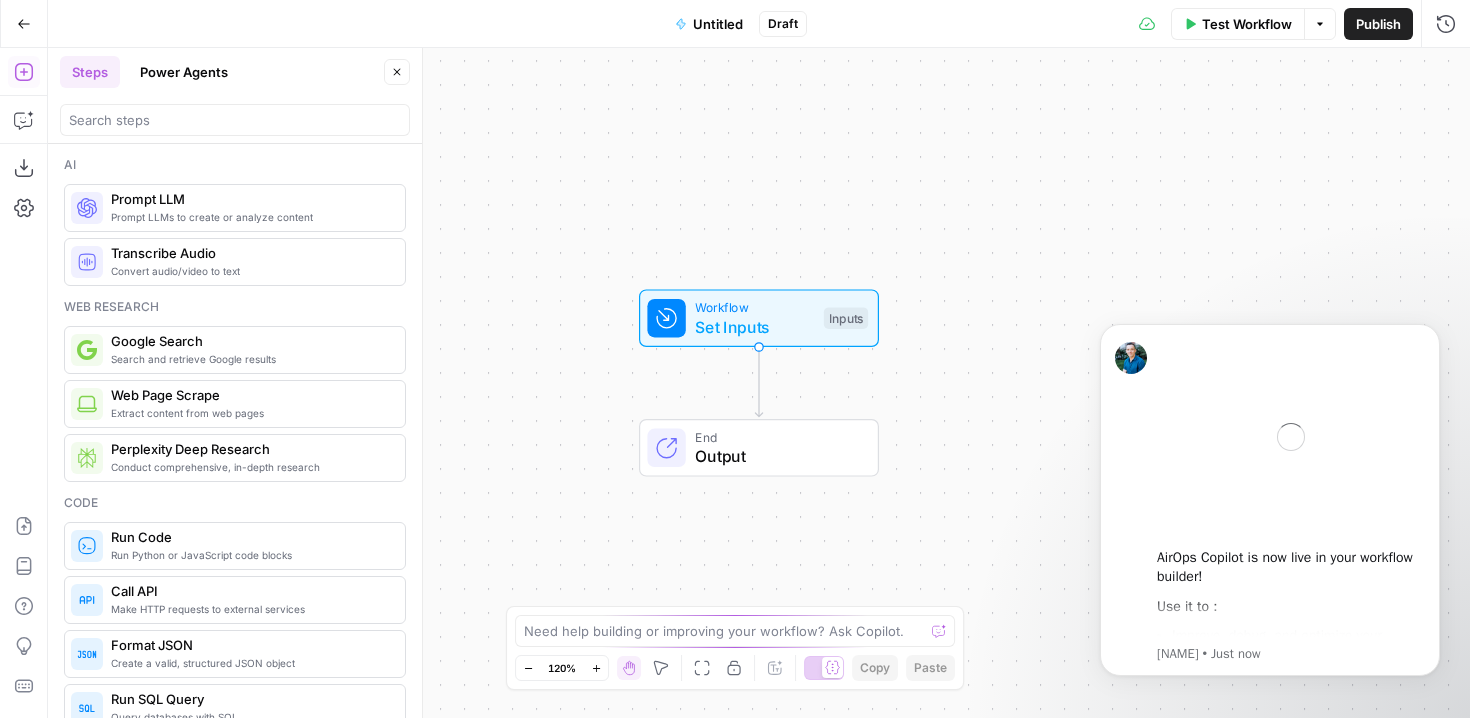 scroll, scrollTop: 0, scrollLeft: 0, axis: both 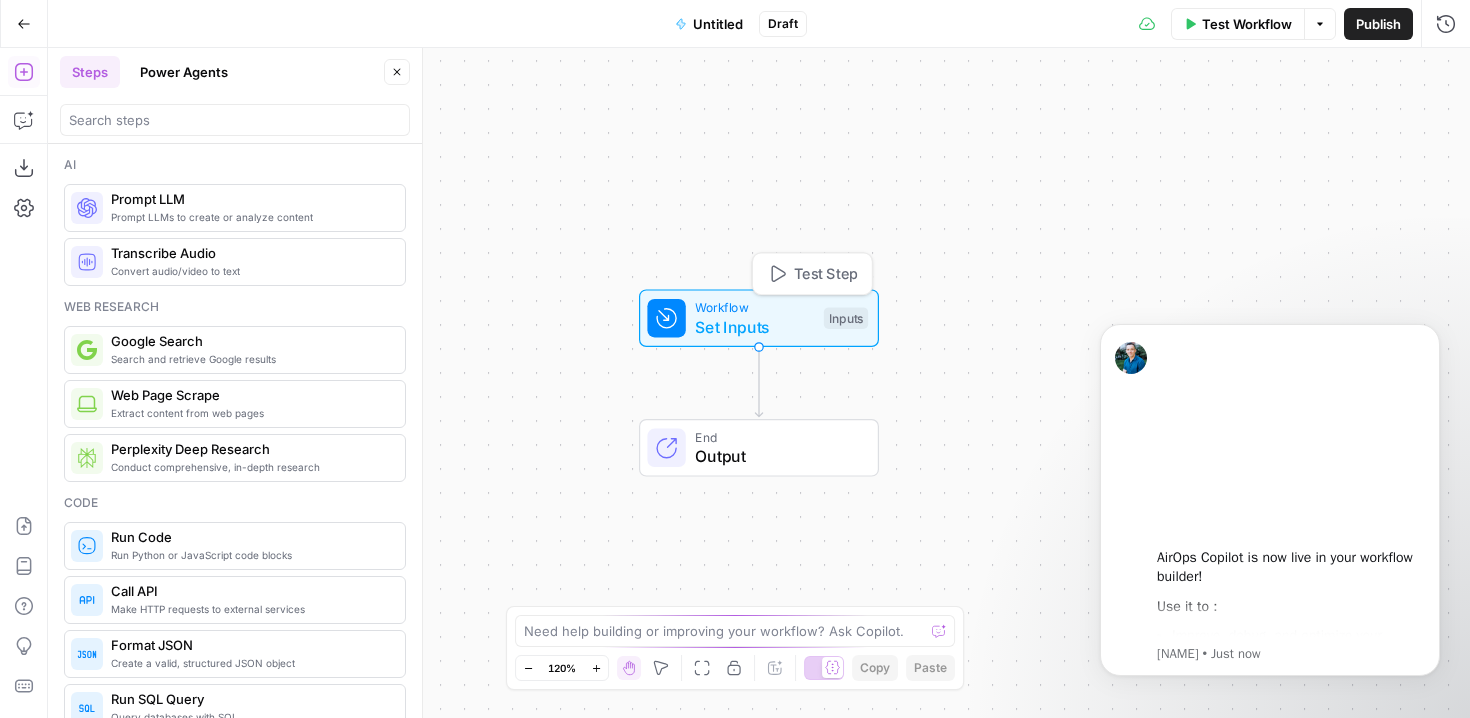 click on "Set Inputs" at bounding box center (754, 327) 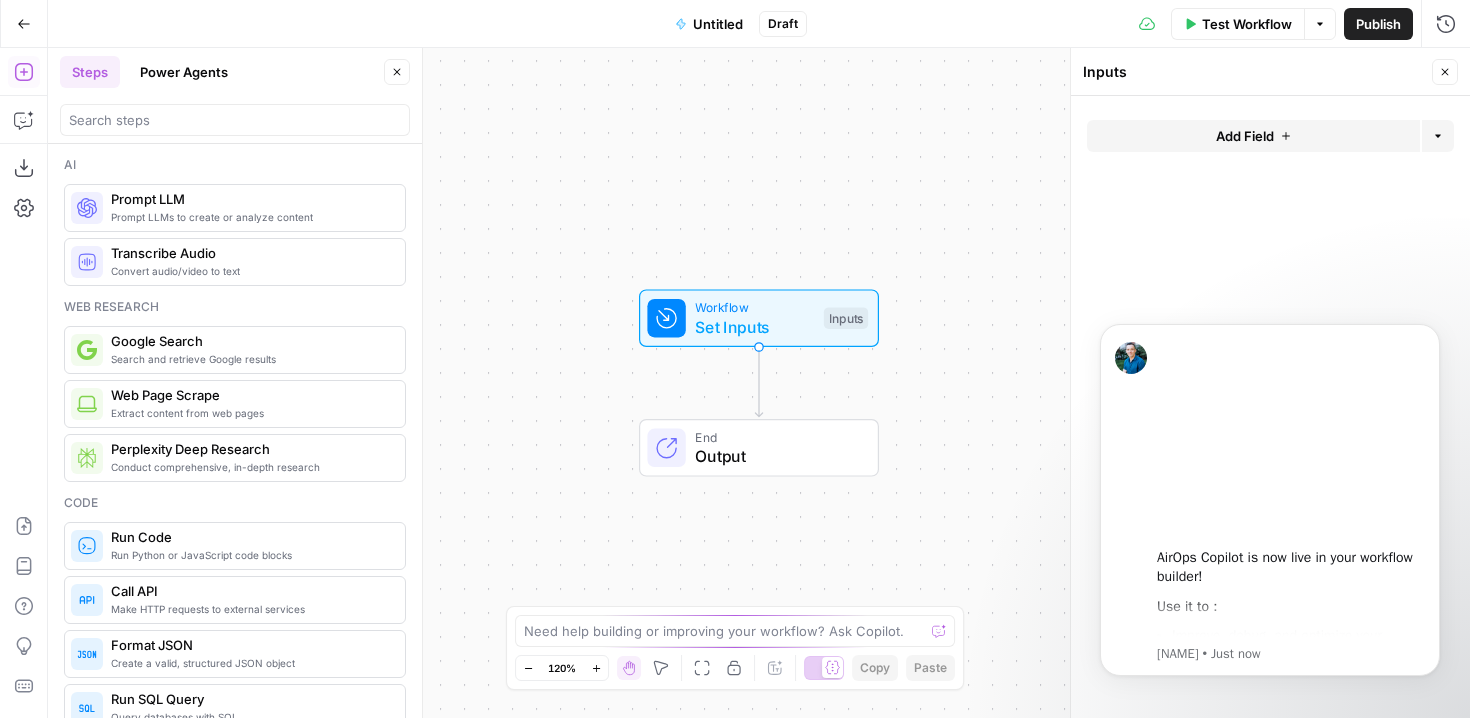 click 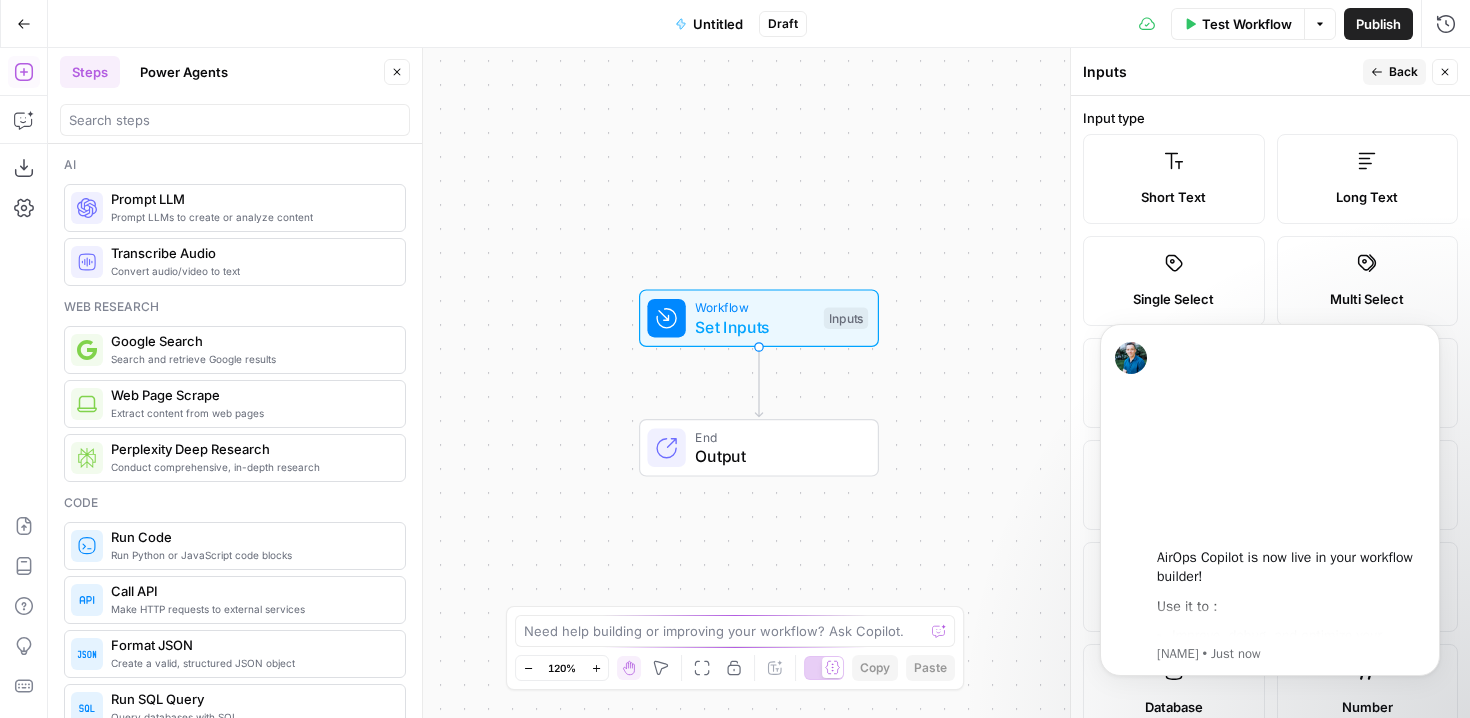 click on "Short Text" at bounding box center [1174, 179] 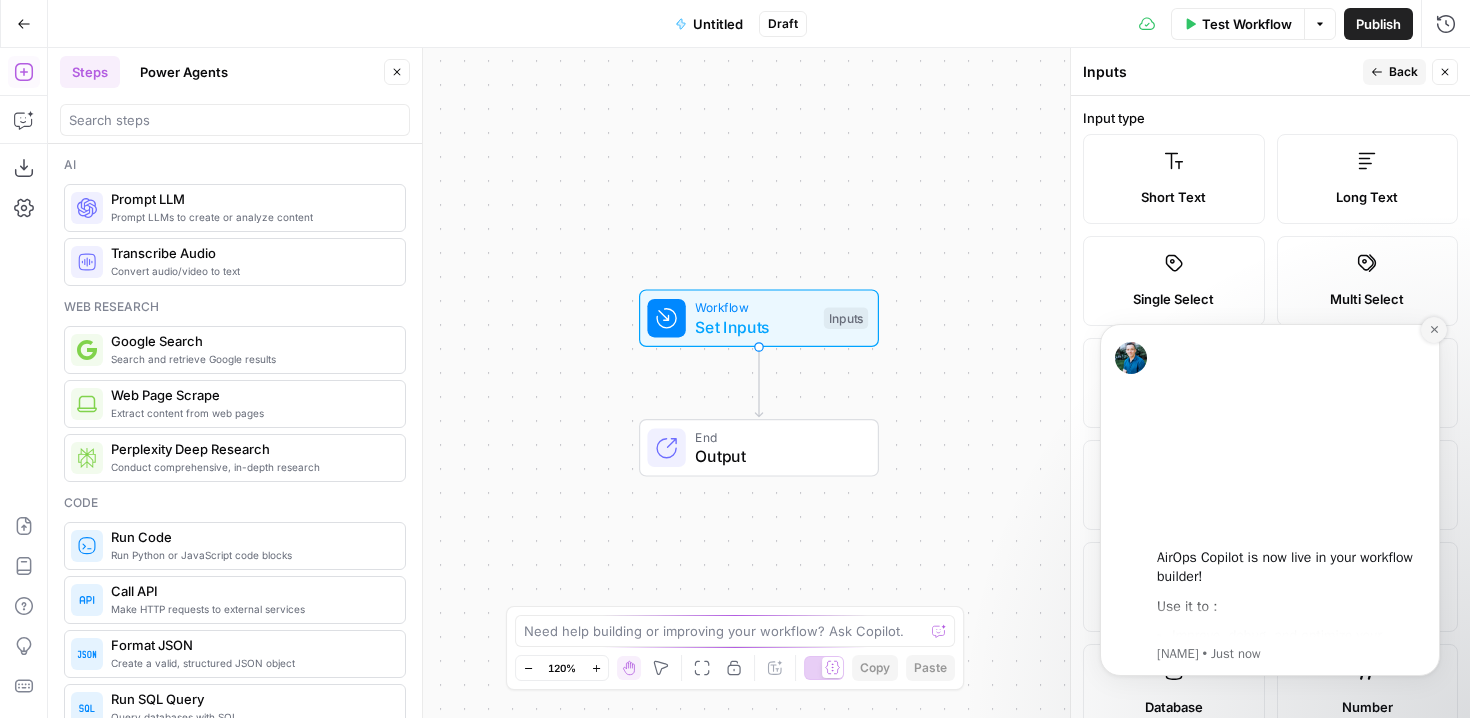 click 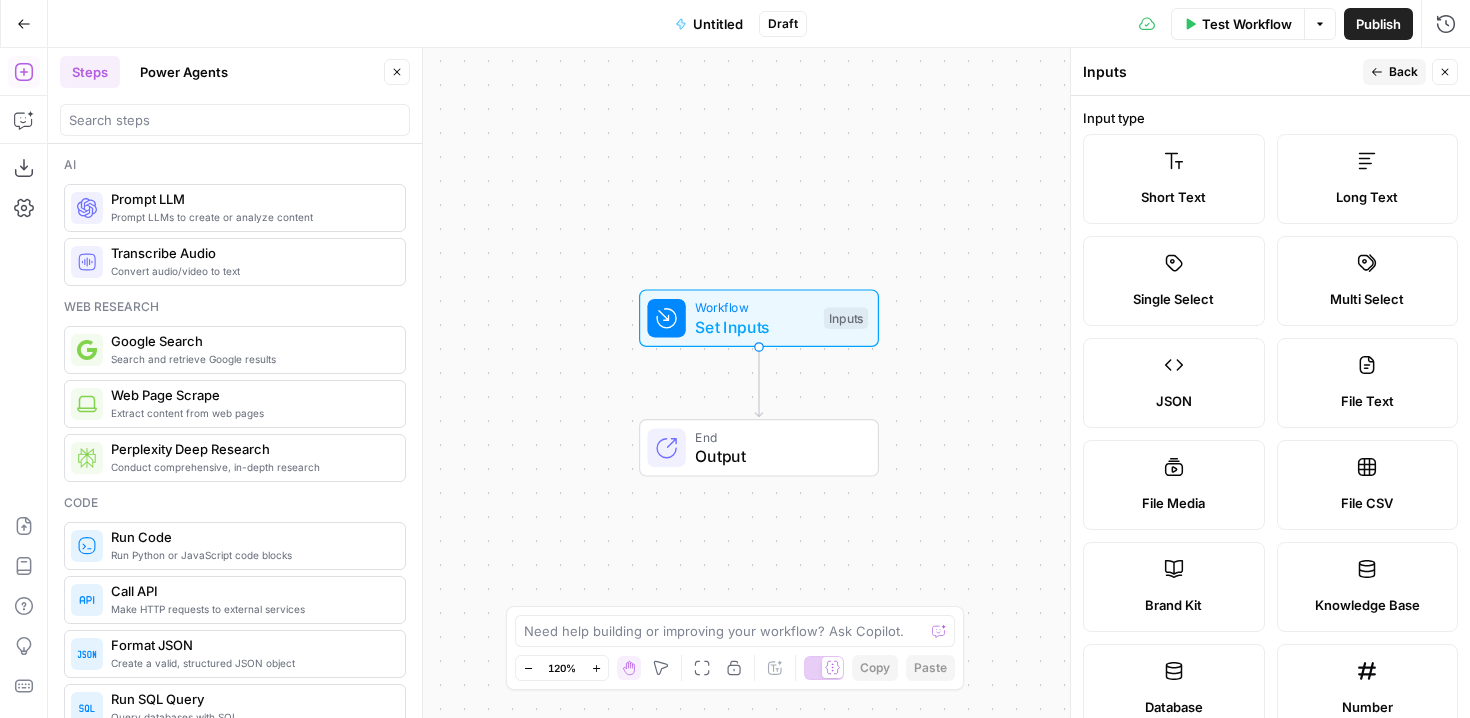 click on "Short Text" at bounding box center [1174, 179] 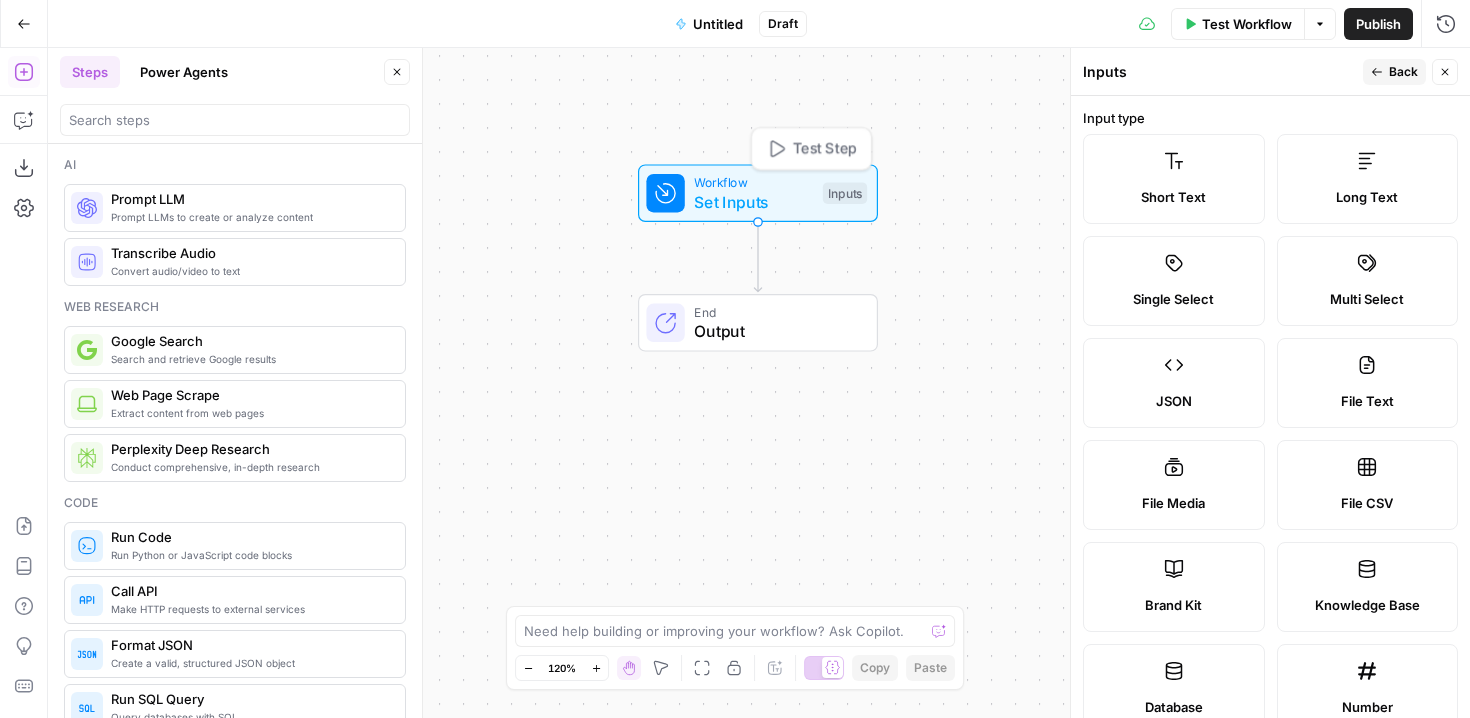 click on "Workflow Set Inputs Inputs Test Step" at bounding box center [758, 193] 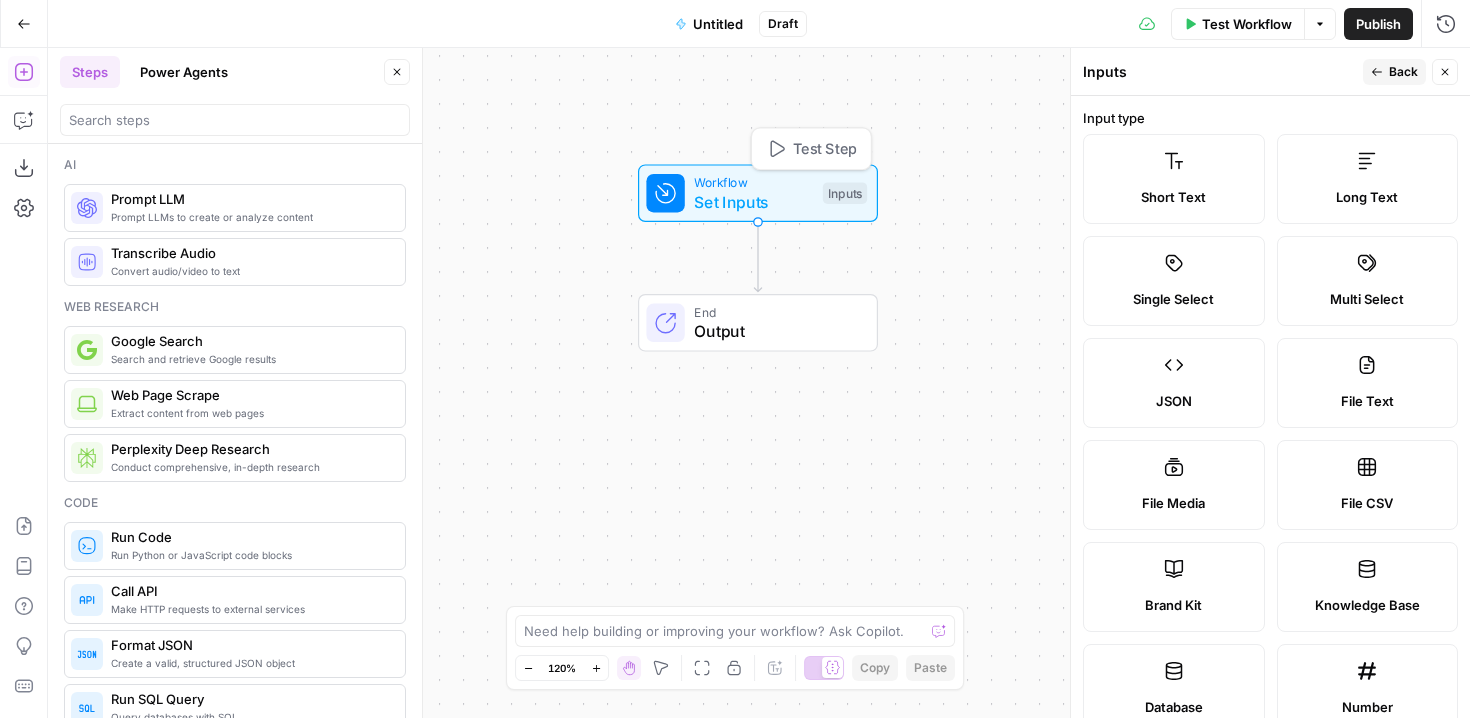 click on "Workflow Set Inputs Inputs Test Step" at bounding box center [756, 193] 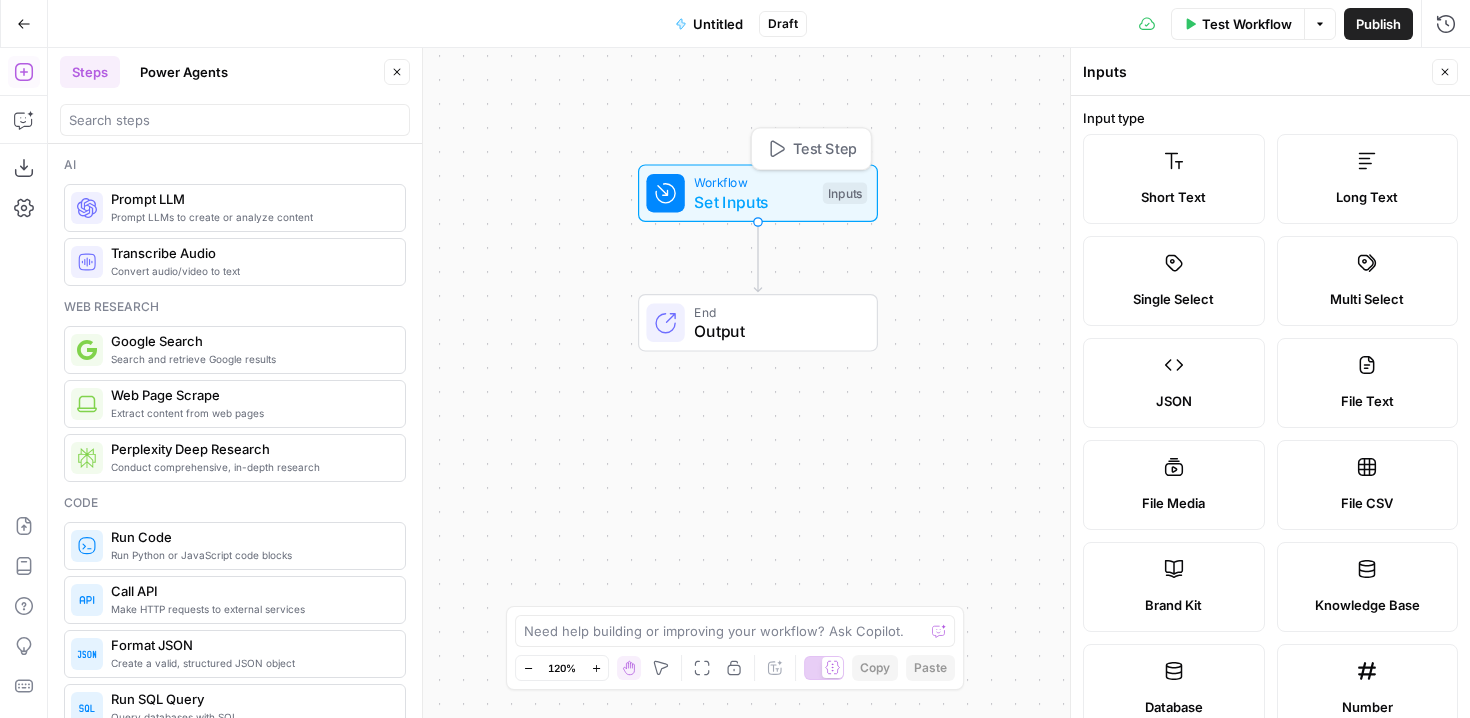 click on "Set Inputs" at bounding box center [753, 202] 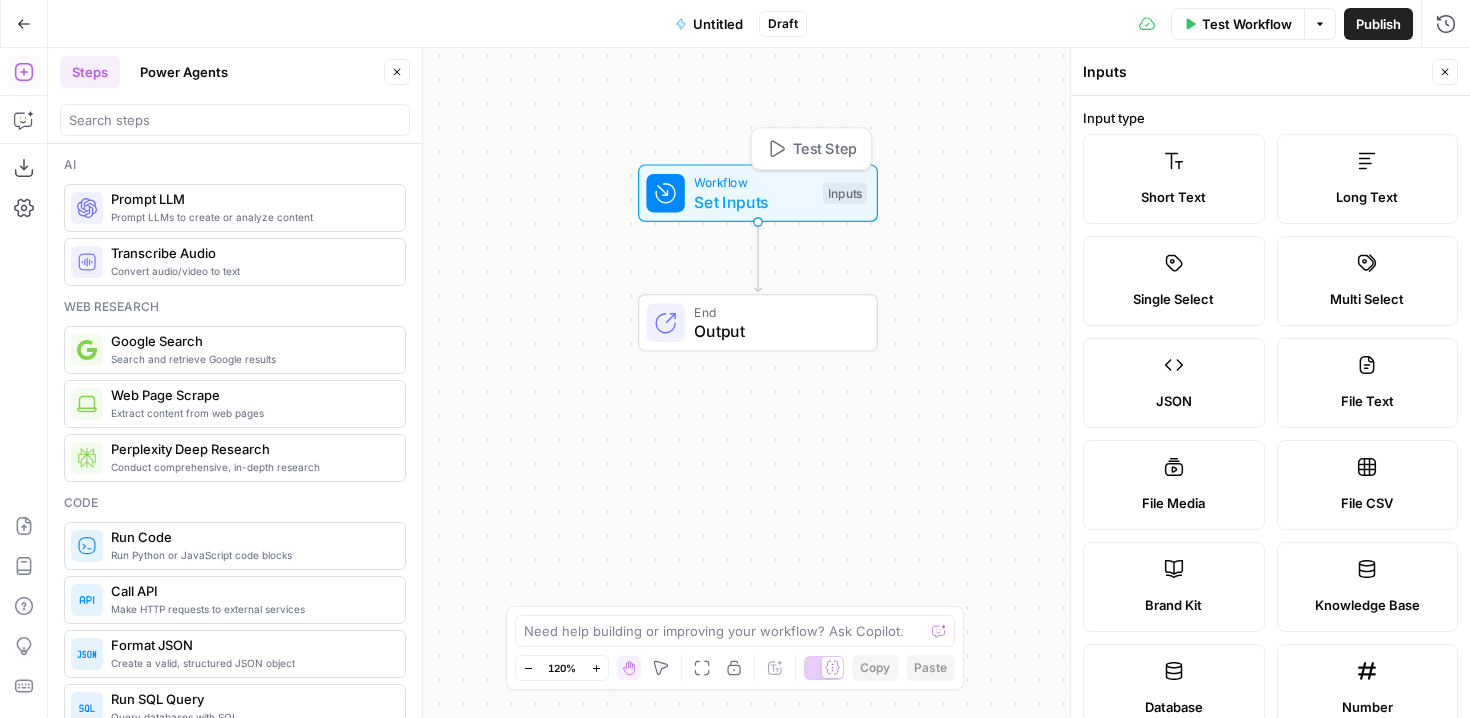 click on "Short Text" at bounding box center [1174, 197] 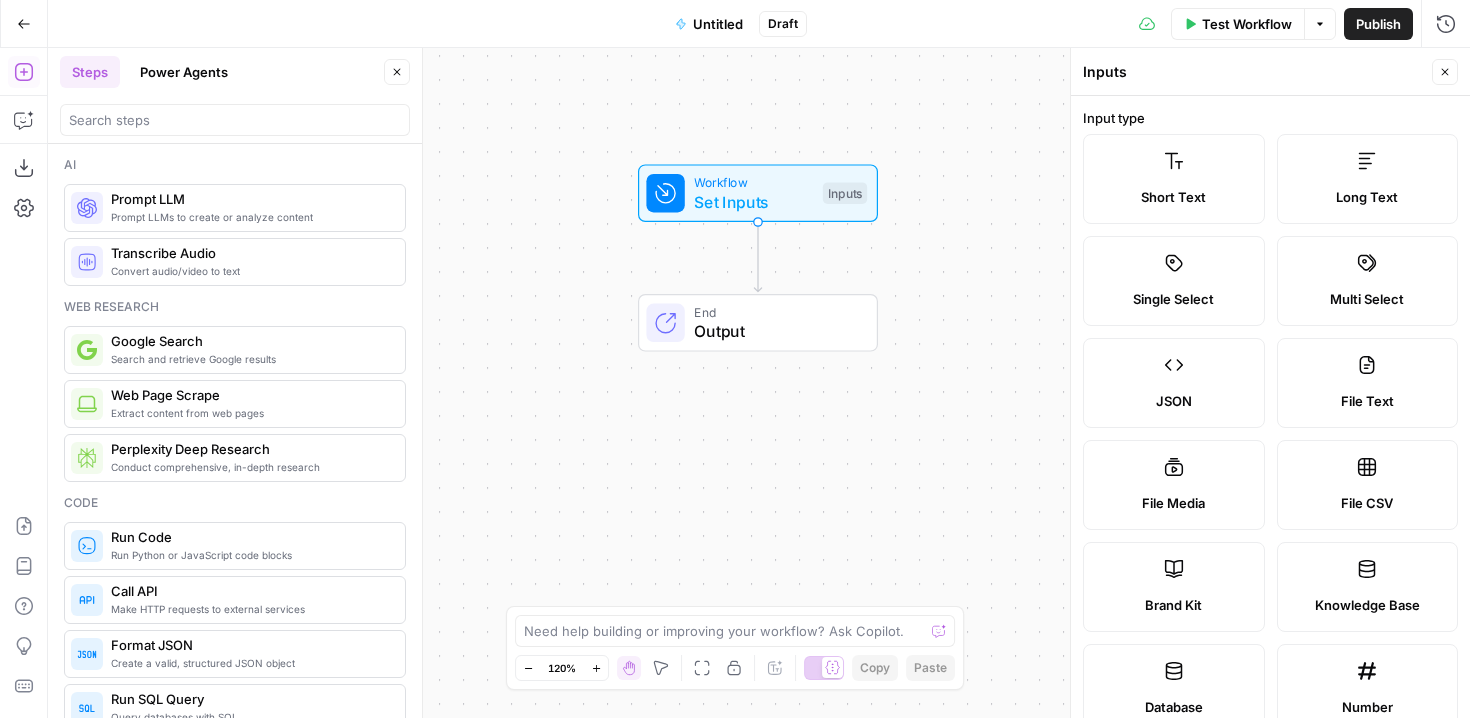 click on "Short Text" at bounding box center [1174, 197] 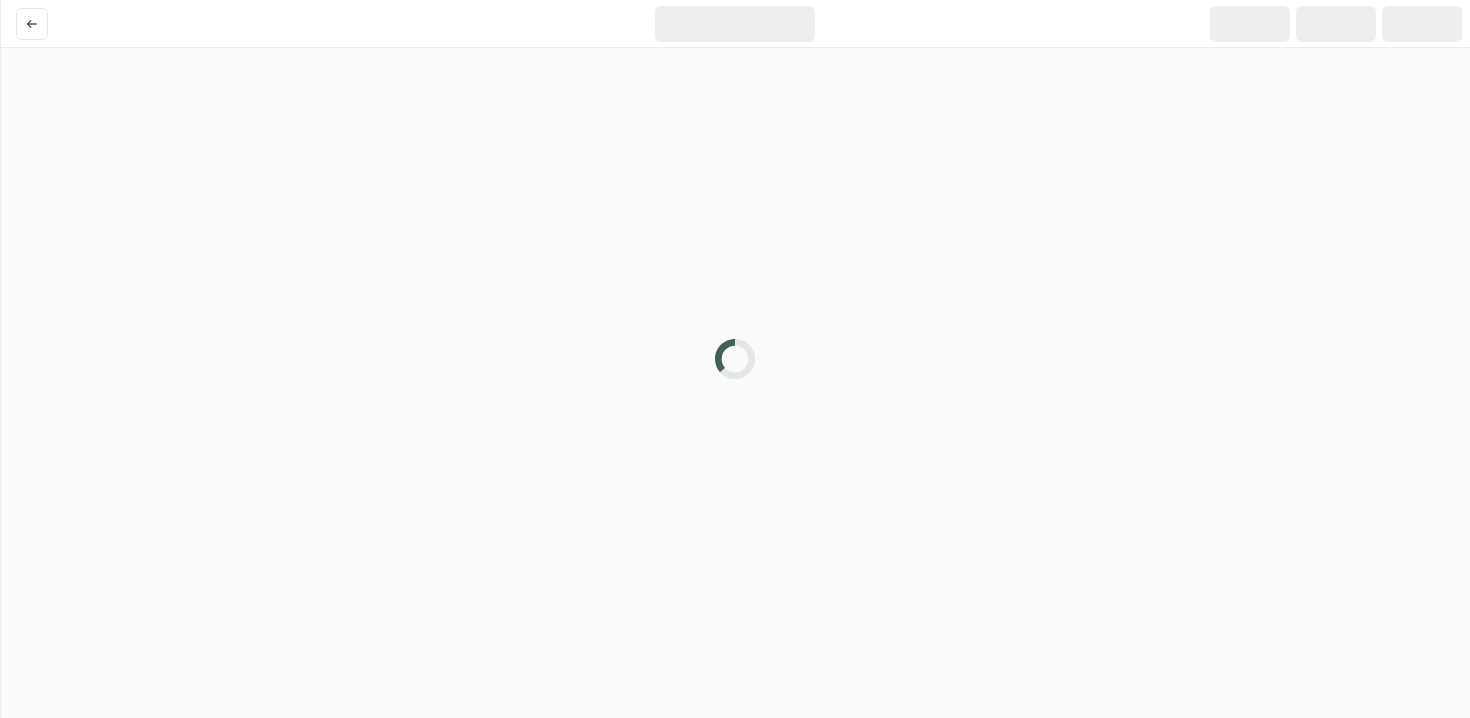 scroll, scrollTop: 0, scrollLeft: 0, axis: both 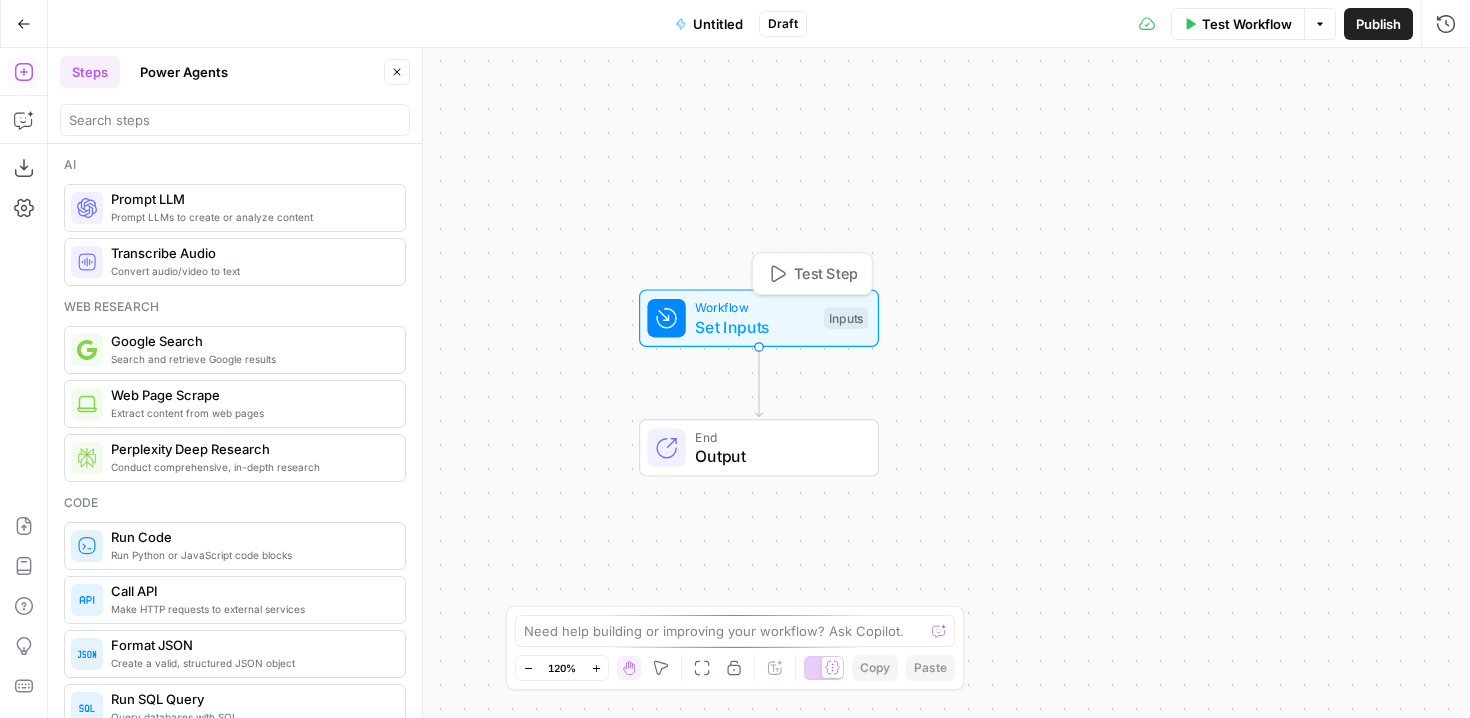 click on "Set Inputs" at bounding box center [754, 327] 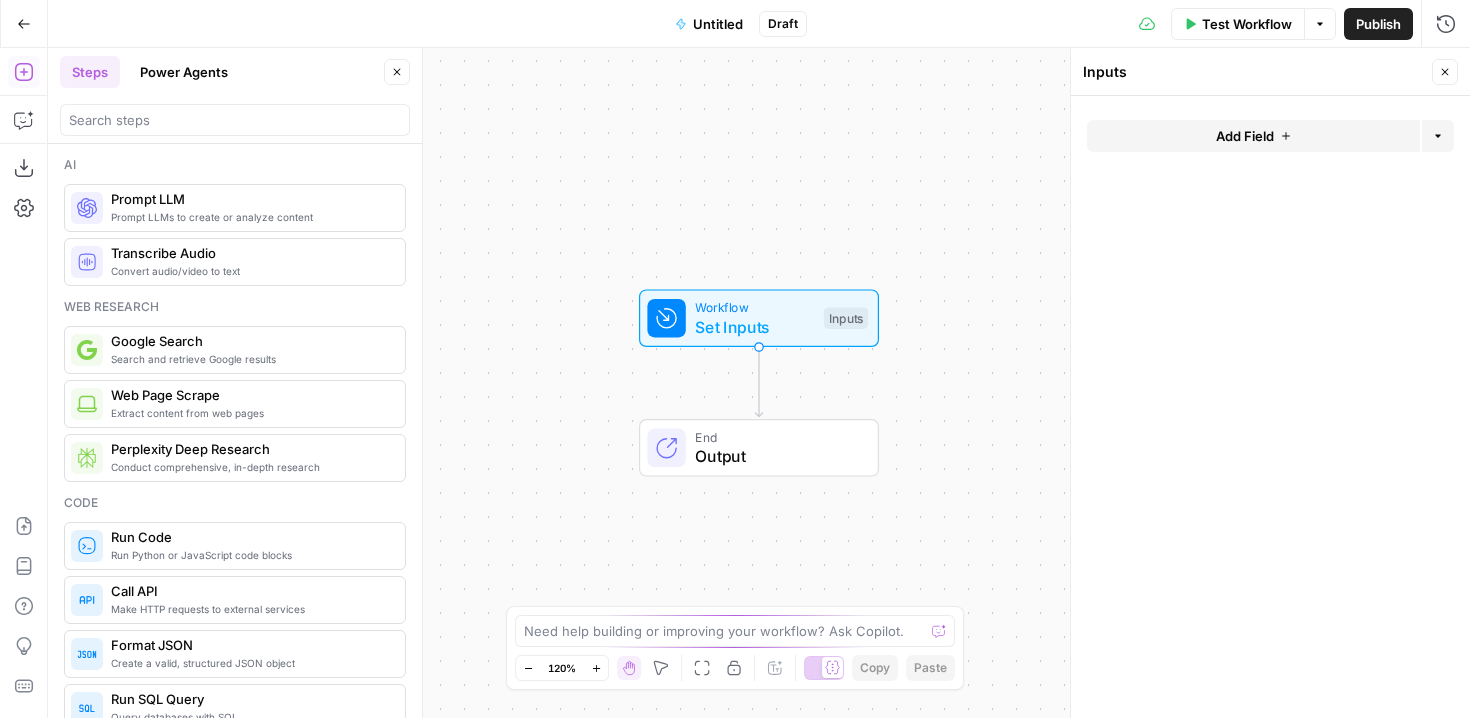 click on "Add Field" at bounding box center [1253, 136] 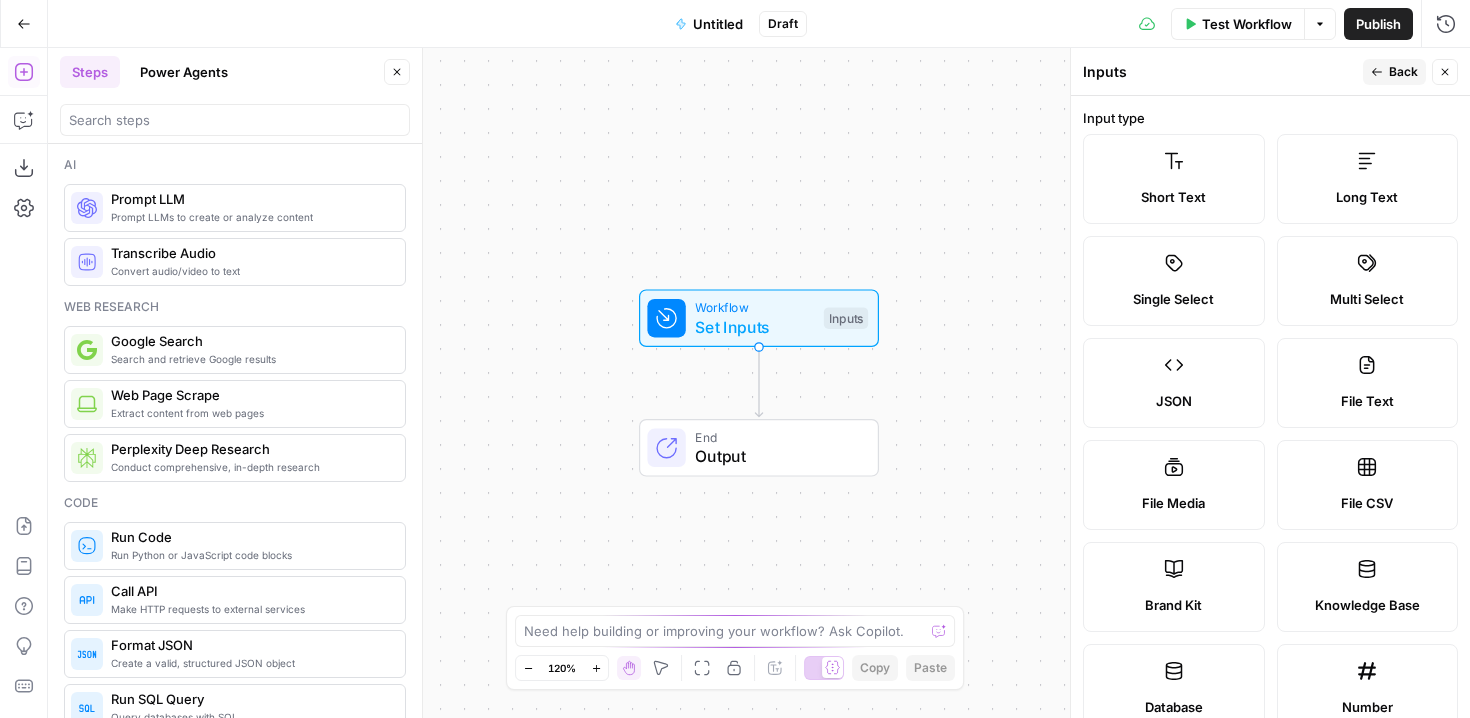 click on "Short Text" at bounding box center (1174, 179) 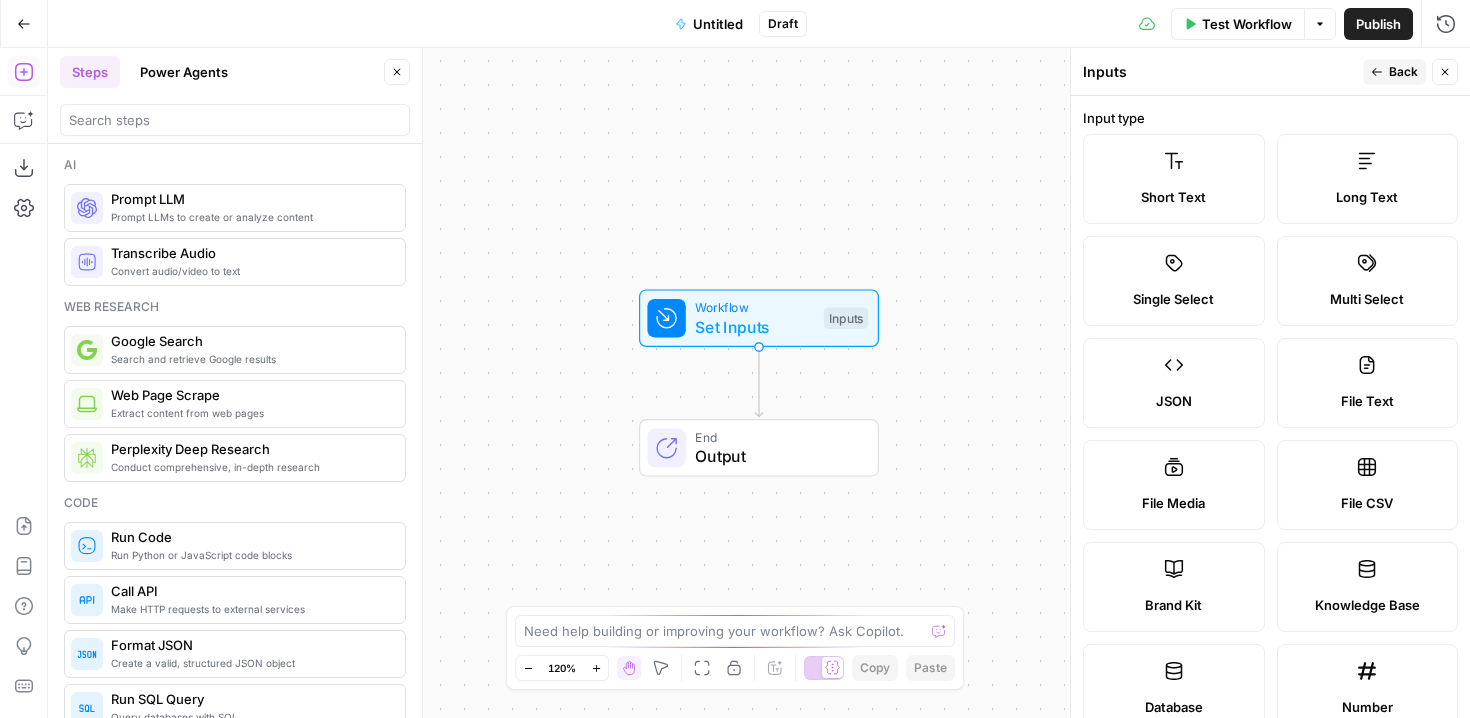 click on "Short Text" at bounding box center (1174, 179) 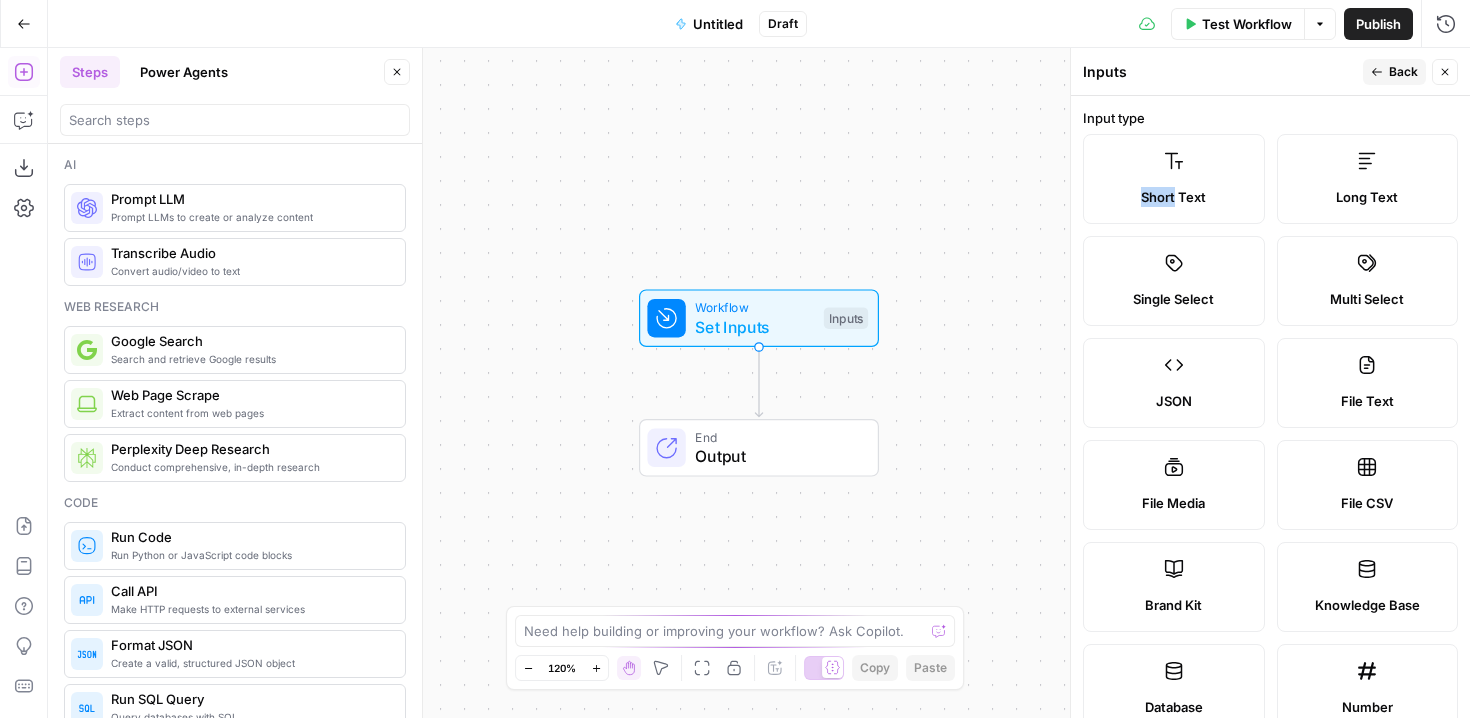 click on "Short Text" at bounding box center [1174, 179] 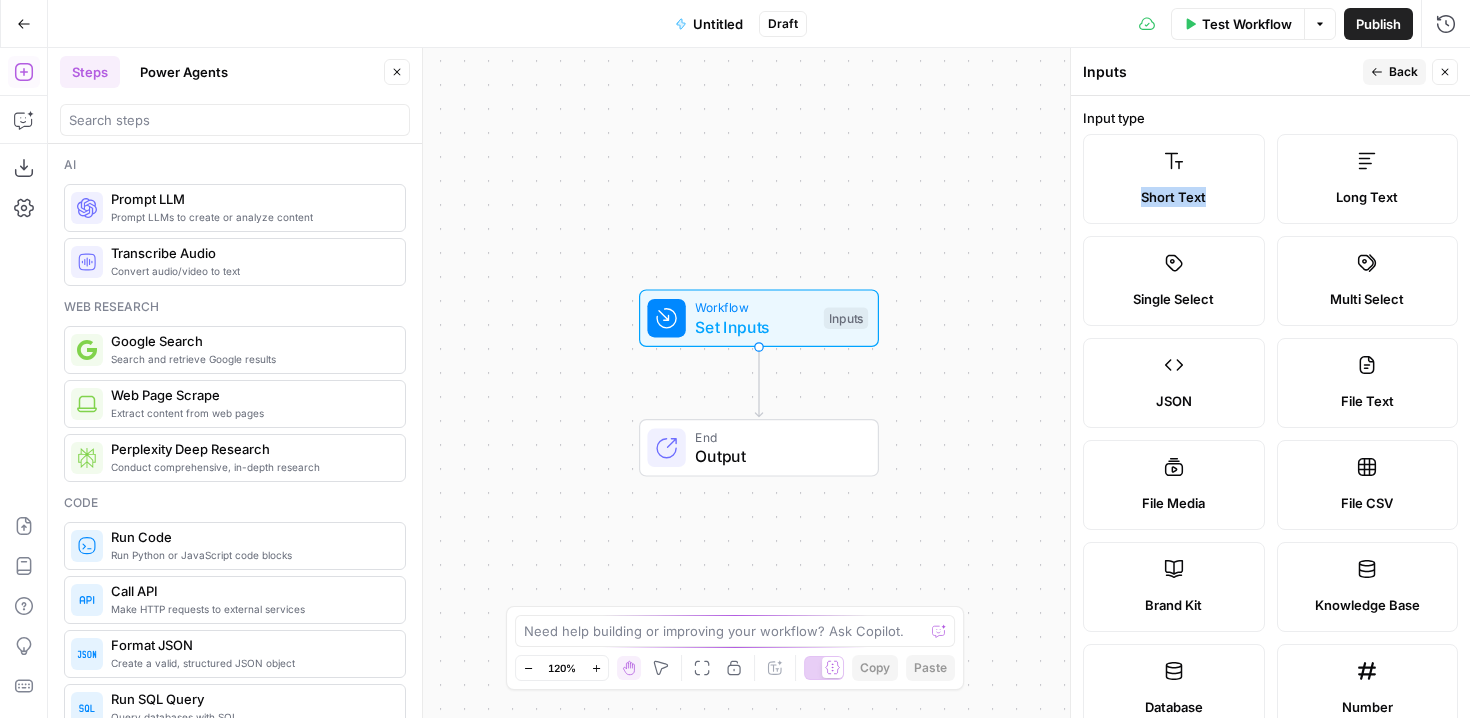 click on "Short Text" at bounding box center (1174, 179) 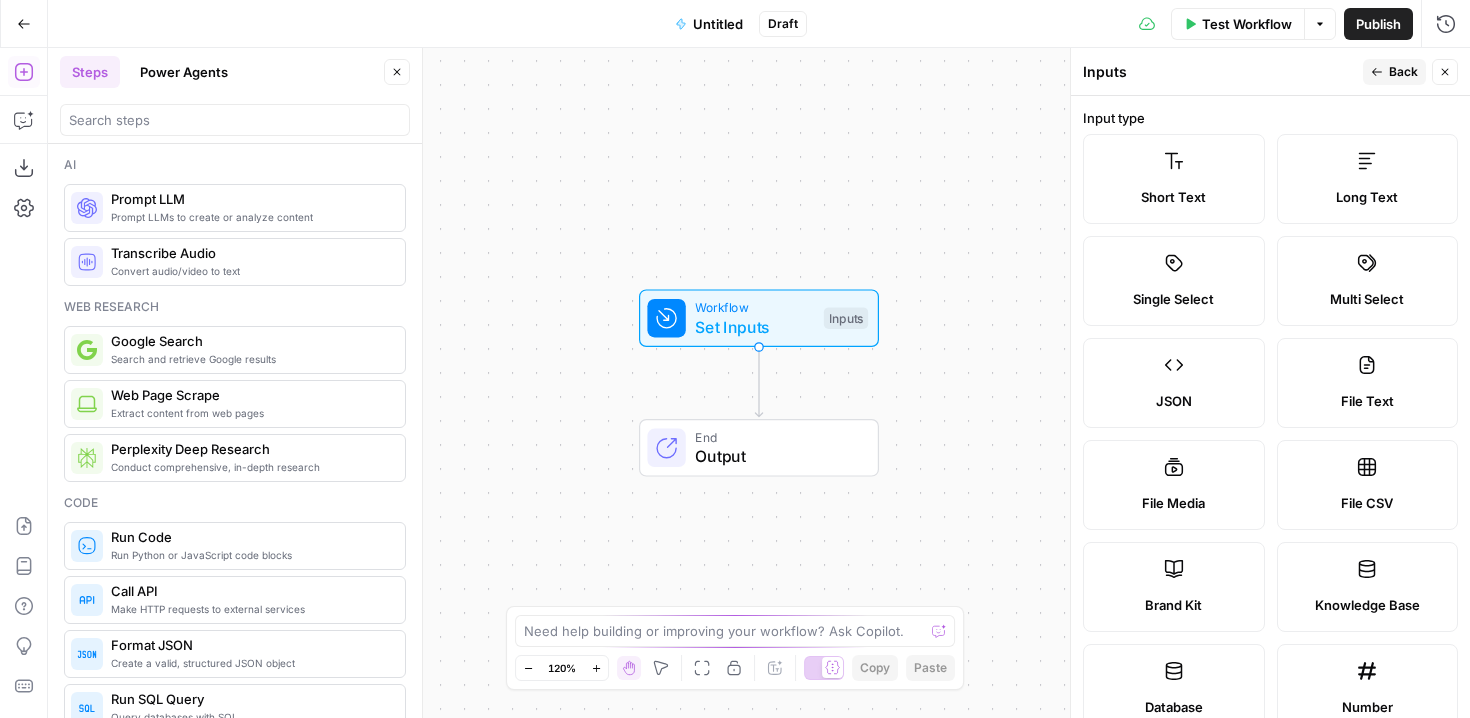 click on "Short Text" at bounding box center (1173, 197) 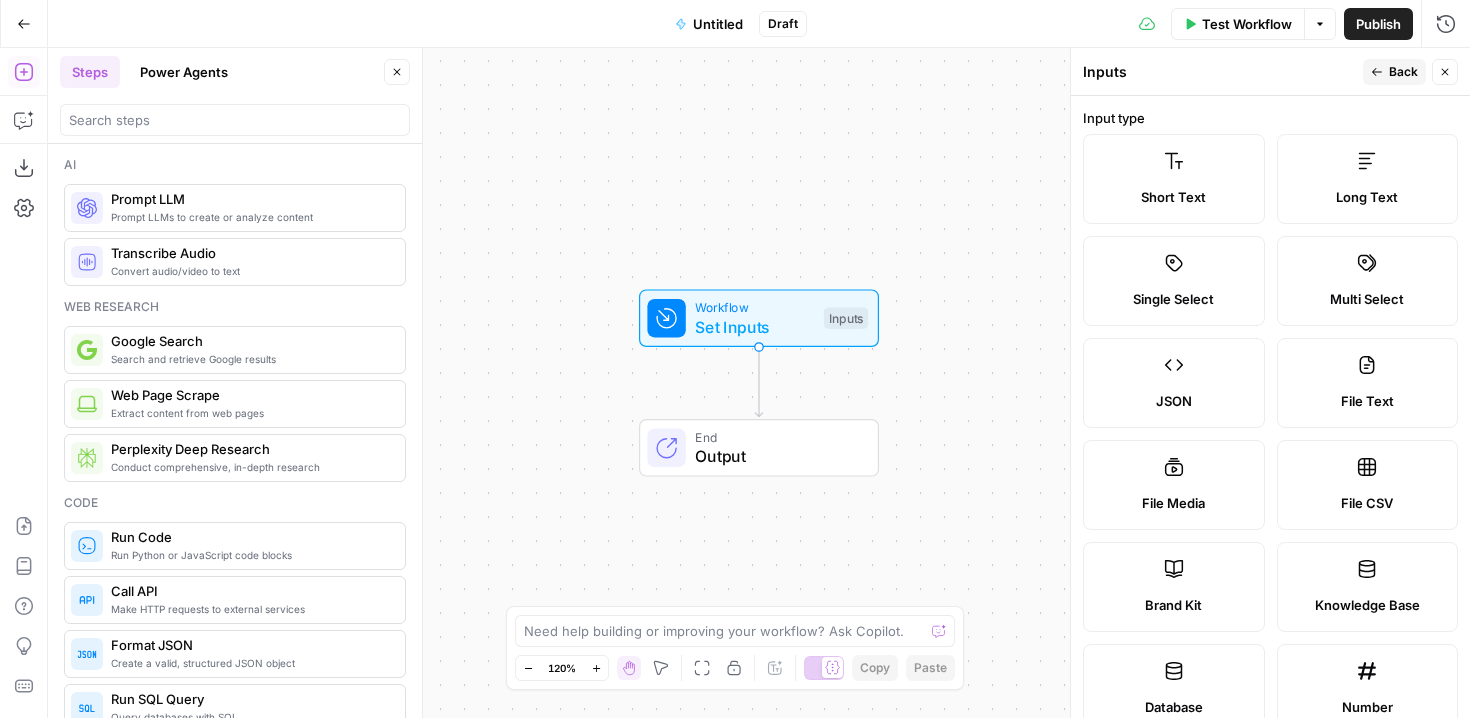click on "Input type" at bounding box center (1270, 118) 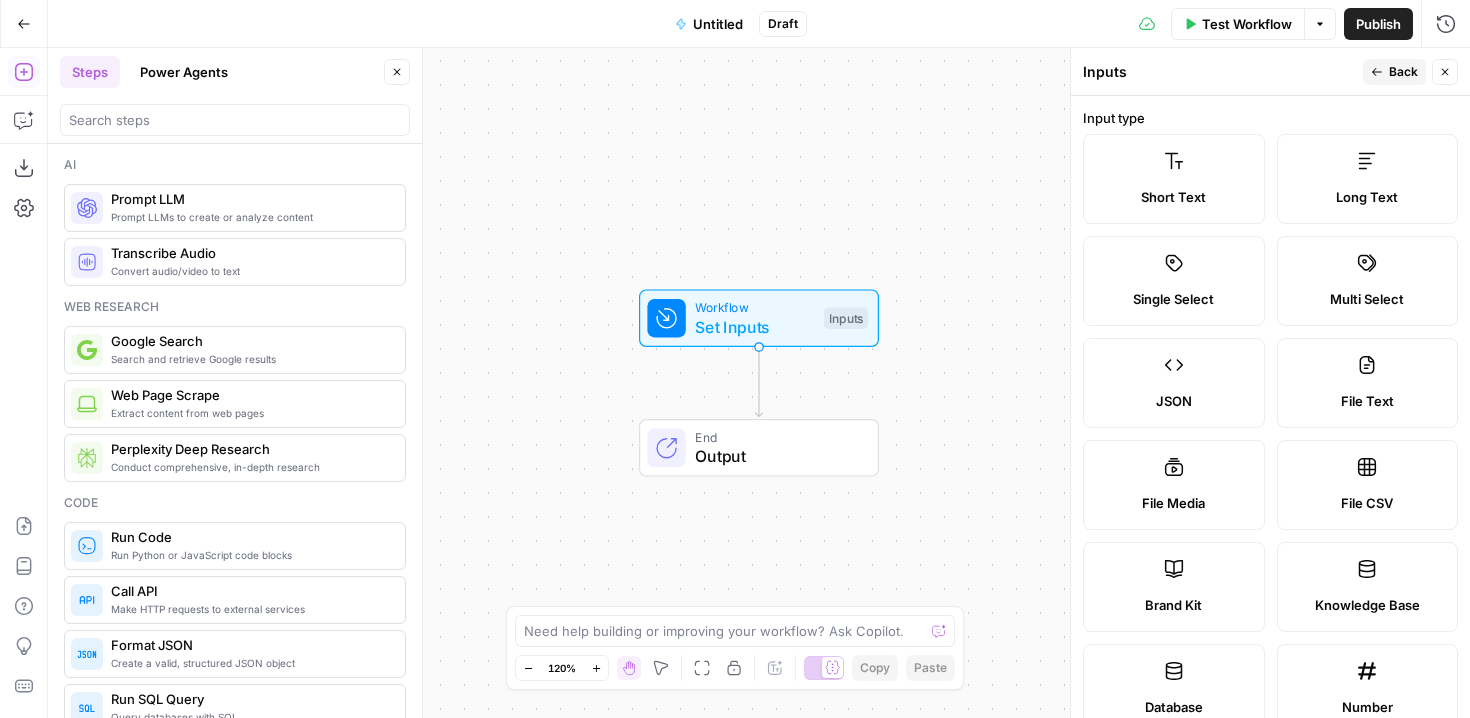 click on "Short Text" at bounding box center [1173, 197] 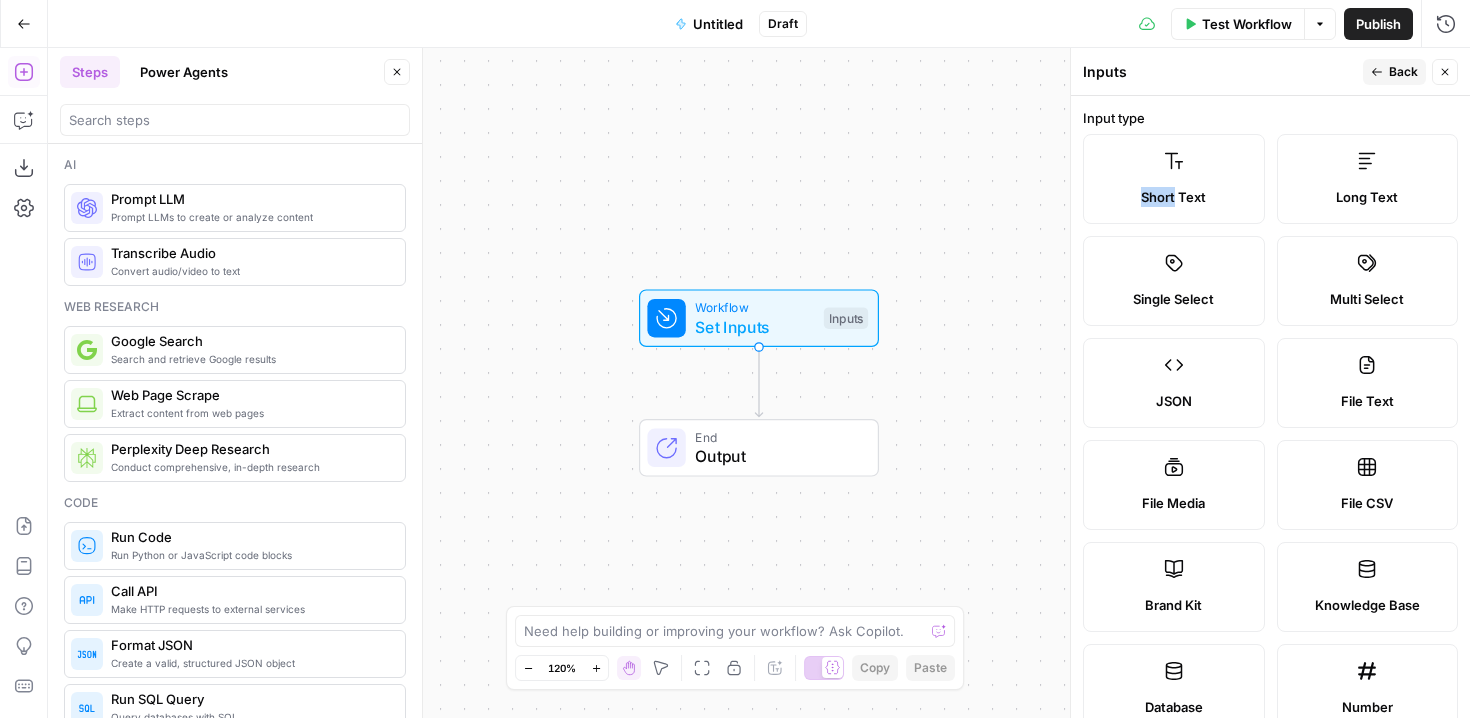click on "Short Text" at bounding box center (1173, 197) 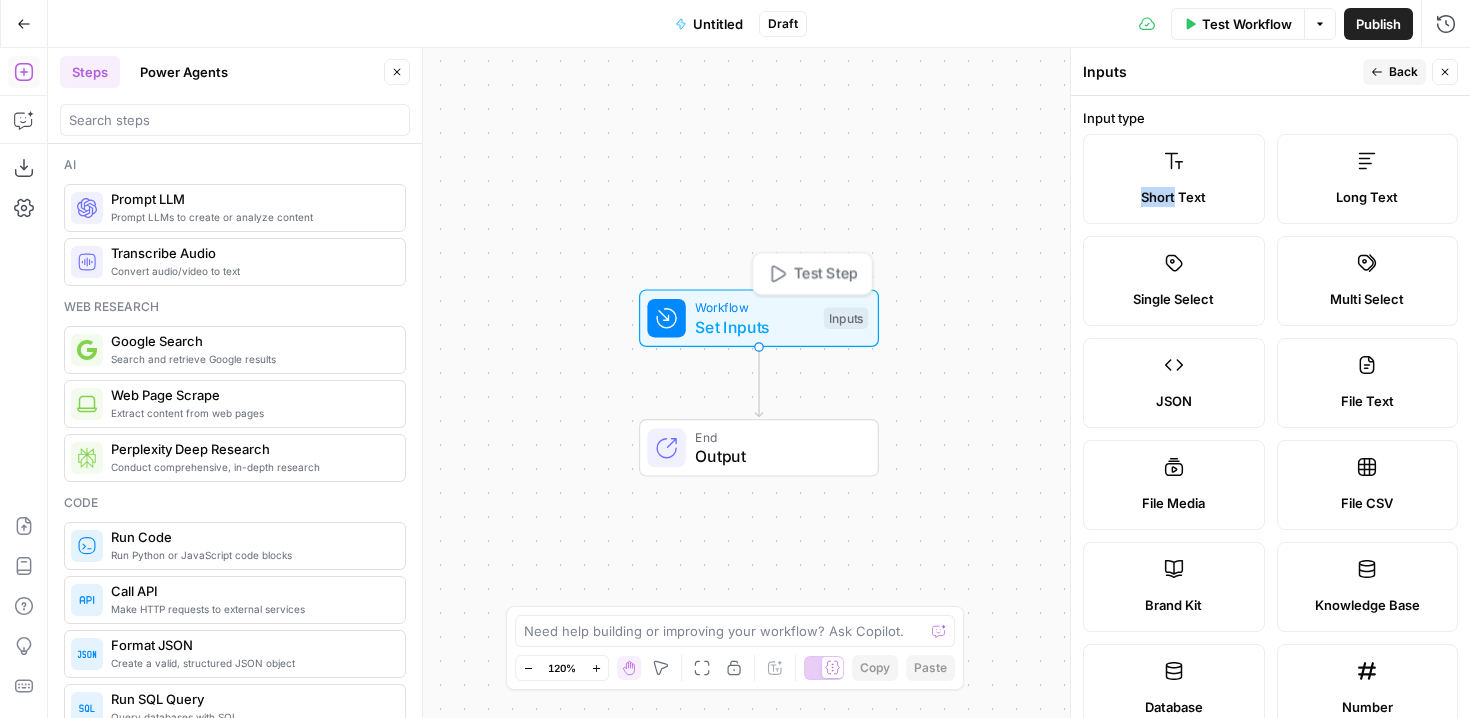 click on "Inputs" at bounding box center [846, 318] 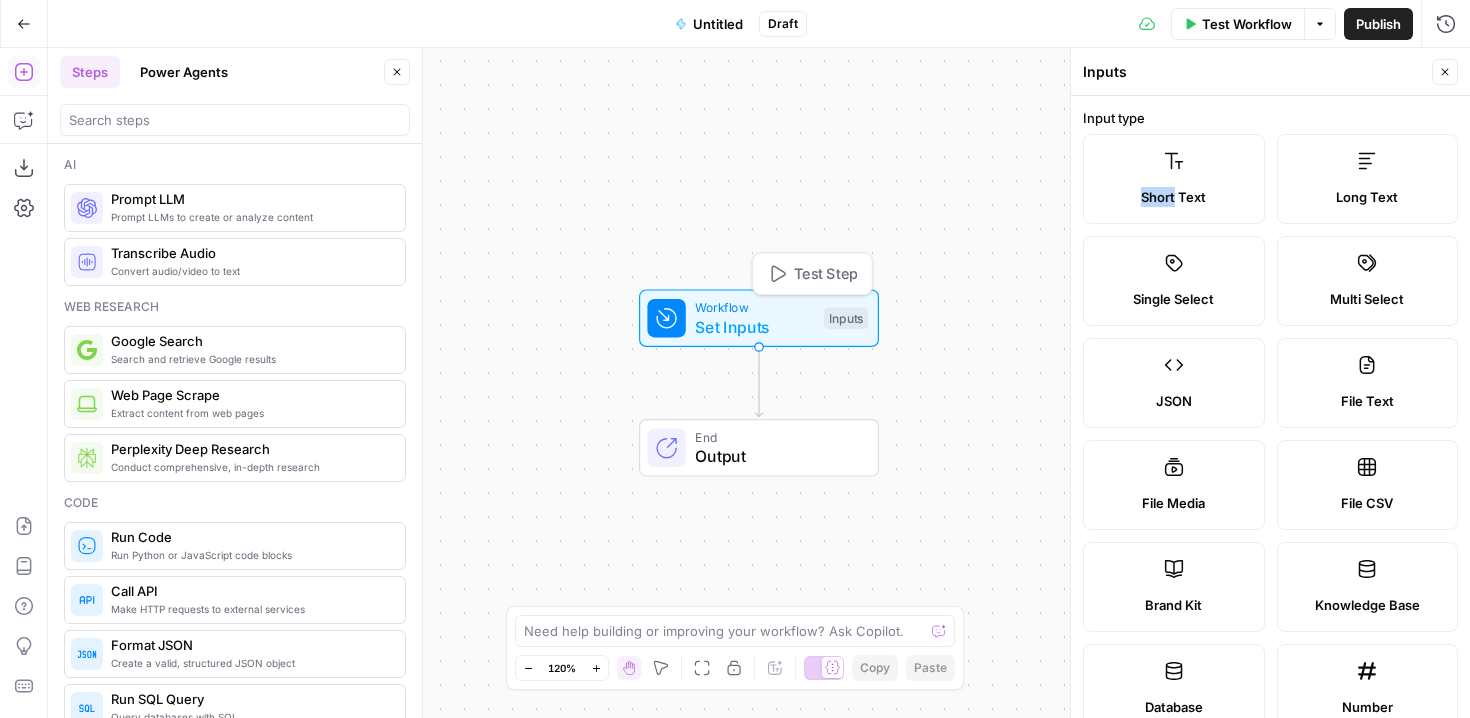 click on "Set Inputs" at bounding box center [754, 327] 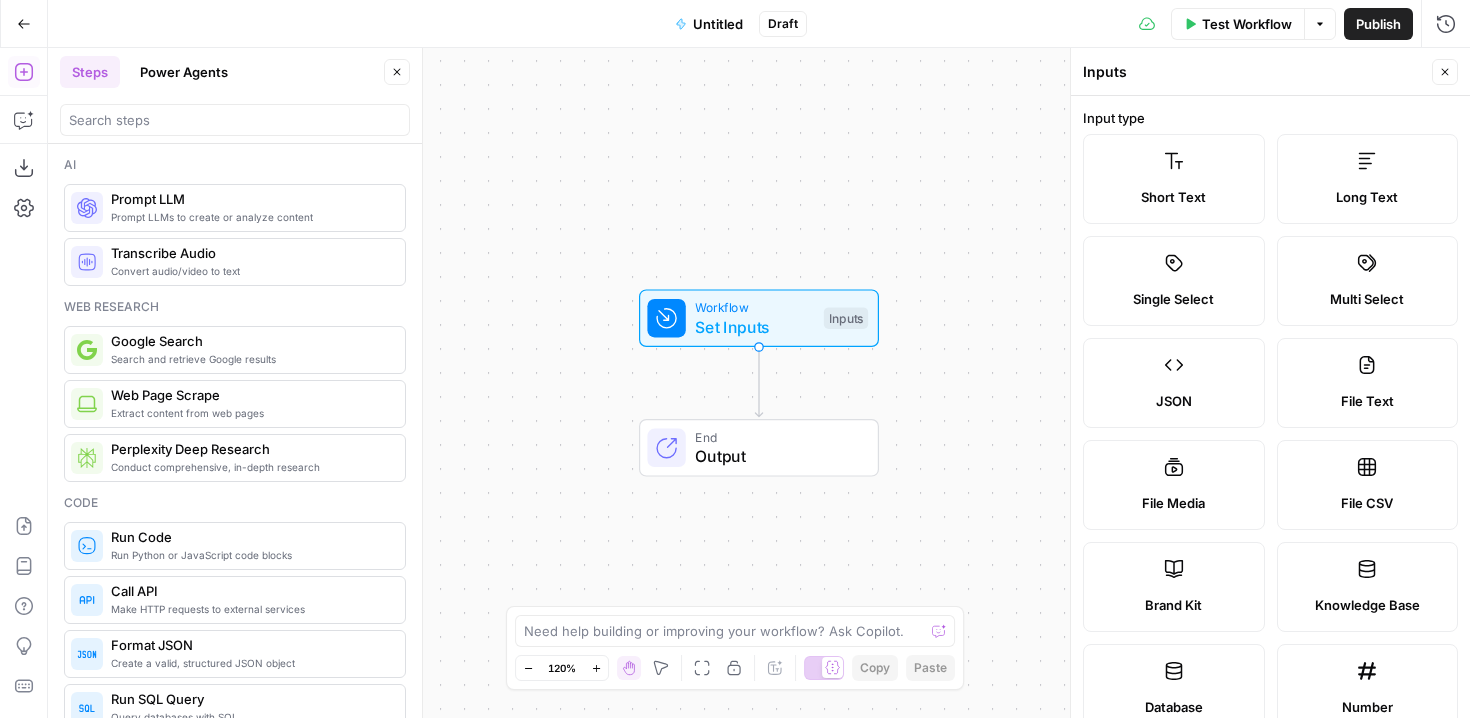 click on "Short Text" at bounding box center [1173, 197] 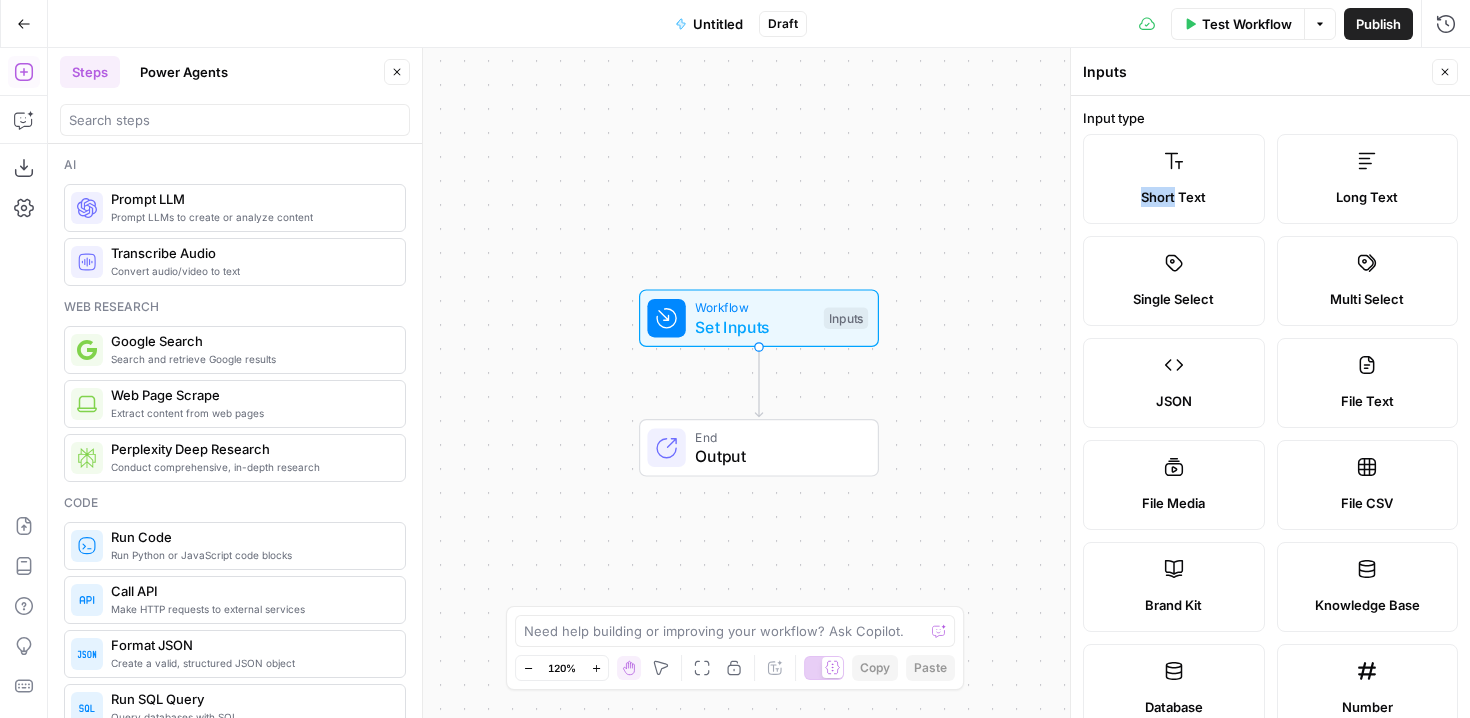 click on "Short Text" at bounding box center (1173, 197) 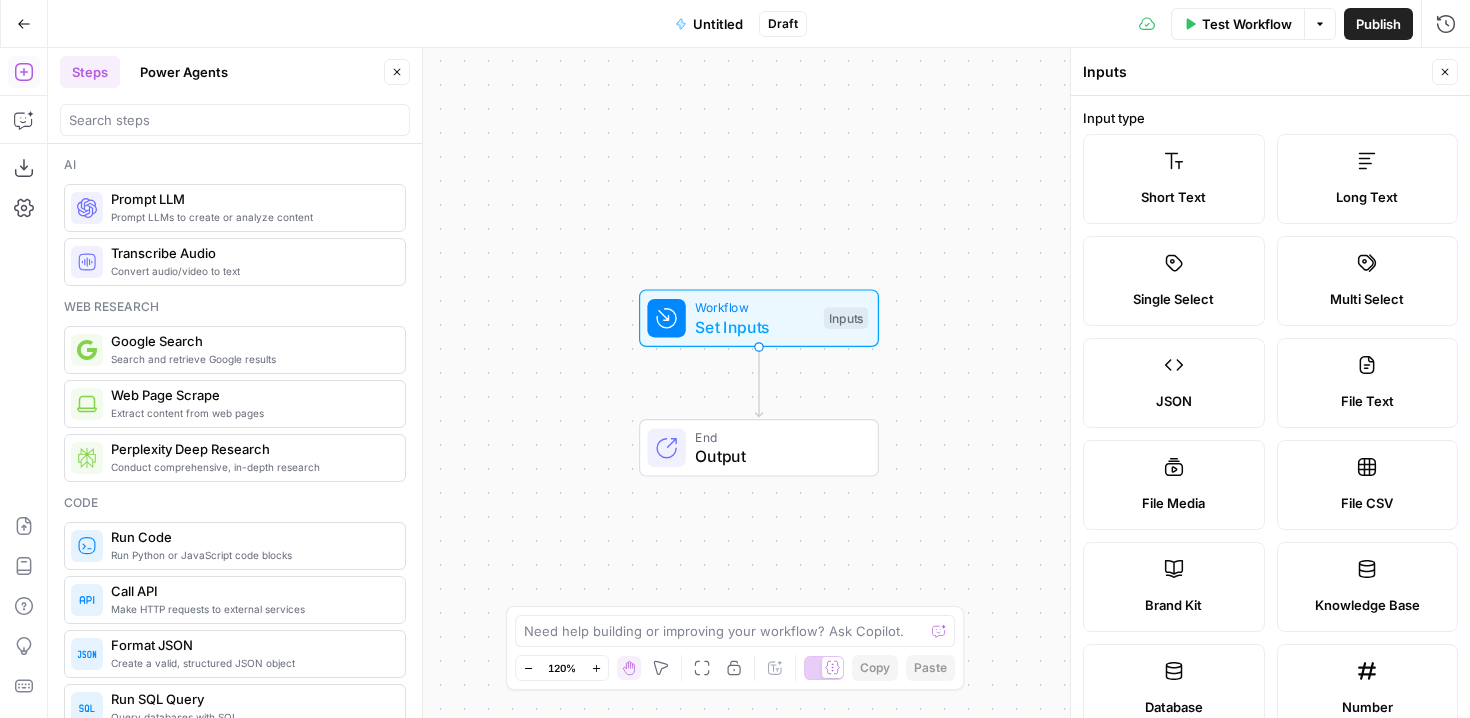 click on "Short Text" at bounding box center [1174, 179] 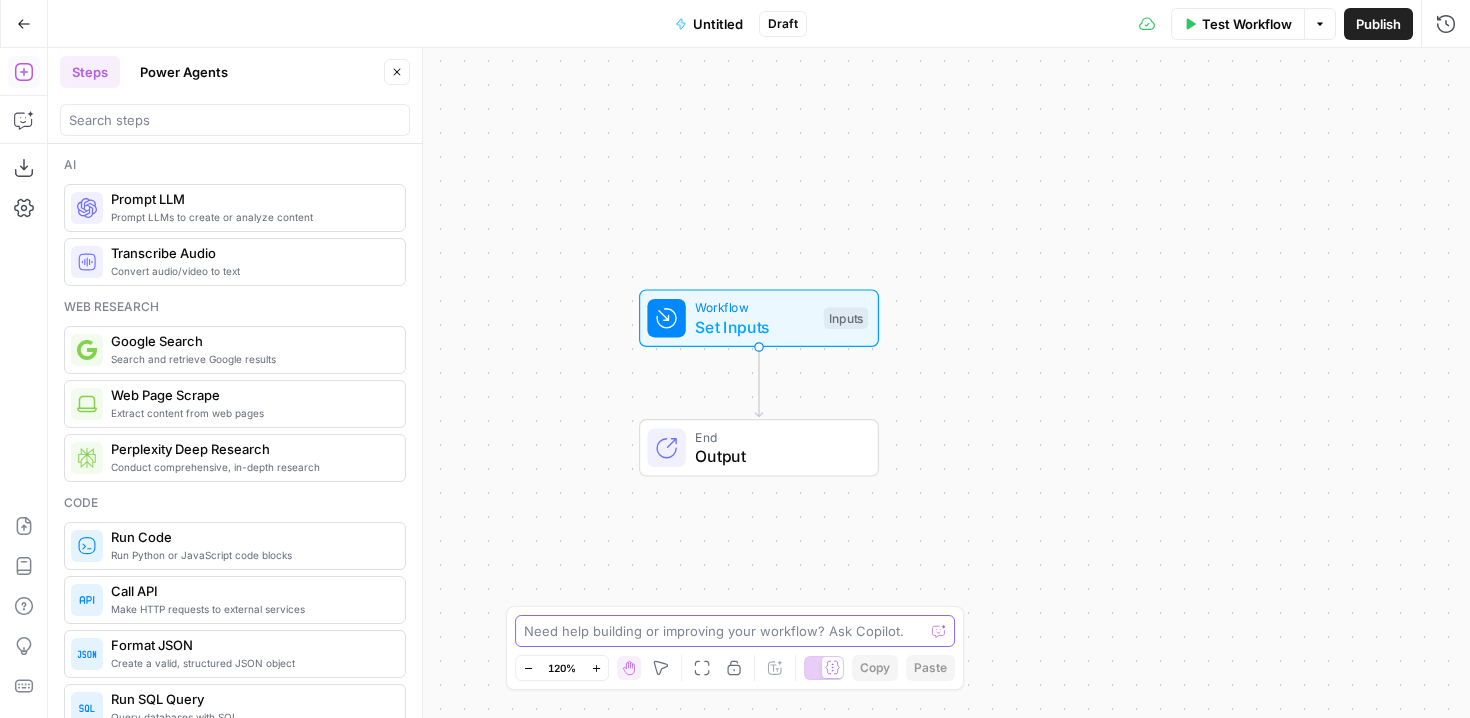 click at bounding box center [724, 631] 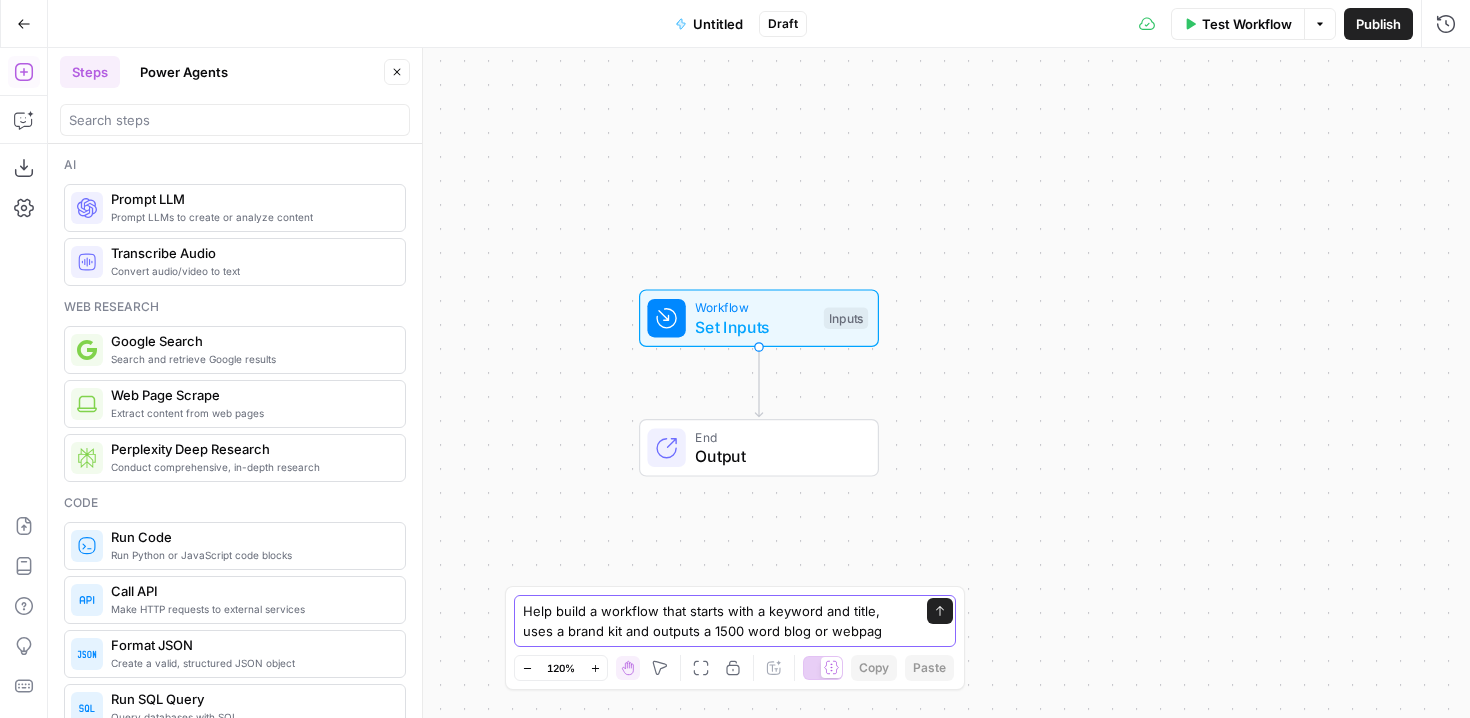 type on "Help build a workflow that starts with a keyword and title, uses a brand kit and outputs a 1500 word blog or webpage" 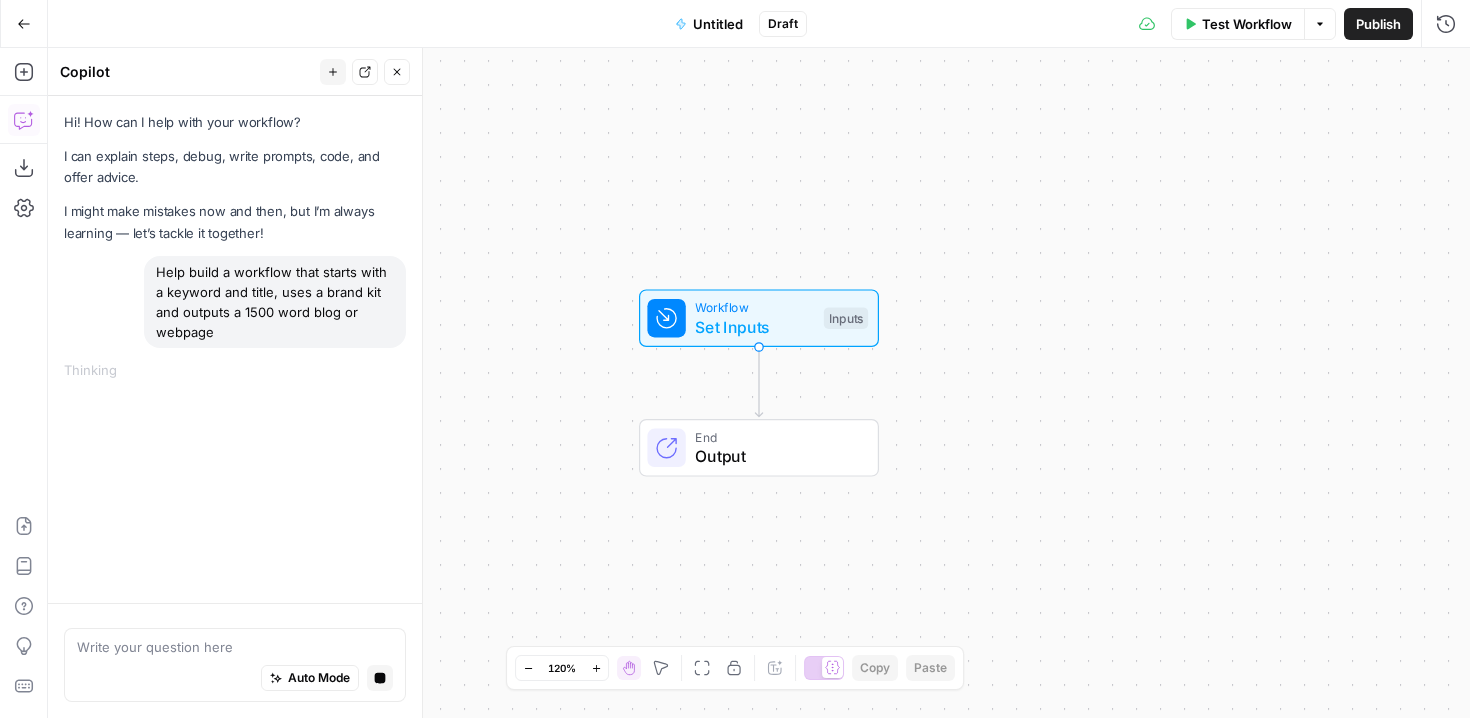 click on "Workflow Set Inputs Inputs Test Step" at bounding box center (759, 318) 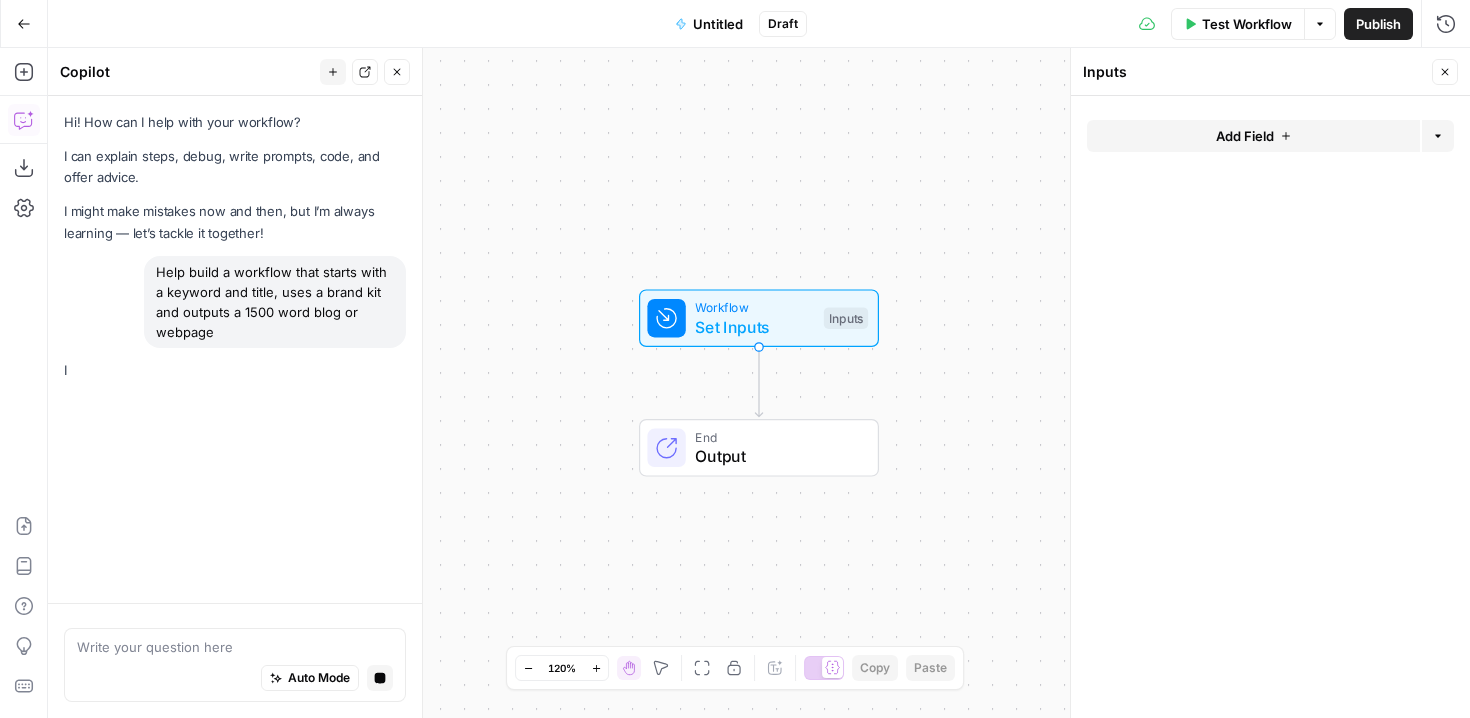 click on "Add Field" at bounding box center (1253, 136) 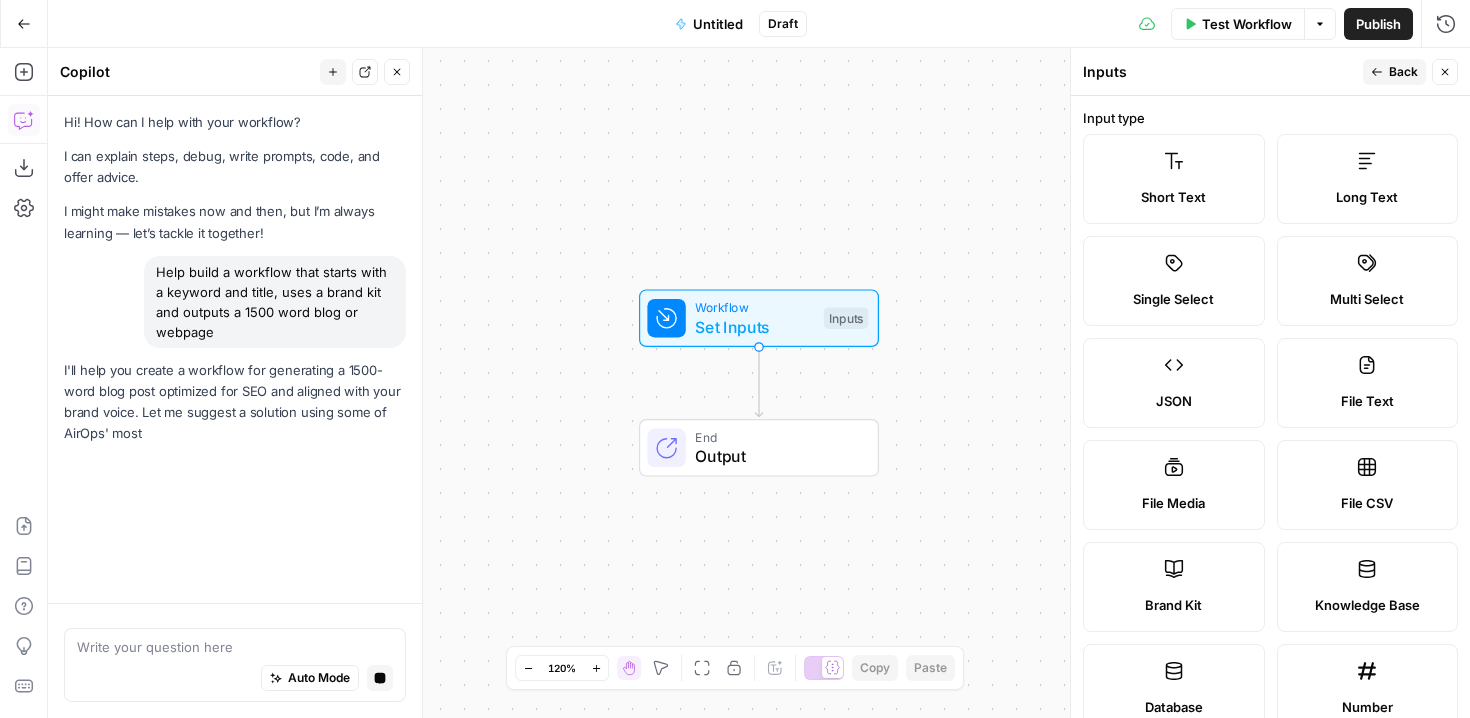 click on "Short Text" at bounding box center [1174, 179] 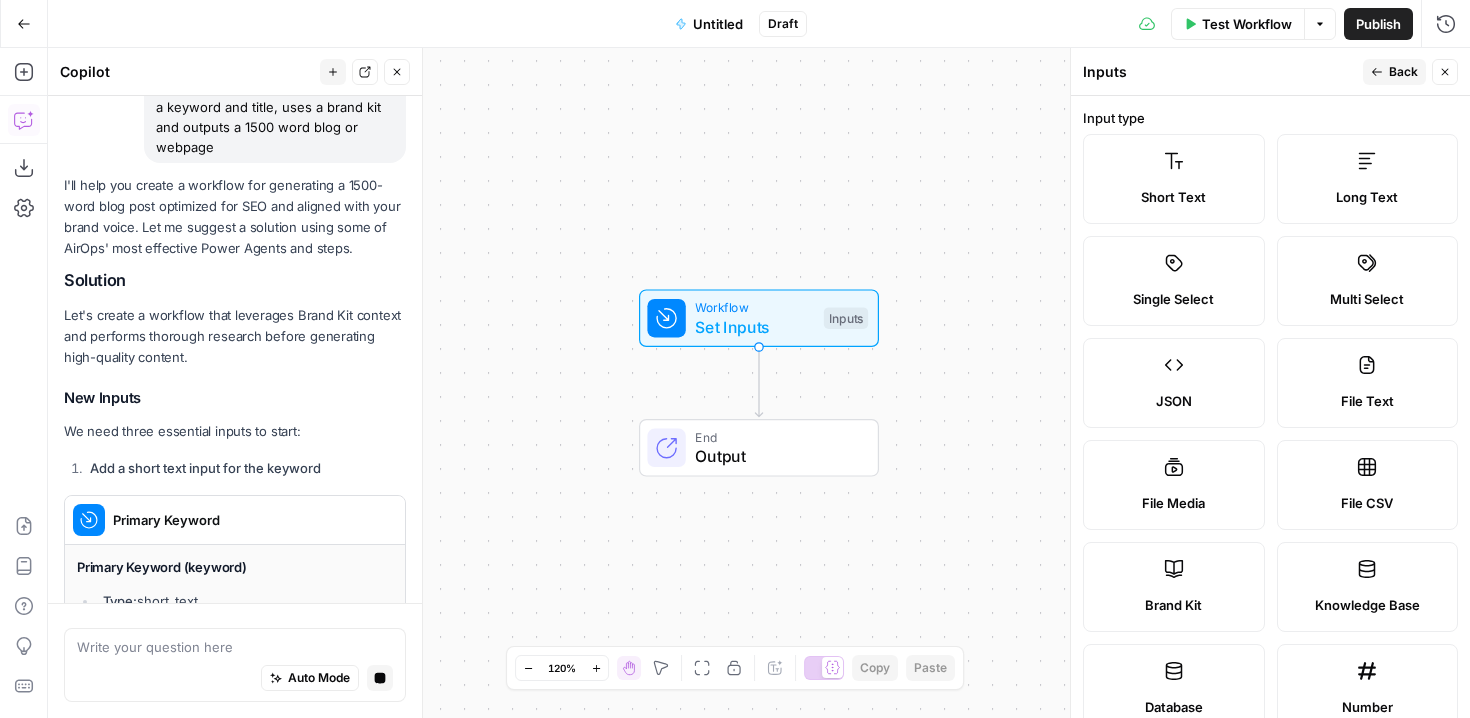 click on "Short Text" at bounding box center (1174, 197) 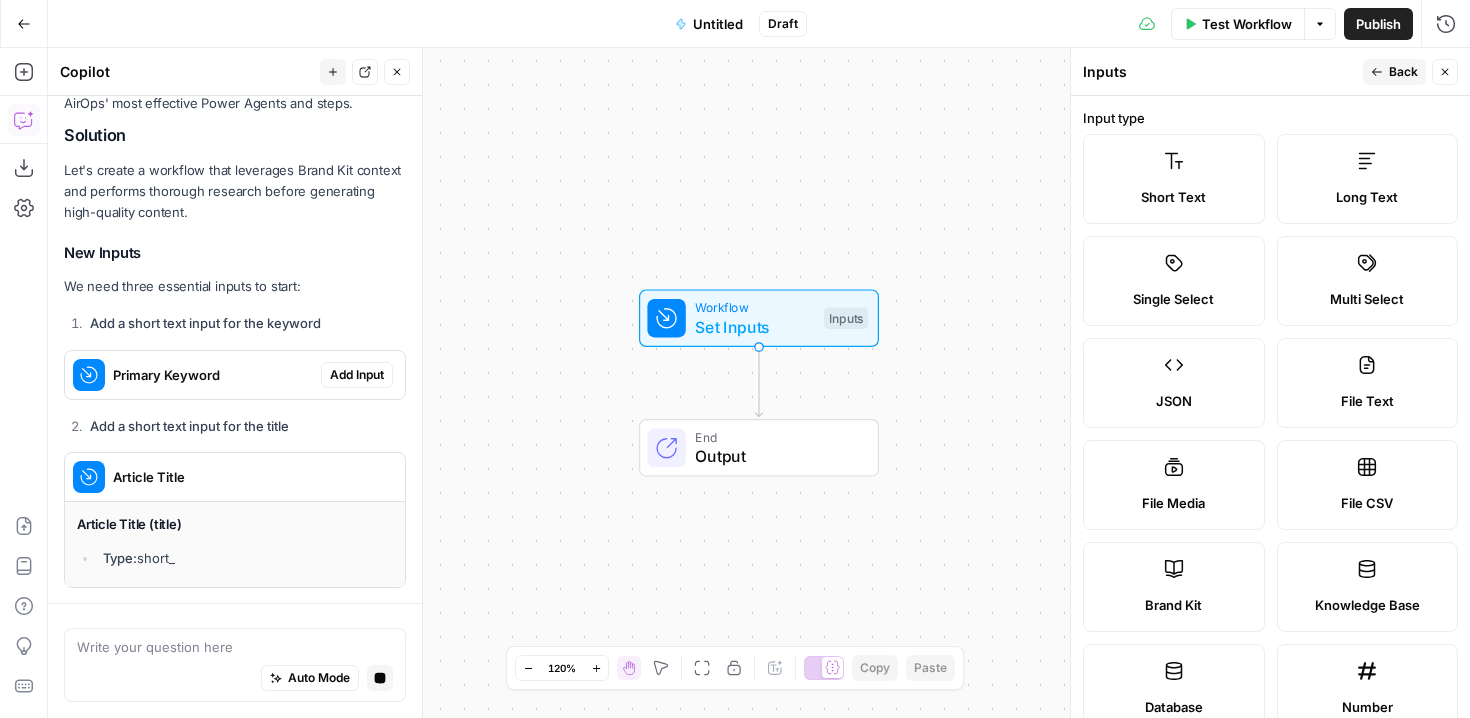click on "Workflow Set Inputs Inputs End Output" at bounding box center [759, 383] 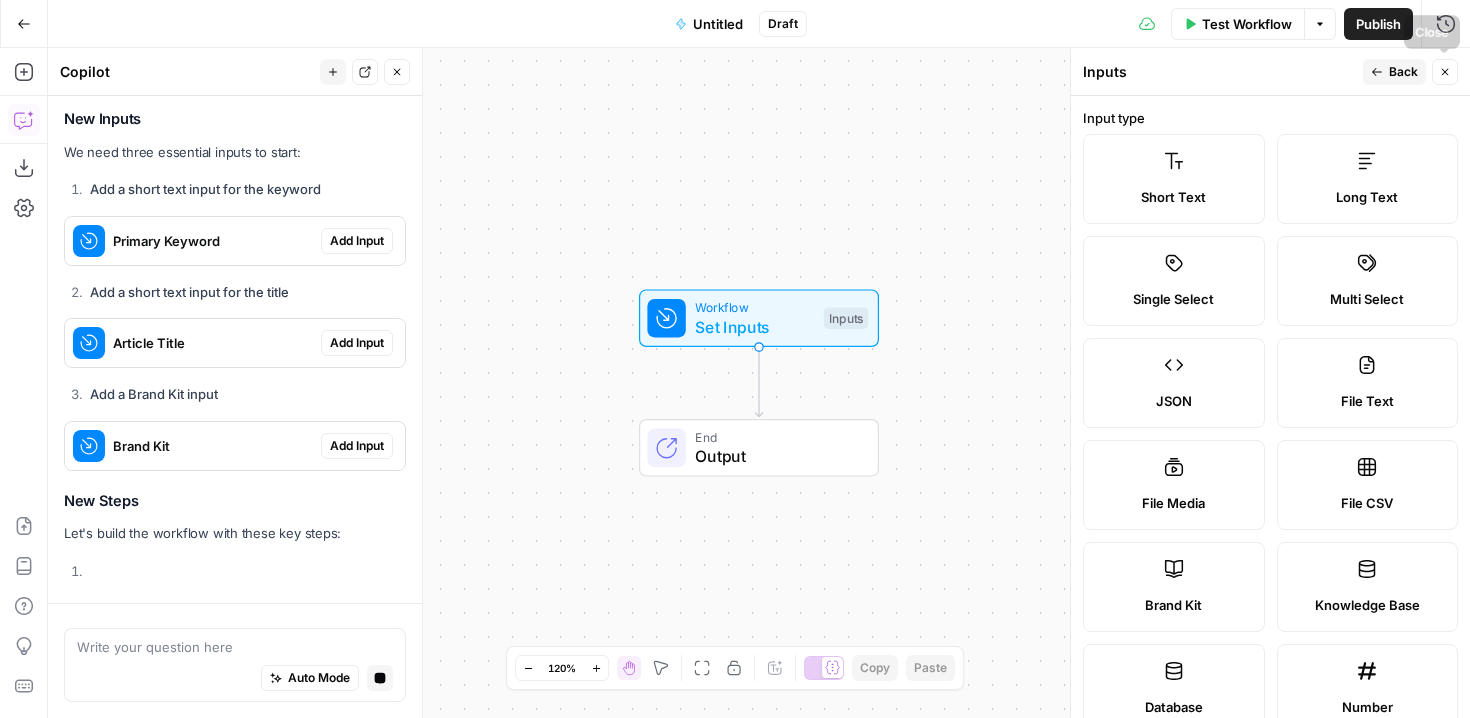 click 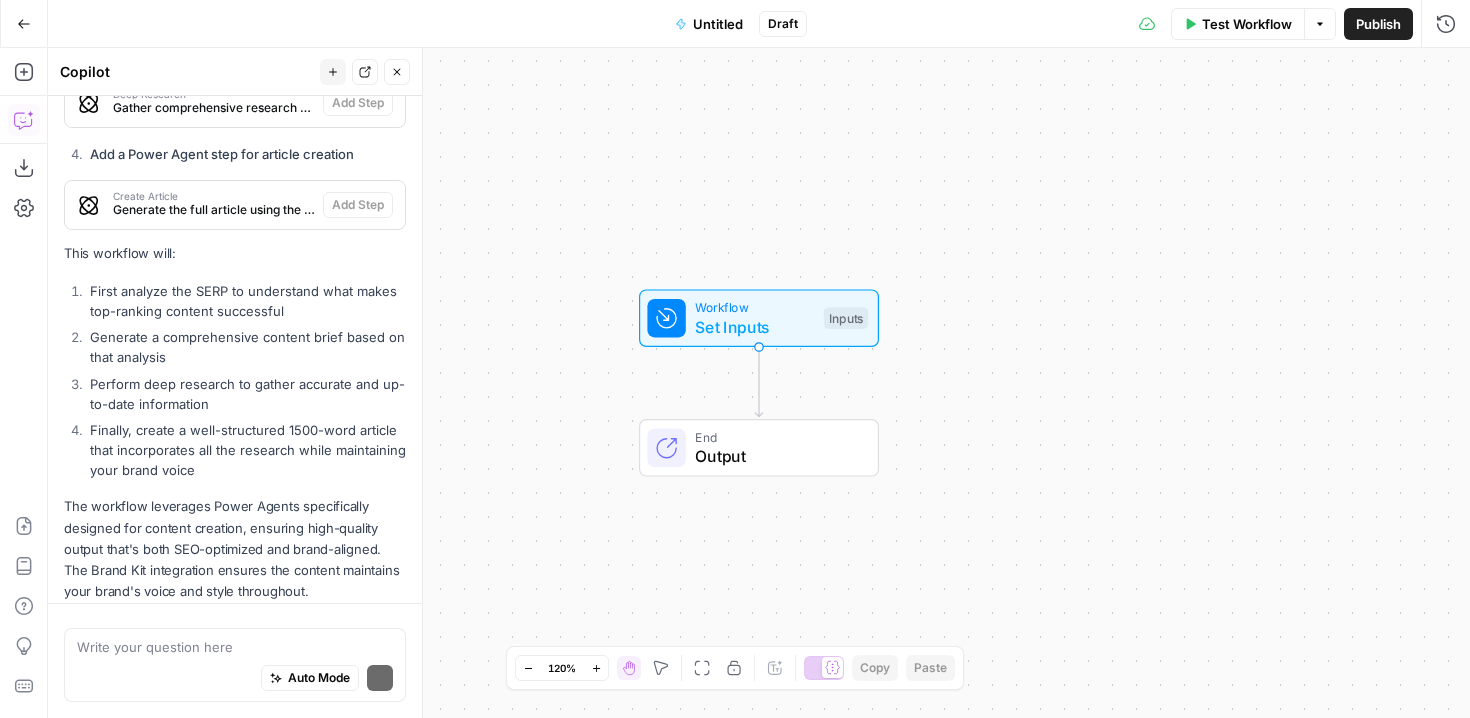 scroll, scrollTop: 1250, scrollLeft: 0, axis: vertical 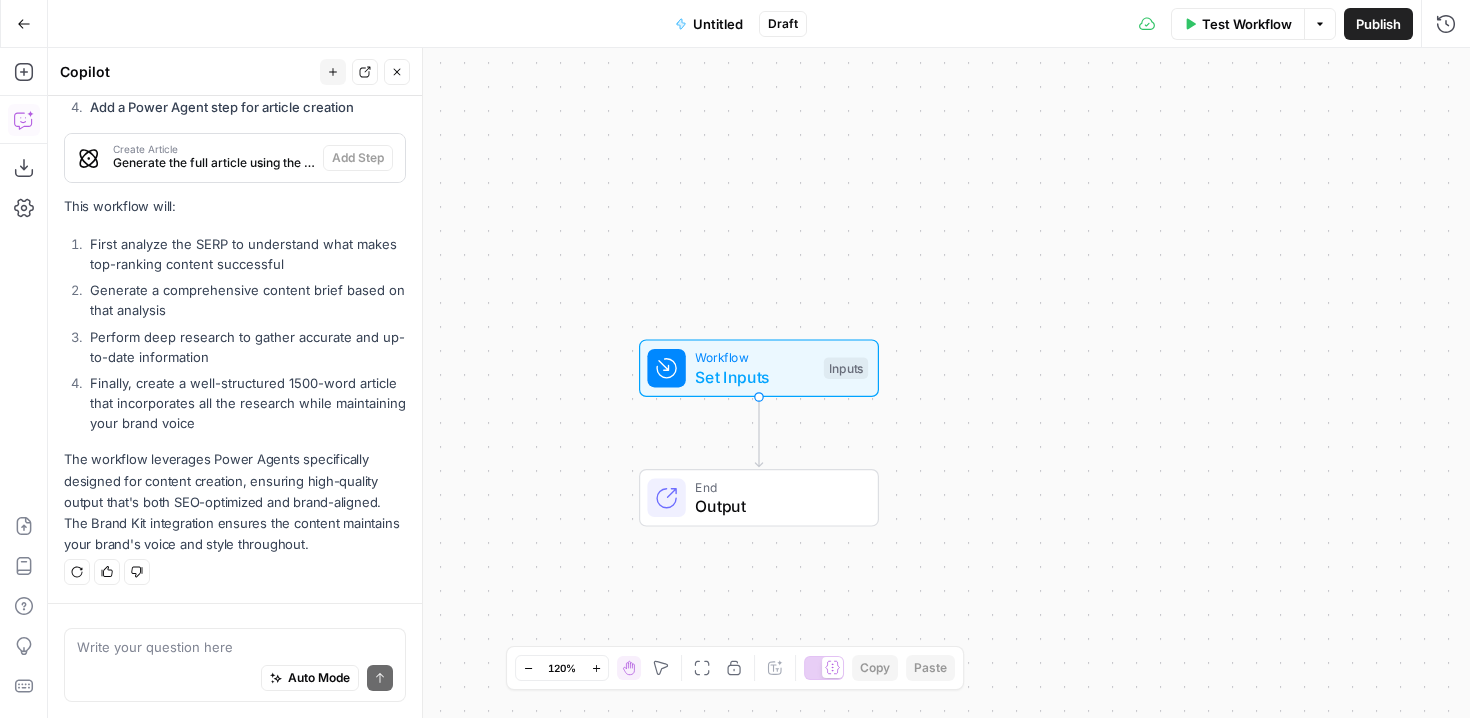 click on "Add a Power Agent step for article creation" at bounding box center [222, 107] 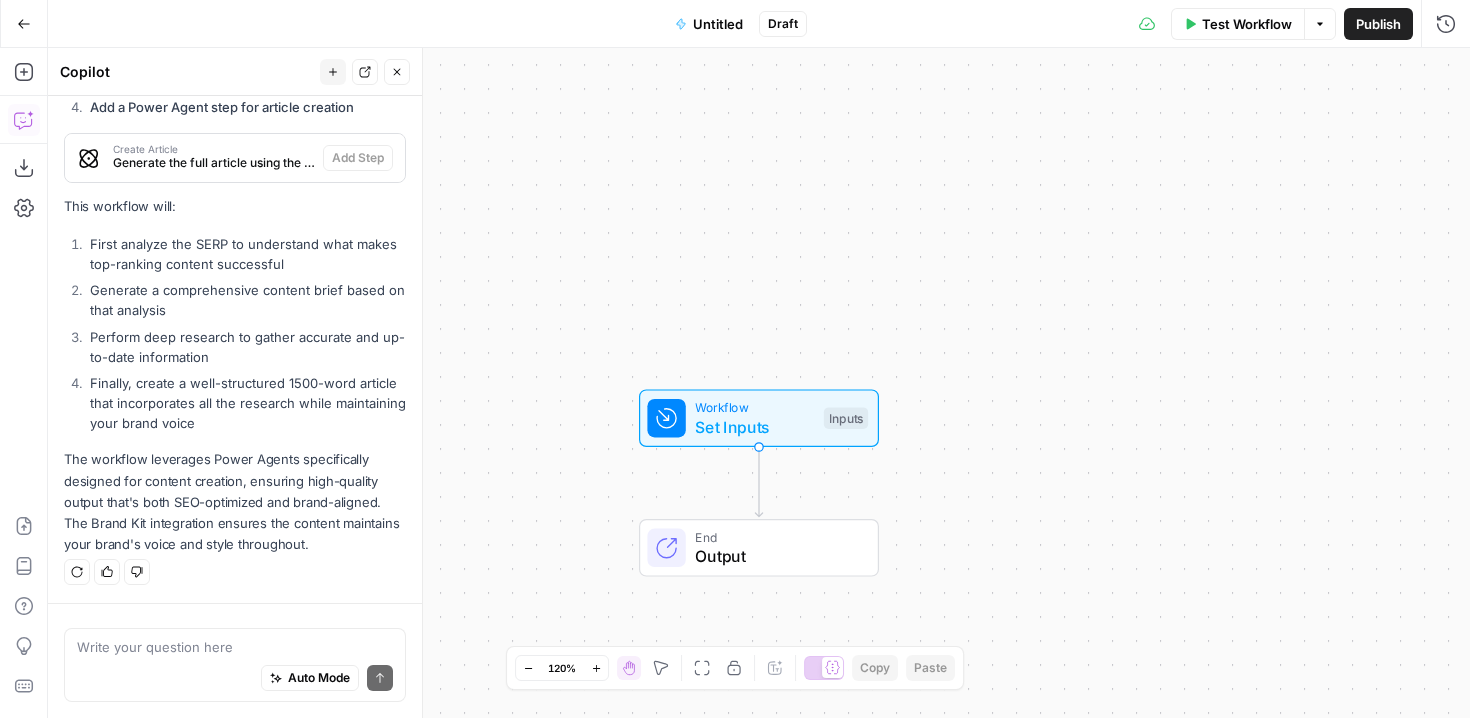 click on "I'll help you create a workflow for generating a 1500-word blog post optimized for SEO and aligned with your brand voice. Let me suggest a solution using some of AirOps' most effective Power Agents and steps.
Solution
Let's create a workflow that leverages Brand Kit context and performs thorough research before generating high-quality content.
New Inputs Add All
We need three essential inputs to start:
Add a short text input for the keyword
Primary Keyword Add Input
Add a short text input for the title
Article Title Add Input
Add a Brand Kit input
Brand Kit Add Input
New Steps Add All
Let's build the workflow with these key steps:
Add a Power Agent step for SERP analysis
Analyze SERP Analyze top-ranking content for the target keyword Add Step
Add a Power Agent step for content brief creation
Generate Content Brief Create a detailed content brief based on SERP analysis Add Step
Add a Power Agent step for deep research
Deep Research Add Step" at bounding box center [235, -168] 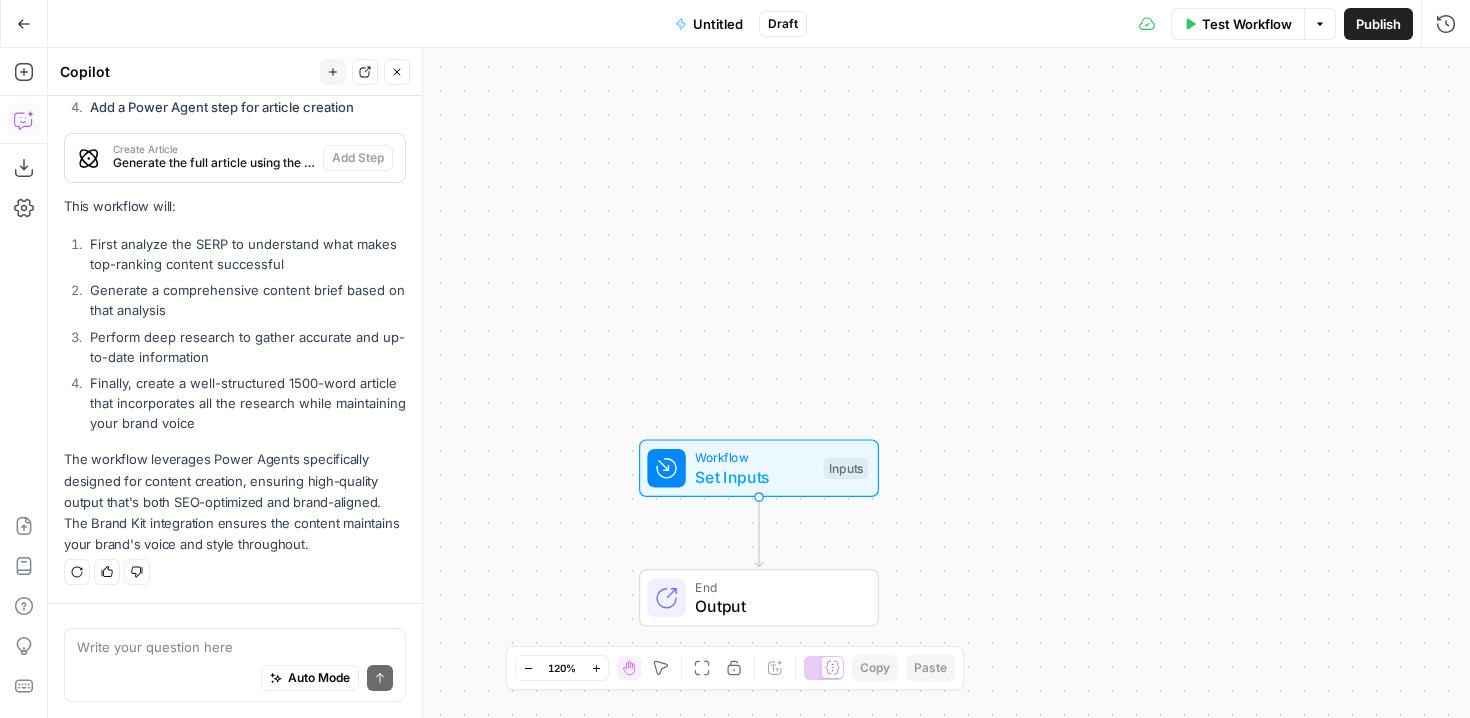 click on "I'll help you create a workflow for generating a 1500-word blog post optimized for SEO and aligned with your brand voice. Let me suggest a solution using some of AirOps' most effective Power Agents and steps.
Solution
Let's create a workflow that leverages Brand Kit context and performs thorough research before generating high-quality content.
New Inputs Add All
We need three essential inputs to start:
Add a short text input for the keyword
Primary Keyword Add Input
Add a short text input for the title
Article Title Add Input
Add a Brand Kit input
Brand Kit Add Input
New Steps Add All
Let's build the workflow with these key steps:
Add a Power Agent step for SERP analysis
Analyze SERP Analyze top-ranking content for the target keyword Add Step
Add a Power Agent step for content brief creation
Generate Content Brief Create a detailed content brief based on SERP analysis Add Step
Add a Power Agent step for deep research
Deep Research Add Step" at bounding box center [235, -168] 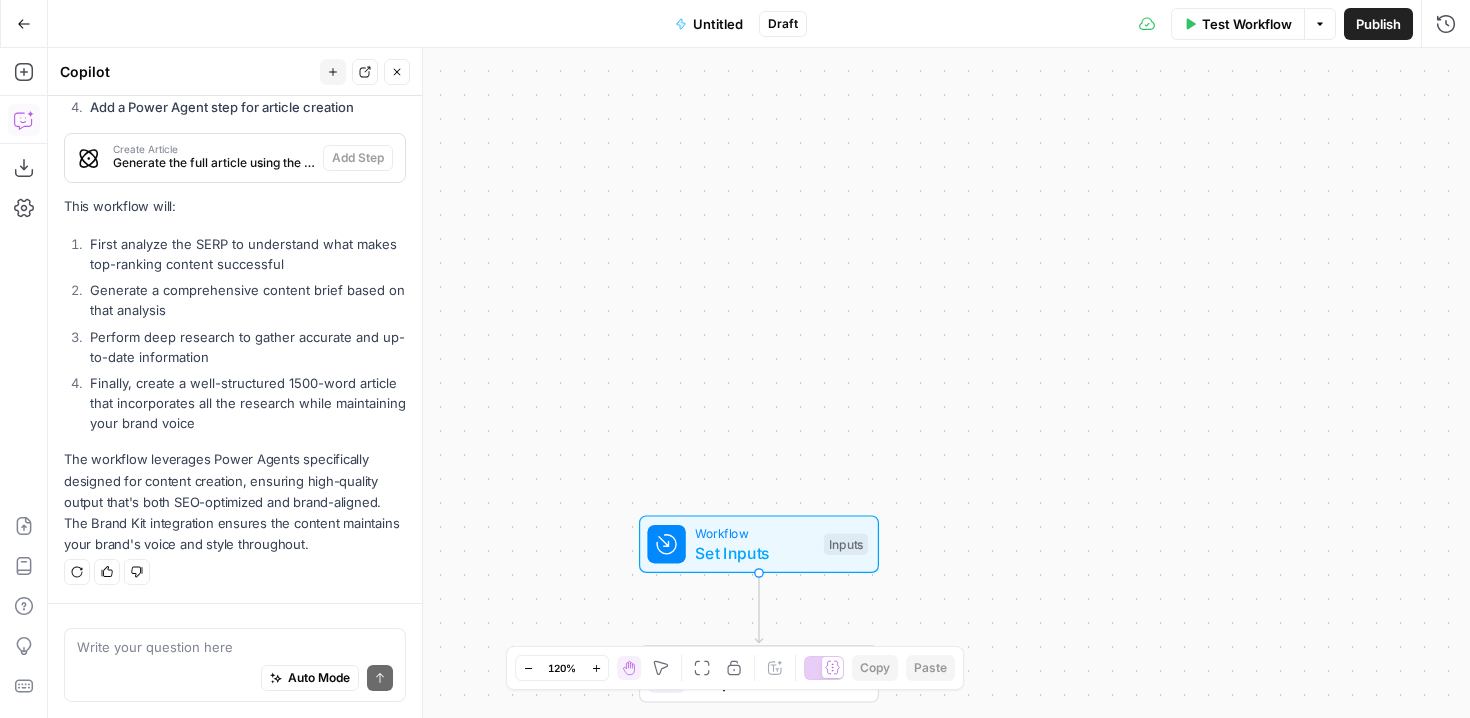 click on "Workflow Set Inputs Inputs End Output" at bounding box center (759, 383) 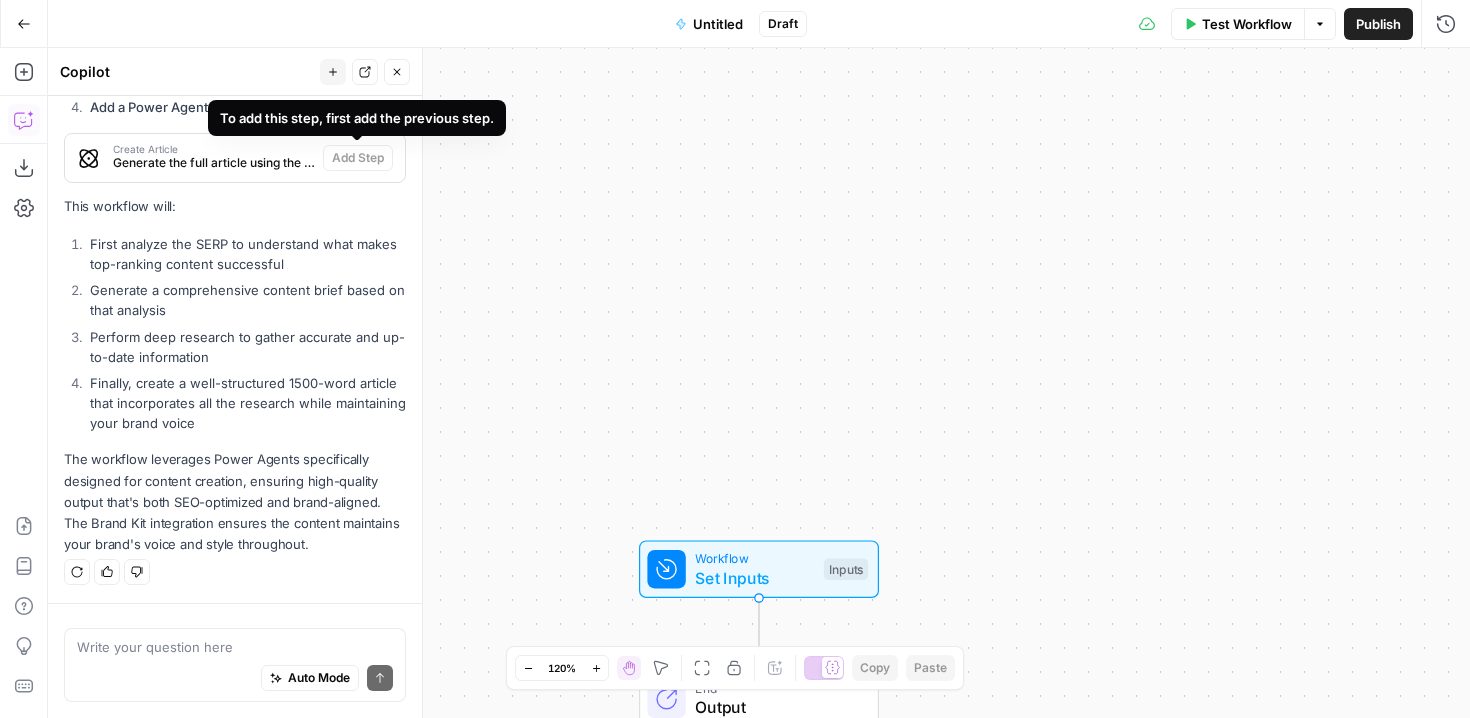 drag, startPoint x: 404, startPoint y: 118, endPoint x: 400, endPoint y: 71, distance: 47.169907 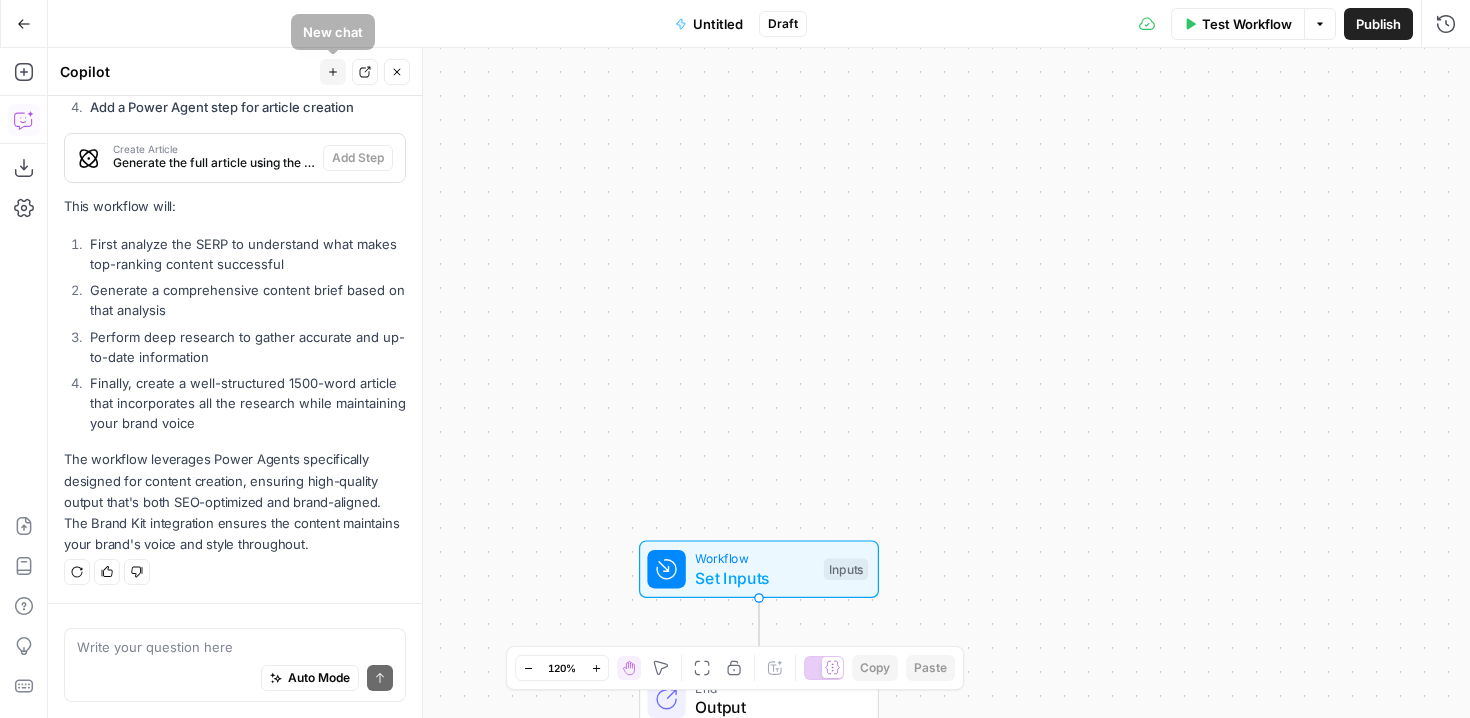 click on "Add a Power Agent step for article creation" at bounding box center [245, 107] 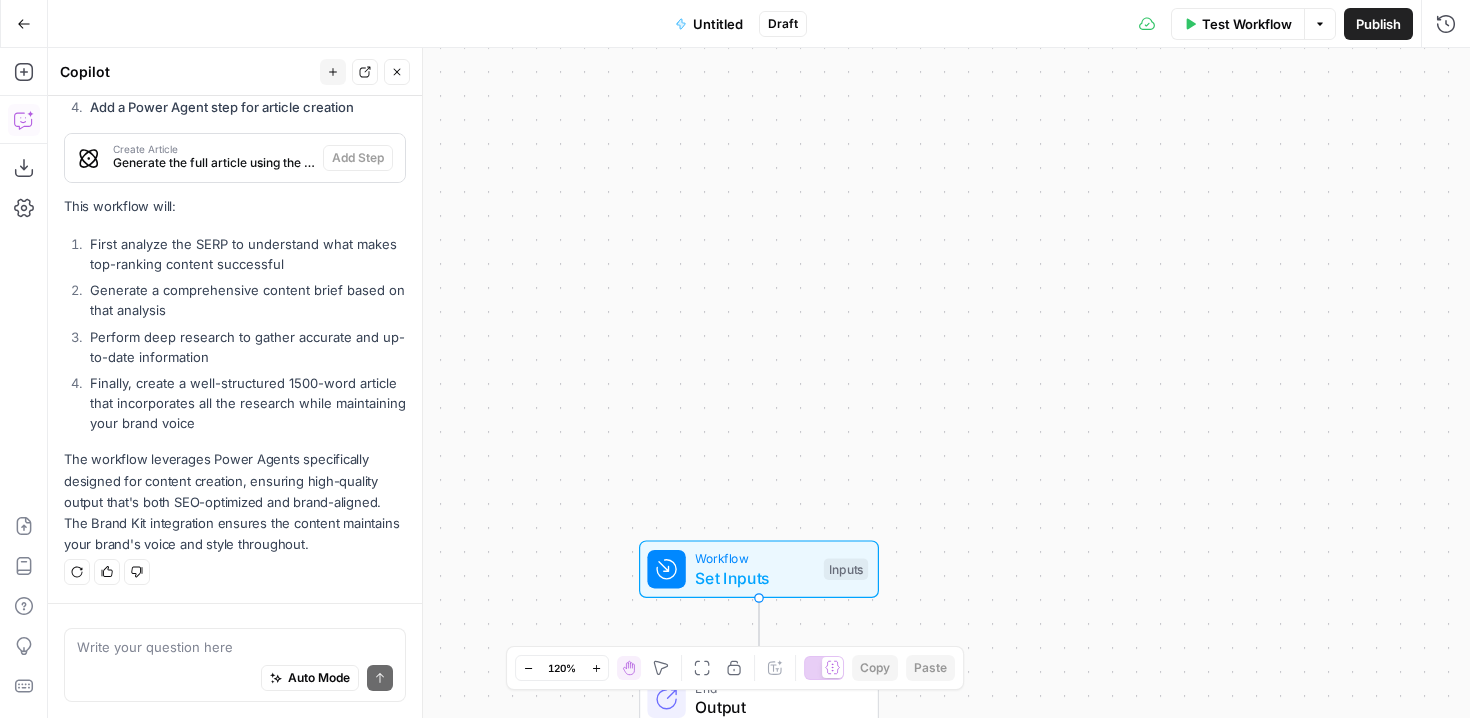 click 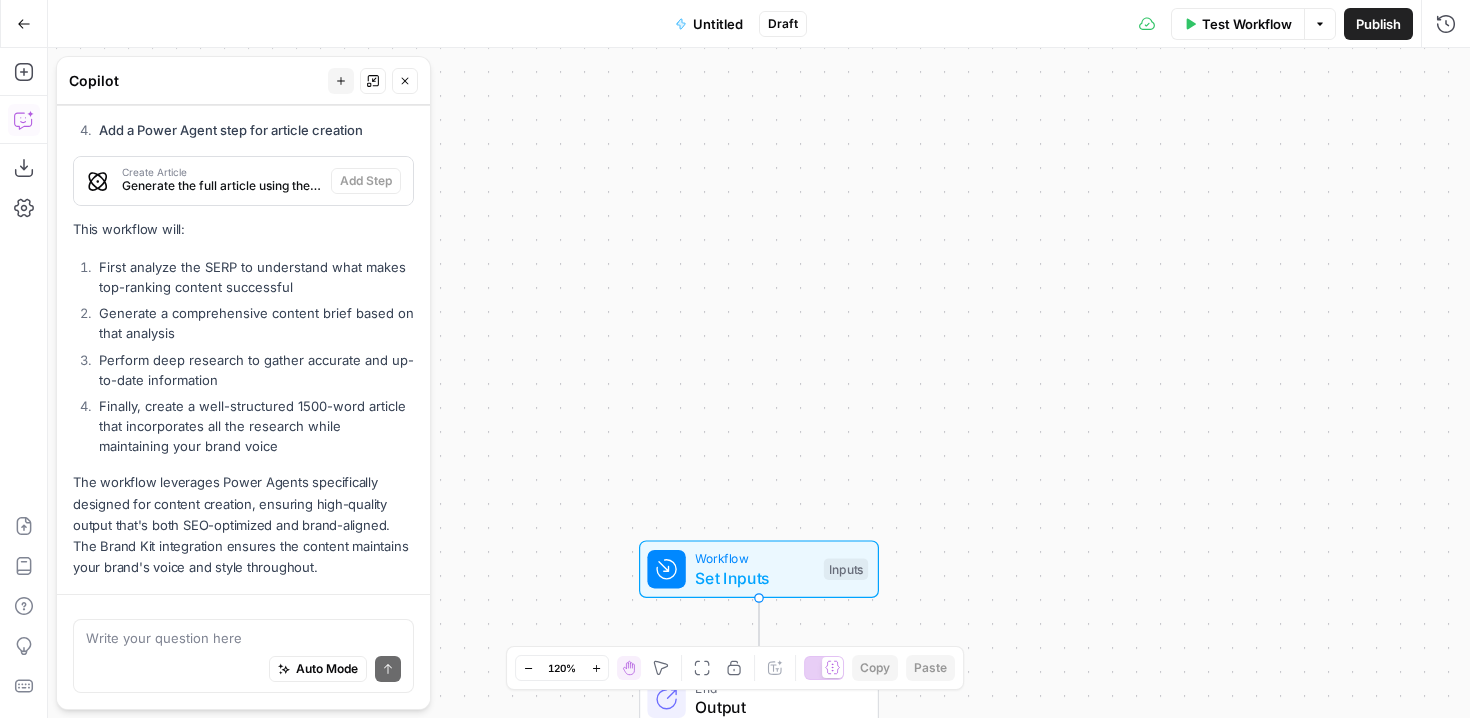 scroll, scrollTop: 1269, scrollLeft: 0, axis: vertical 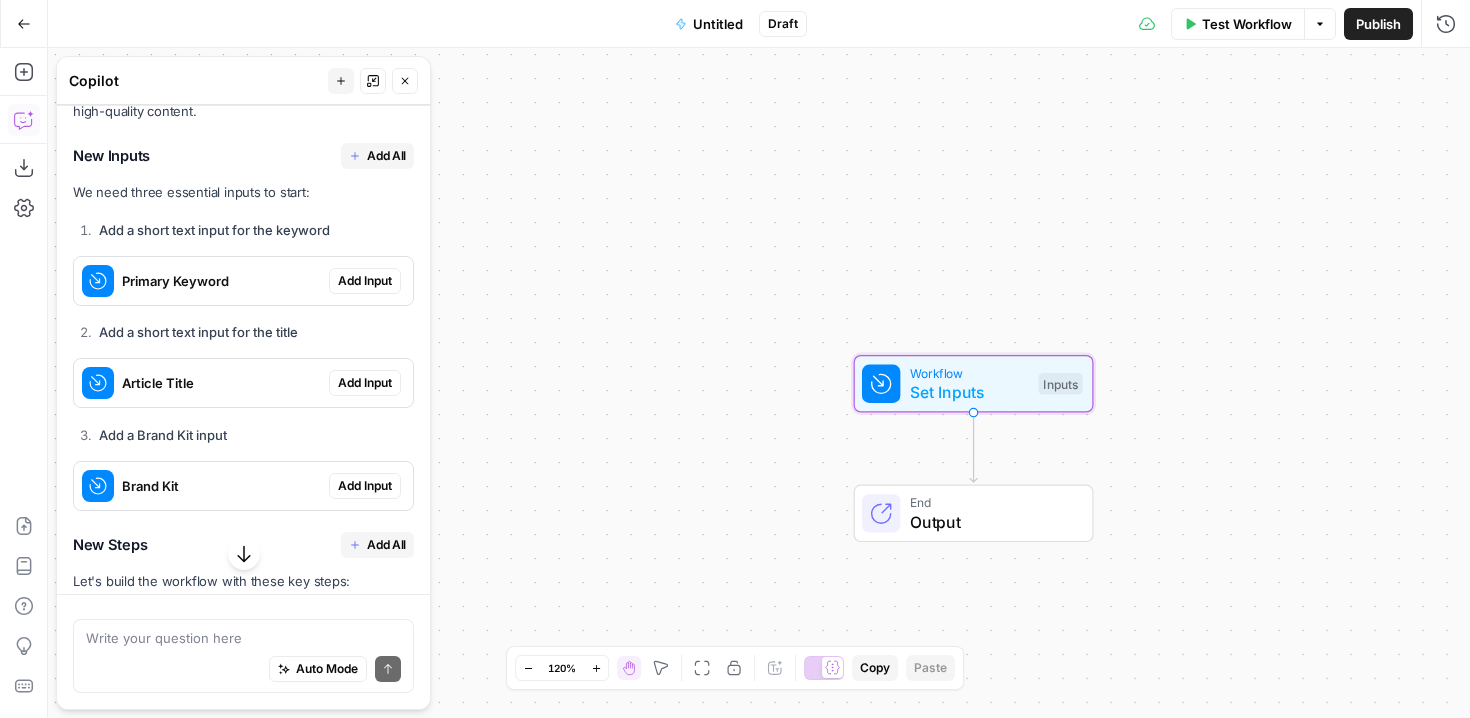 click on "Add Input" at bounding box center [365, 281] 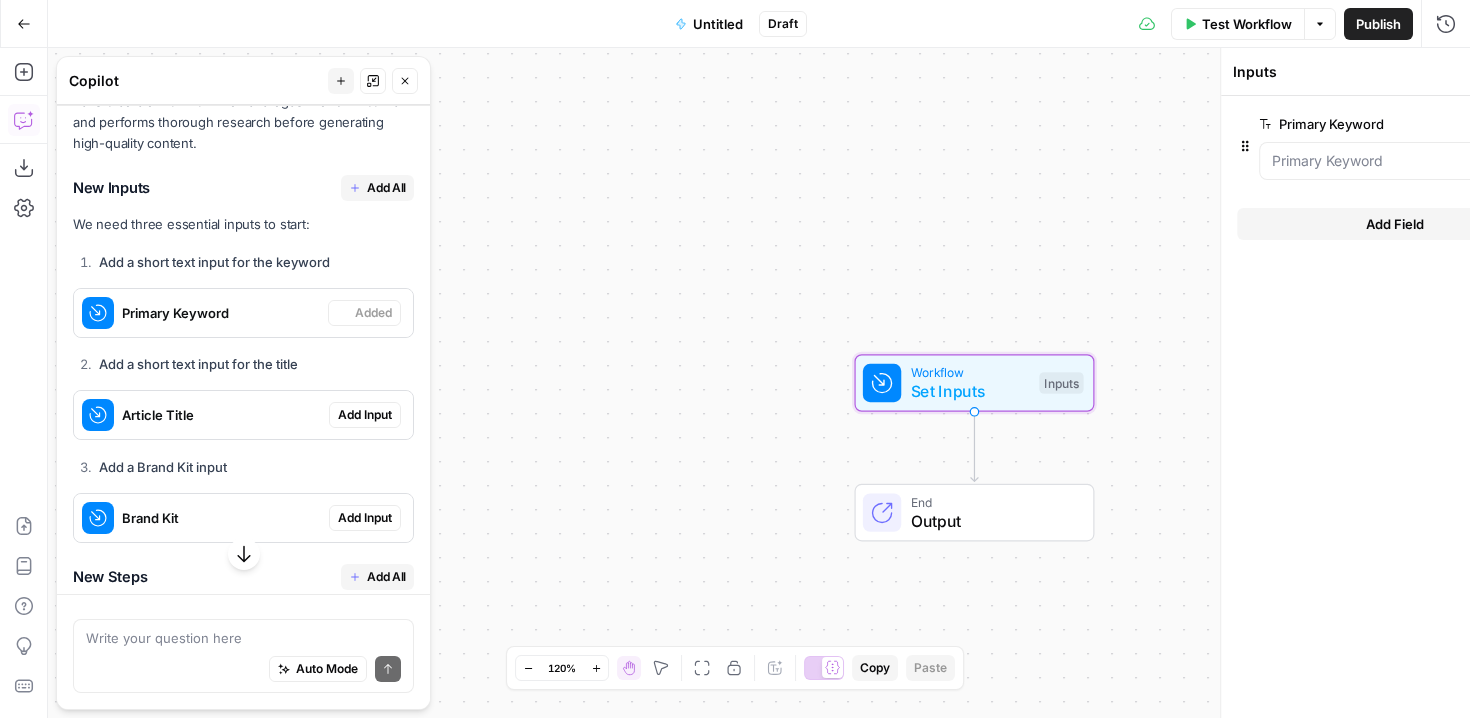 scroll, scrollTop: 473, scrollLeft: 0, axis: vertical 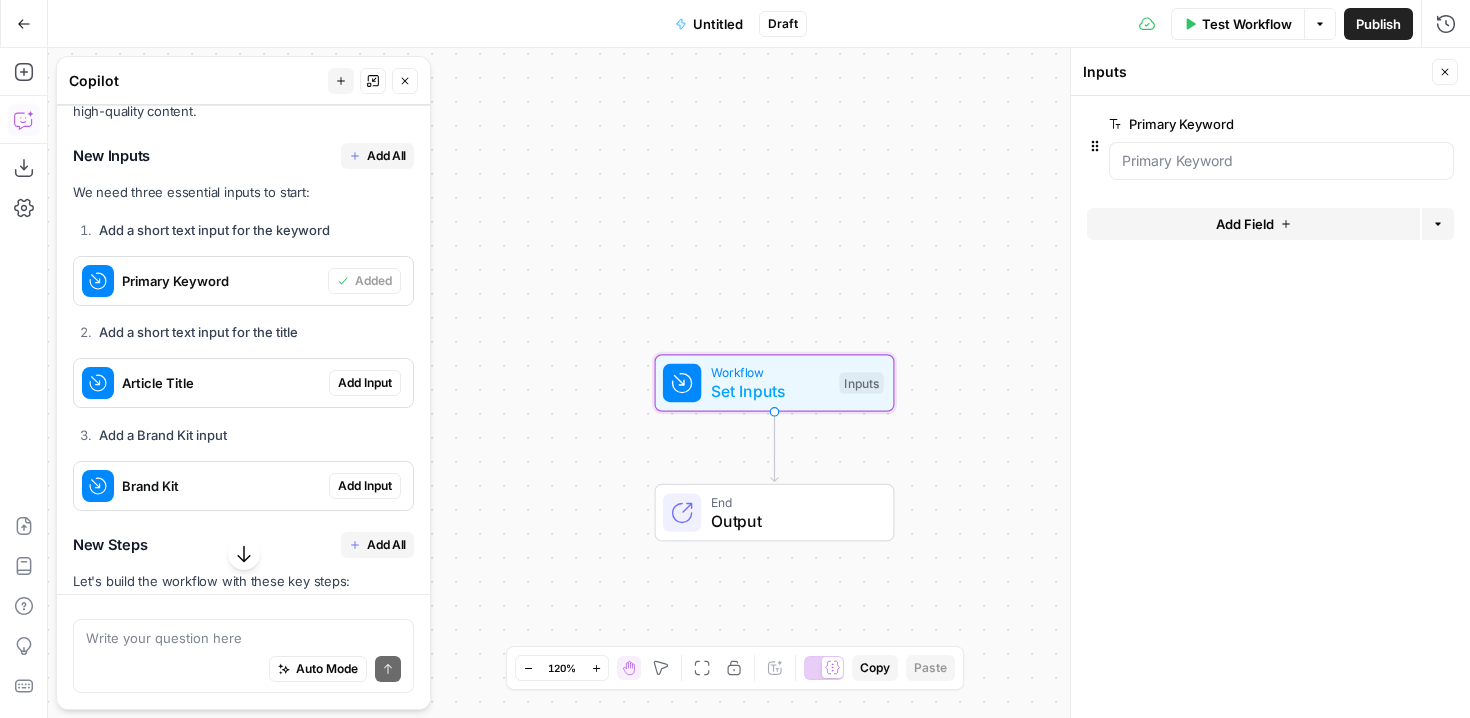 click on "Add Input" at bounding box center [365, 383] 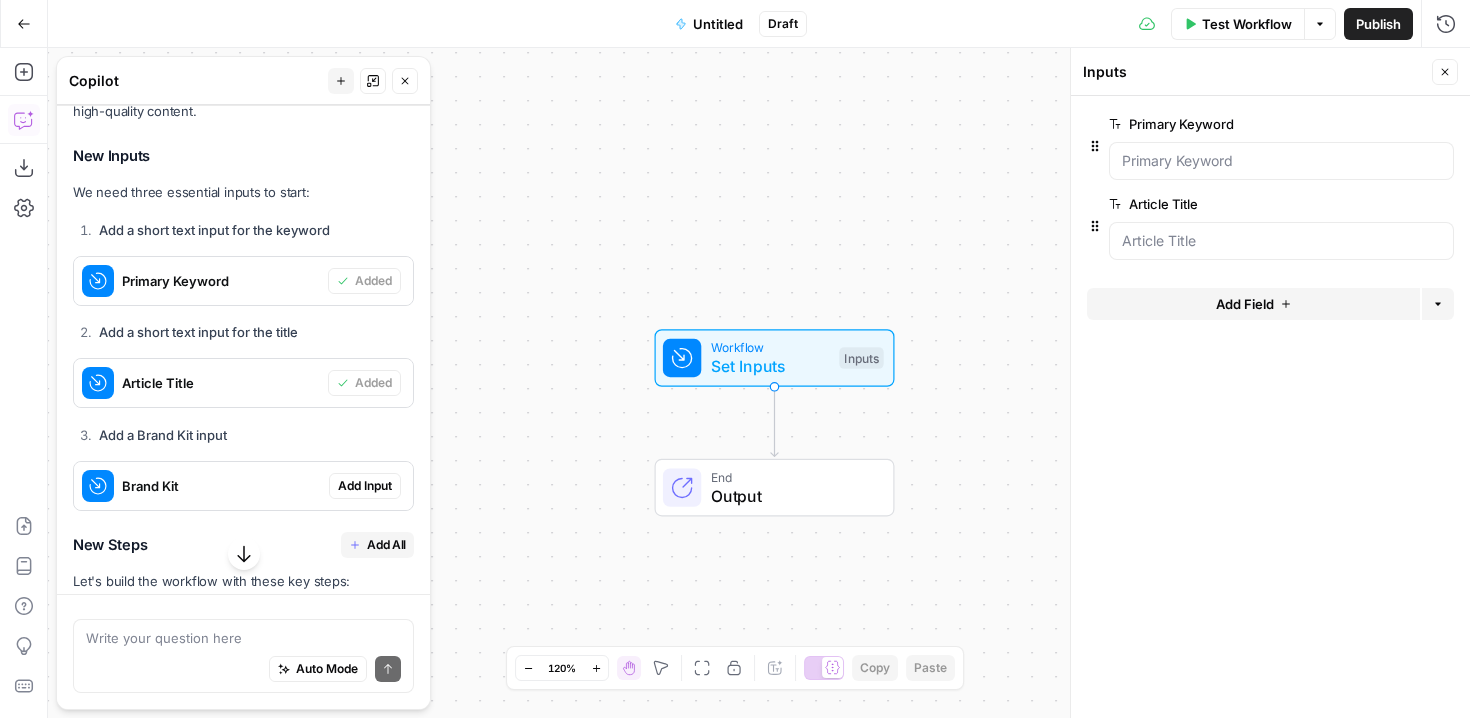 click on "Hi! How can I help with your workflow?
I can explain steps, debug, write prompts, code, and offer advice.
I might make mistakes now and then, but I’m always learning — let’s tackle it together! Help build a workflow that starts with a keyword and title, uses a brand kit and outputs a 1500 word blog or webpage Restore from Checkpoint I'll help you create a workflow for generating a 1500-word blog post optimized for SEO and aligned with your brand voice. Let me suggest a solution using some of AirOps' most effective Power Agents and steps.
Solution
Let's create a workflow that leverages Brand Kit context and performs thorough research before generating high-quality content.
New Inputs
We need three essential inputs to start:
Add a short text input for the keyword
Primary Keyword Added
Add a short text input for the title
Article Title Added
Add a Brand Kit input
Brand Kit Add Input
New Steps Add All
Let's build the workflow with these key steps:
Analyze SERP" at bounding box center [243, 527] 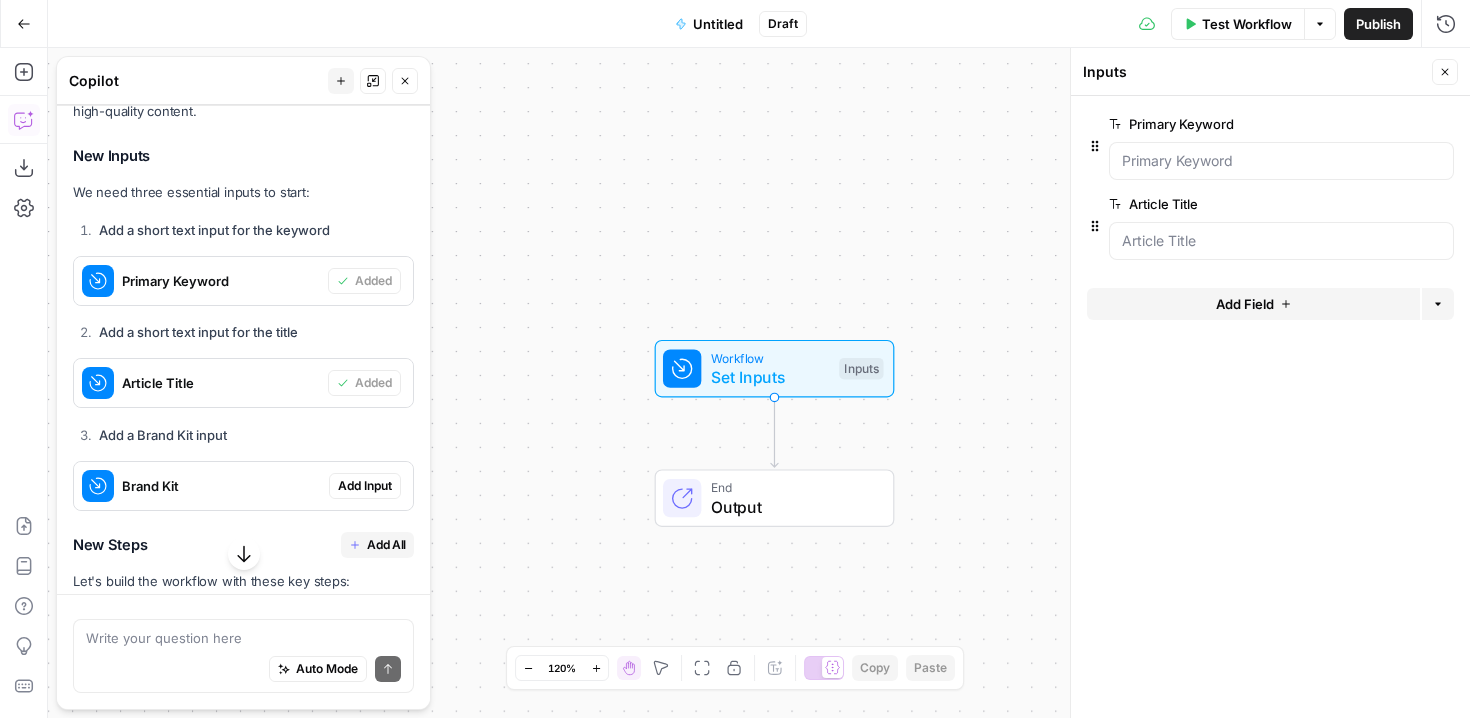 click on "I'll help you create a workflow for generating a 1500-word blog post optimized for SEO and aligned with your brand voice. Let me suggest a solution using some of AirOps' most effective Power Agents and steps.
Solution
Let's create a workflow that leverages Brand Kit context and performs thorough research before generating high-quality content.
New Inputs
We need three essential inputs to start:
Add a short text input for the keyword
Primary Keyword Added
Add a short text input for the title
Article Title Added
Add a Brand Kit input
Brand Kit Add Input
New Steps Add All
Let's build the workflow with these key steps:
Add a Power Agent step for SERP analysis
Analyze SERP Analyze top-ranking content for the target keyword Add Step
Add a Power Agent step for content brief creation
Generate Content Brief Create a detailed content brief based on SERP analysis Add Step
Add a Power Agent step for deep research
Deep Research Add Step
Create Article" at bounding box center [243, 651] 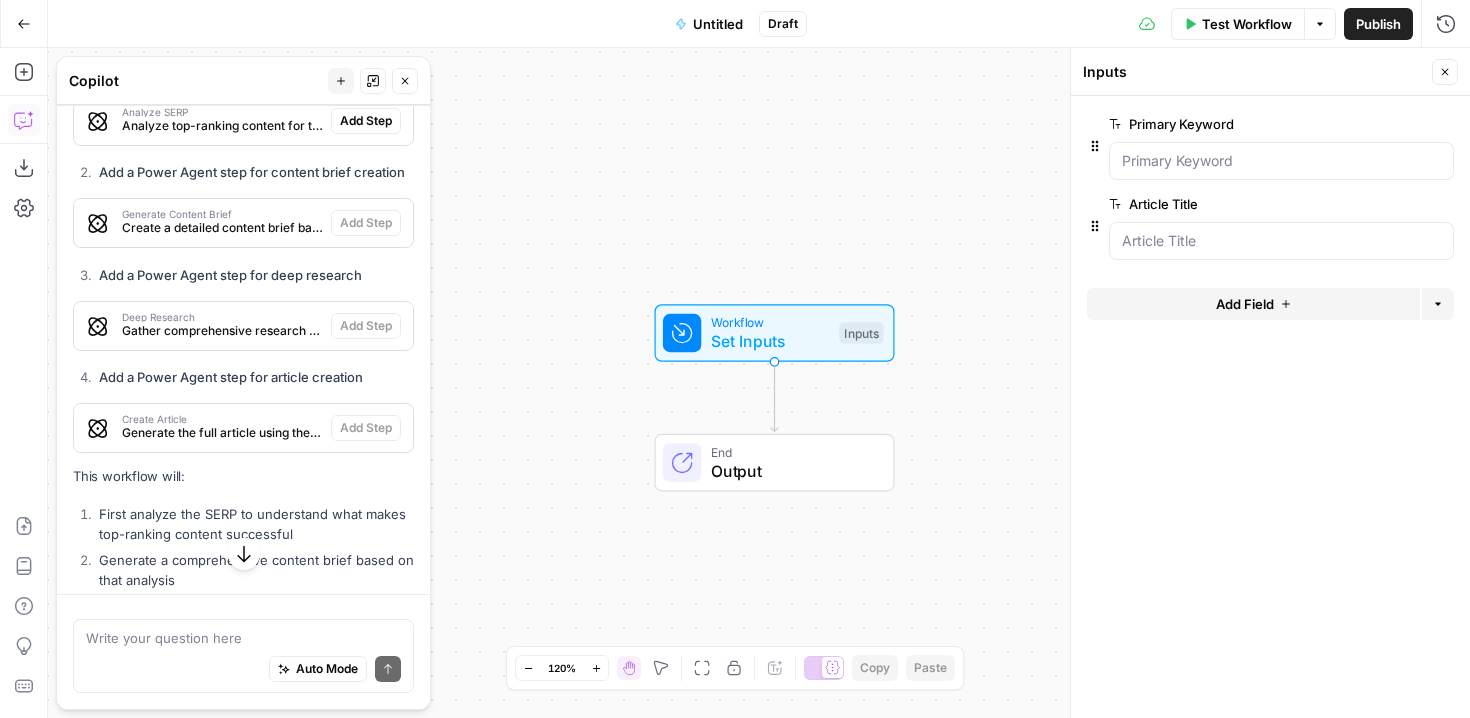 scroll, scrollTop: 1238, scrollLeft: 0, axis: vertical 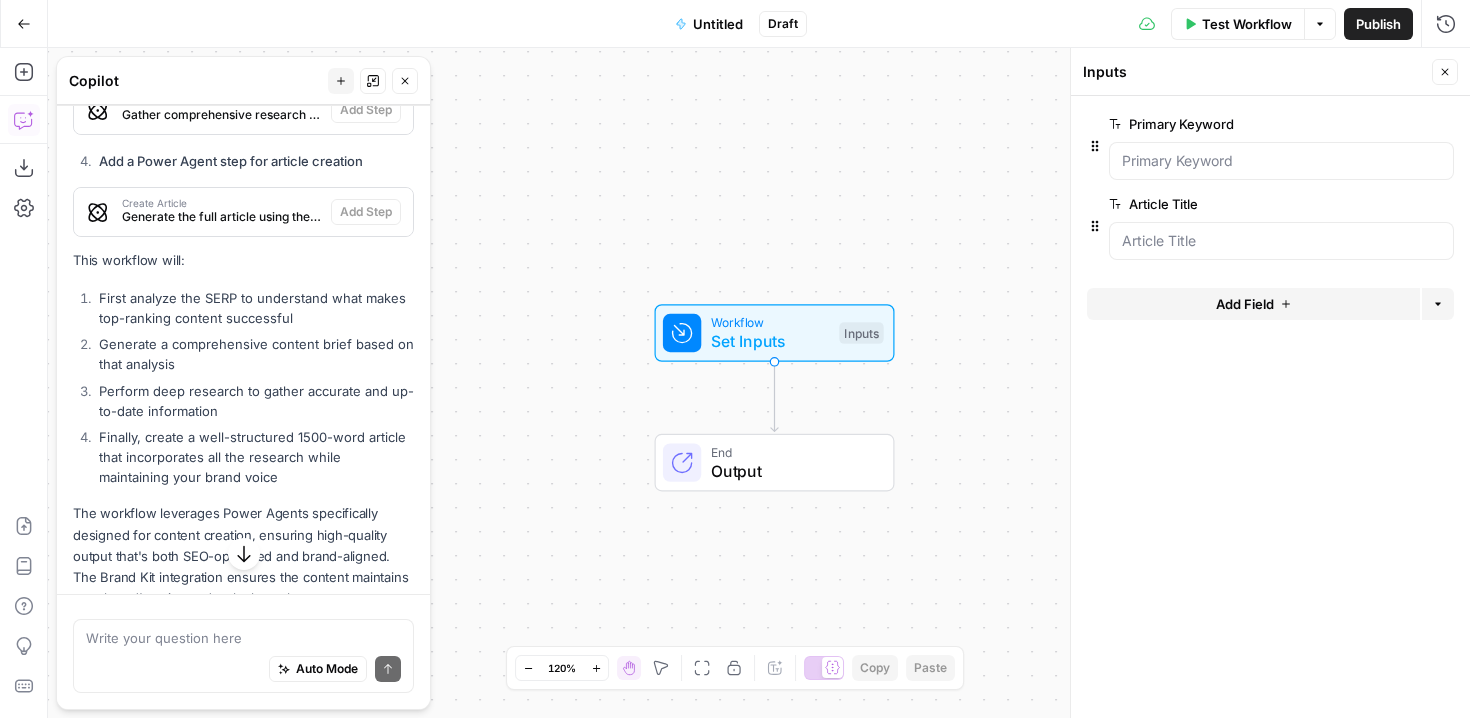 drag, startPoint x: 284, startPoint y: 562, endPoint x: 294, endPoint y: 384, distance: 178.28067 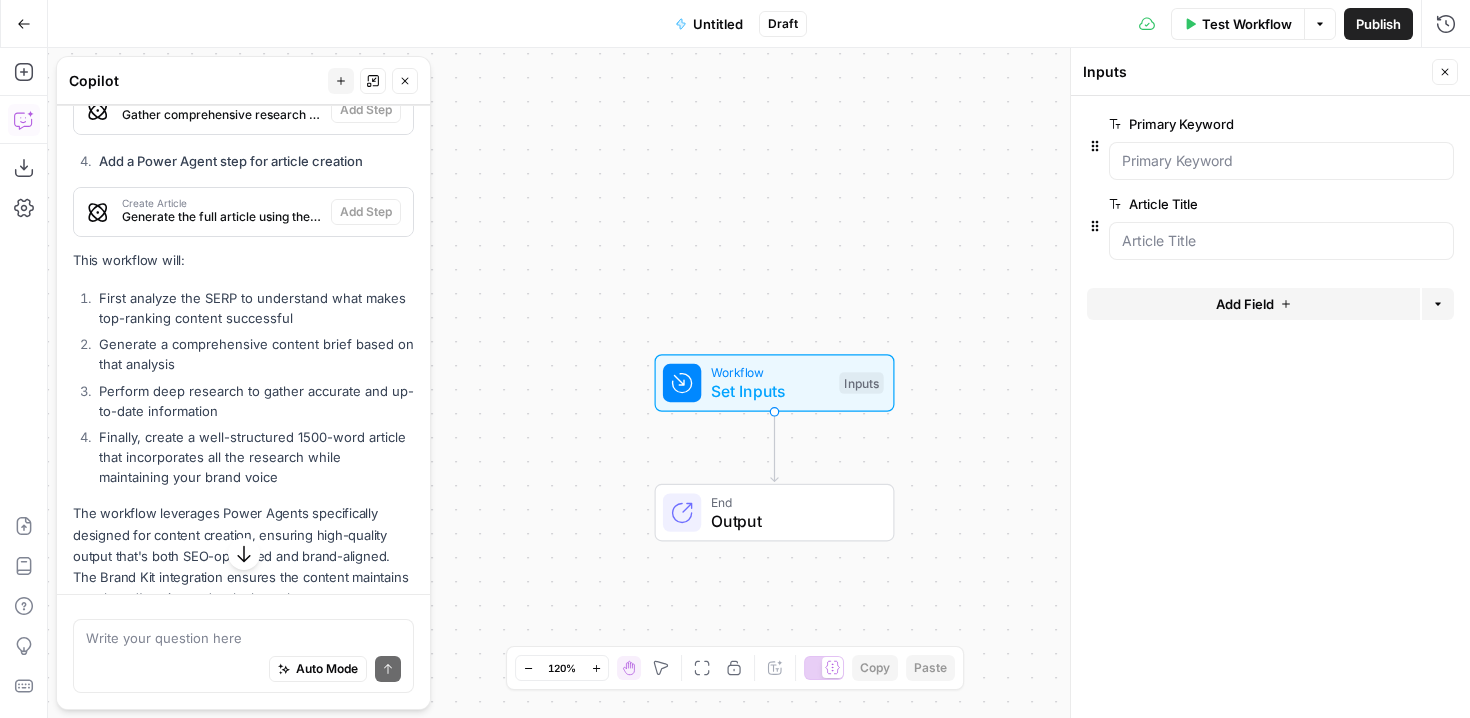 click on "First analyze the SERP to understand what makes top-ranking content successful
Generate a comprehensive content brief based on that analysis
Perform deep research to gather accurate and up-to-date information
Finally, create a well-structured 1500-word article that incorporates all the research while maintaining your brand voice" at bounding box center [243, 388] 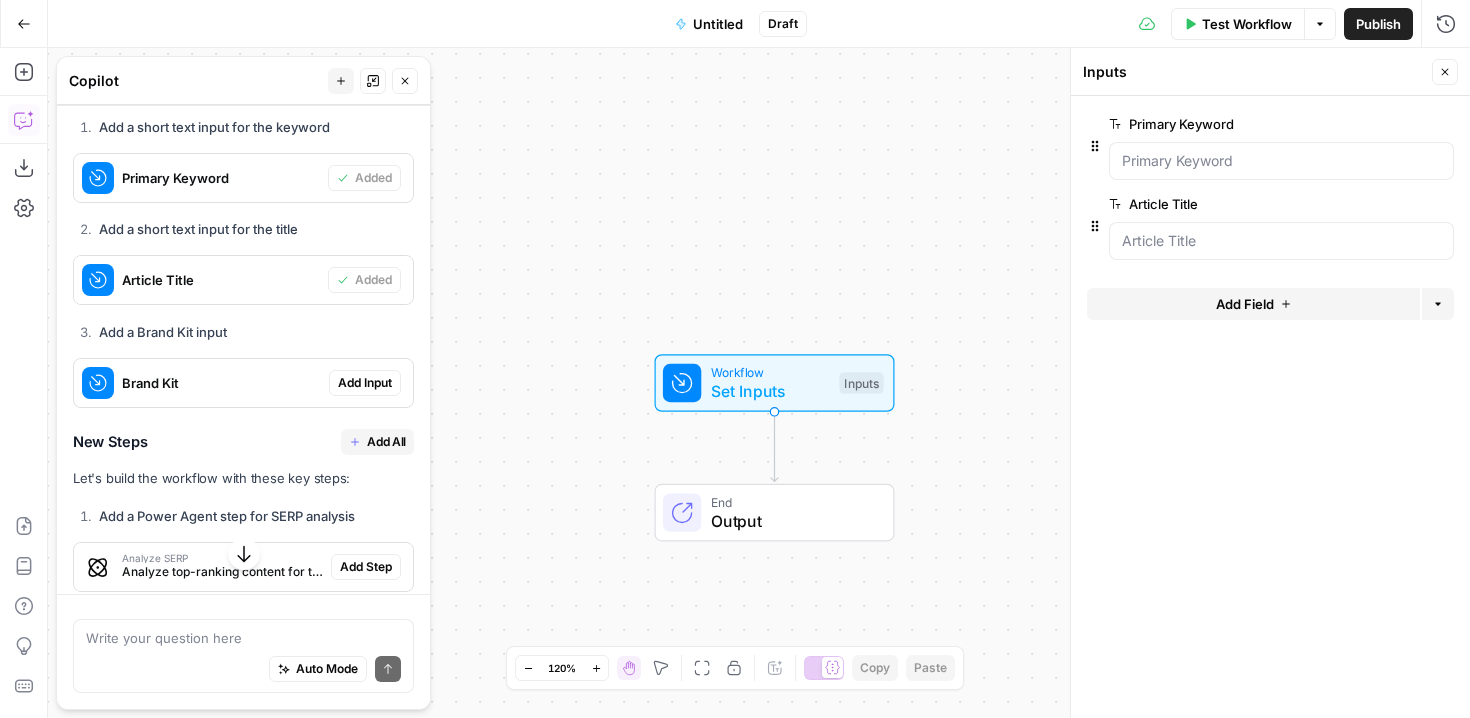 scroll, scrollTop: 291, scrollLeft: 0, axis: vertical 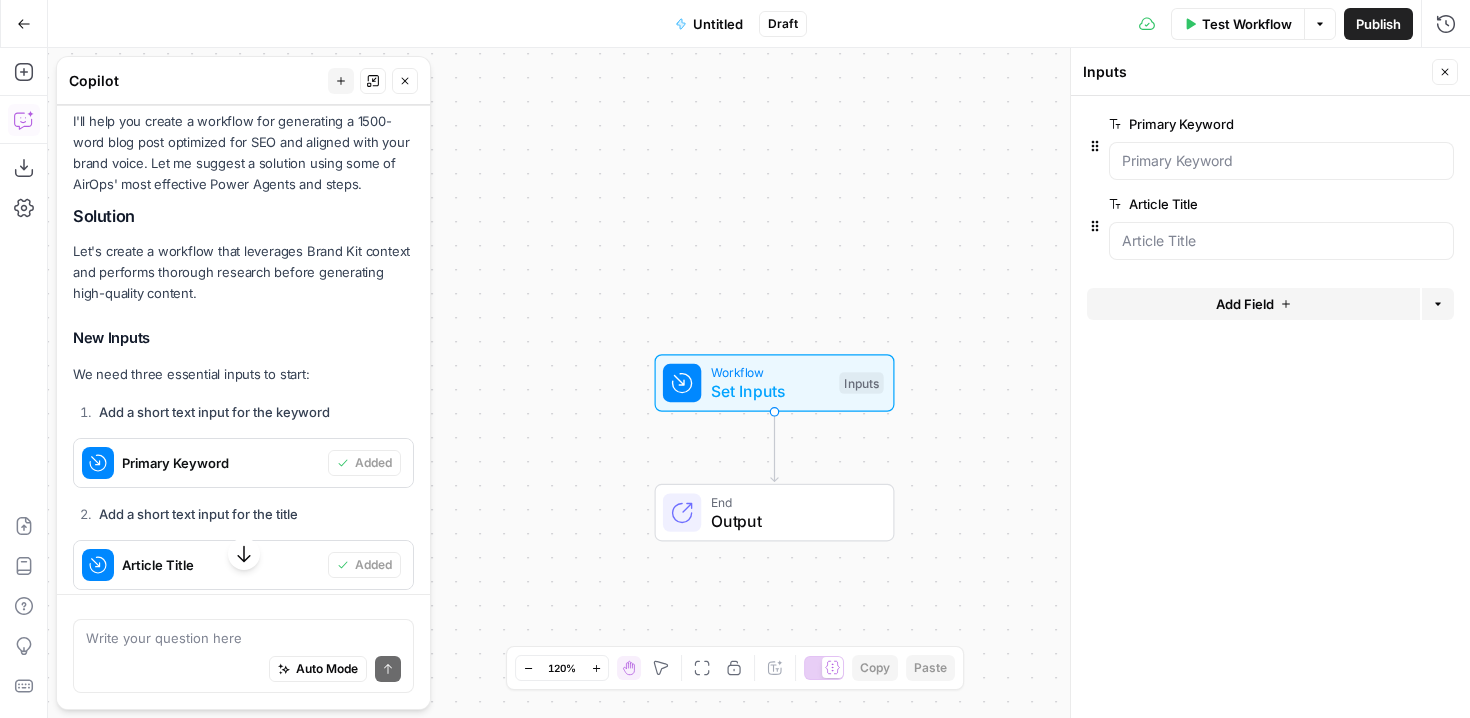 drag, startPoint x: 275, startPoint y: 419, endPoint x: 275, endPoint y: 256, distance: 163 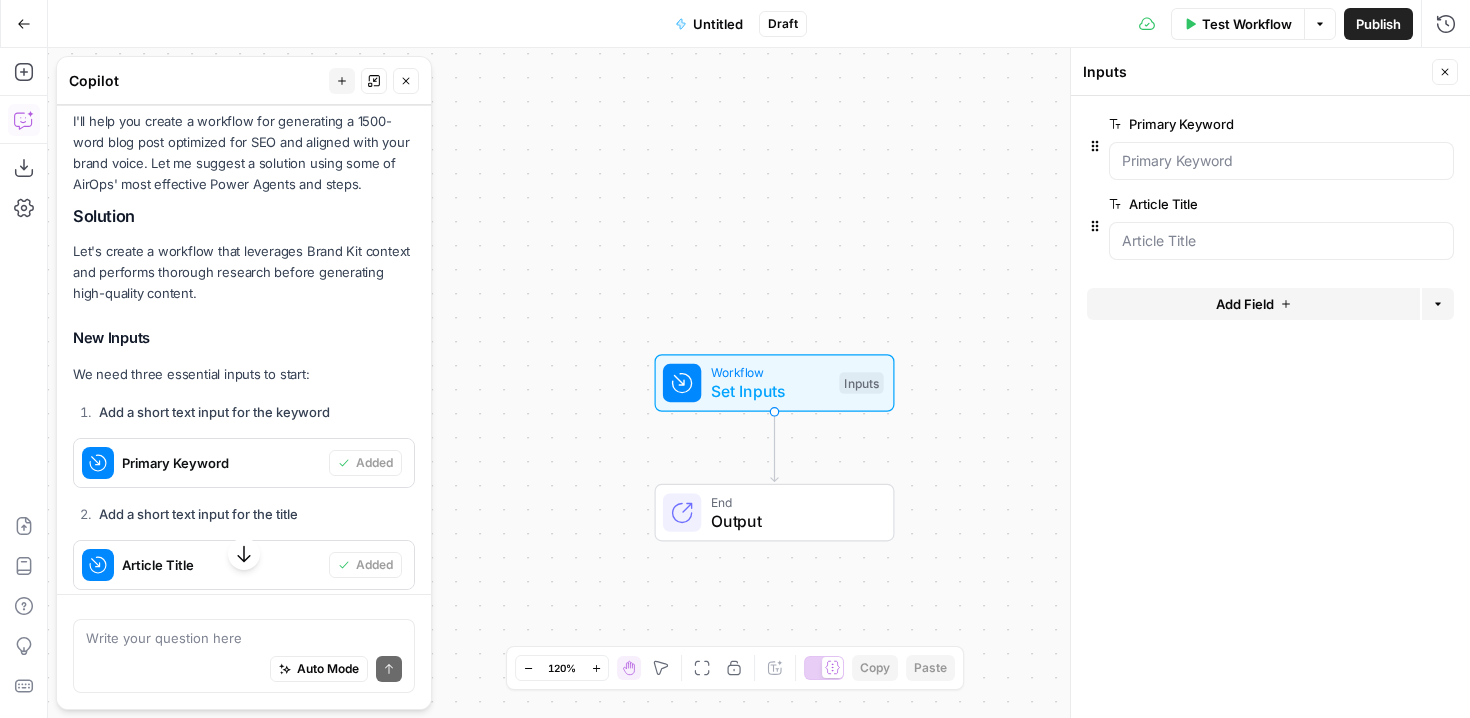 drag, startPoint x: 421, startPoint y: 328, endPoint x: 412, endPoint y: 368, distance: 41 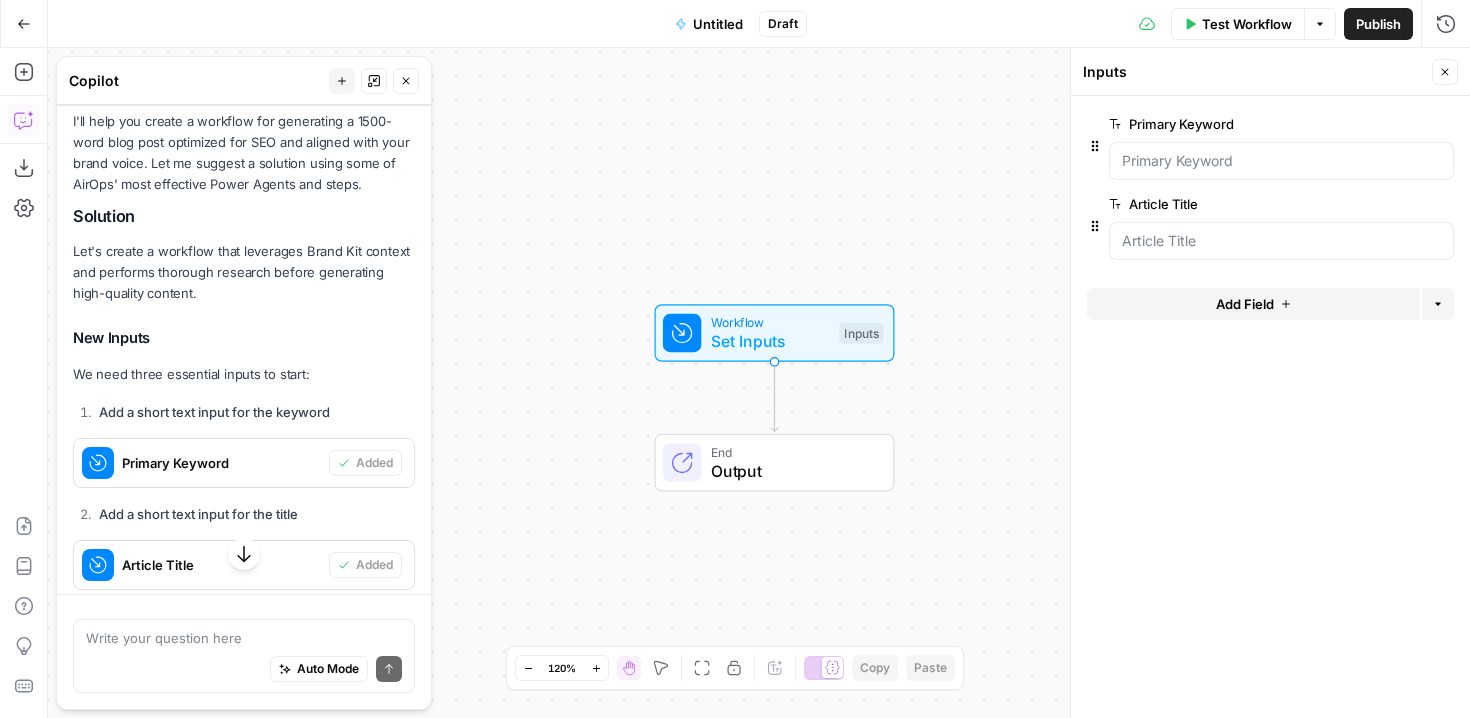 click on "I'll help you create a workflow for generating a 1500-word blog post optimized for SEO and aligned with your brand voice. Let me suggest a solution using some of AirOps' most effective Power Agents and steps.
Solution
Let's create a workflow that leverages Brand Kit context and performs thorough research before generating high-quality content.
New Inputs
We need three essential inputs to start:
Add a short text input for the keyword
Primary Keyword Added
Add a short text input for the title
Article Title Added
Add a Brand Kit input
Brand Kit Add Input
New Steps Add All
Let's build the workflow with these key steps:
Add a Power Agent step for SERP analysis
Analyze SERP Analyze top-ranking content for the target keyword Add Step
Add a Power Agent step for content brief creation
Generate Content Brief Create a detailed content brief based on SERP analysis Add Step
Add a Power Agent step for deep research
Deep Research Add Step
Create Article" at bounding box center [244, 833] 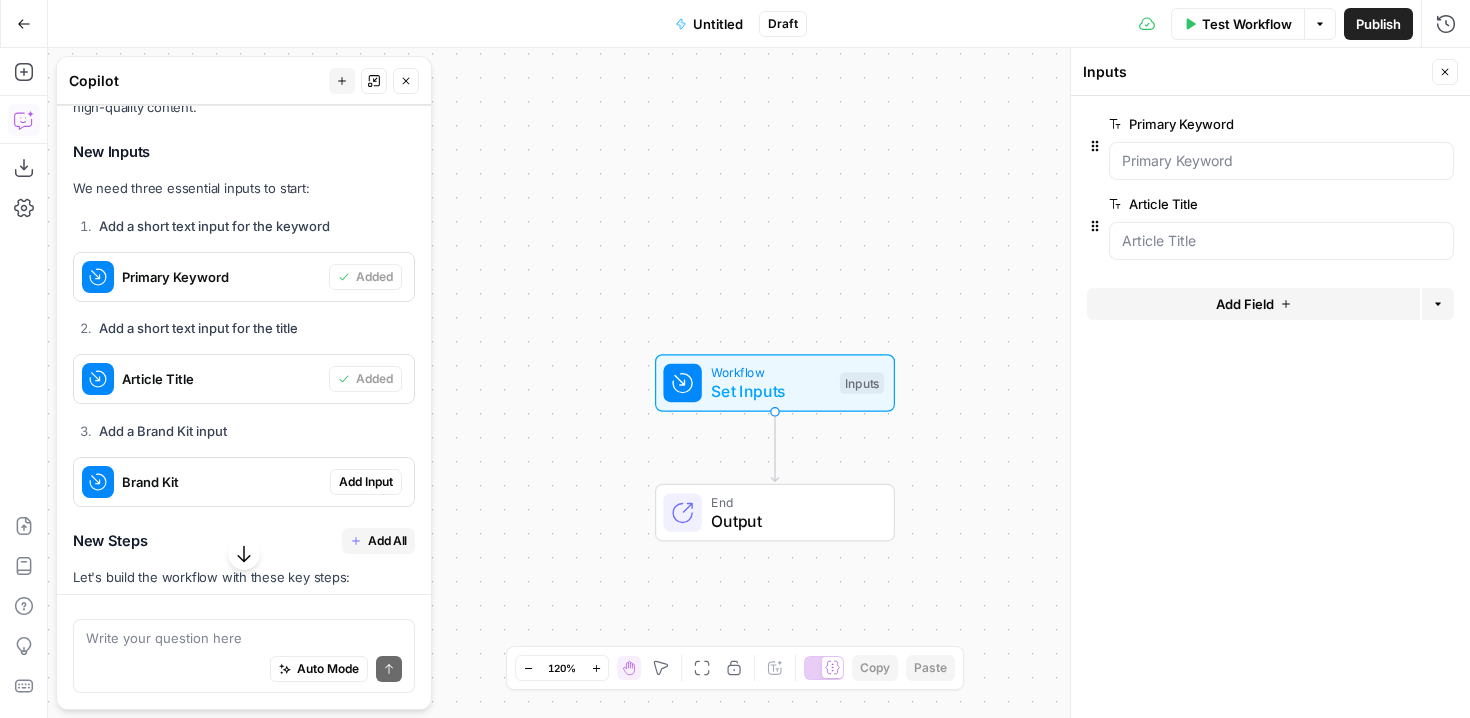 drag, startPoint x: 294, startPoint y: 366, endPoint x: 249, endPoint y: 700, distance: 337.0178 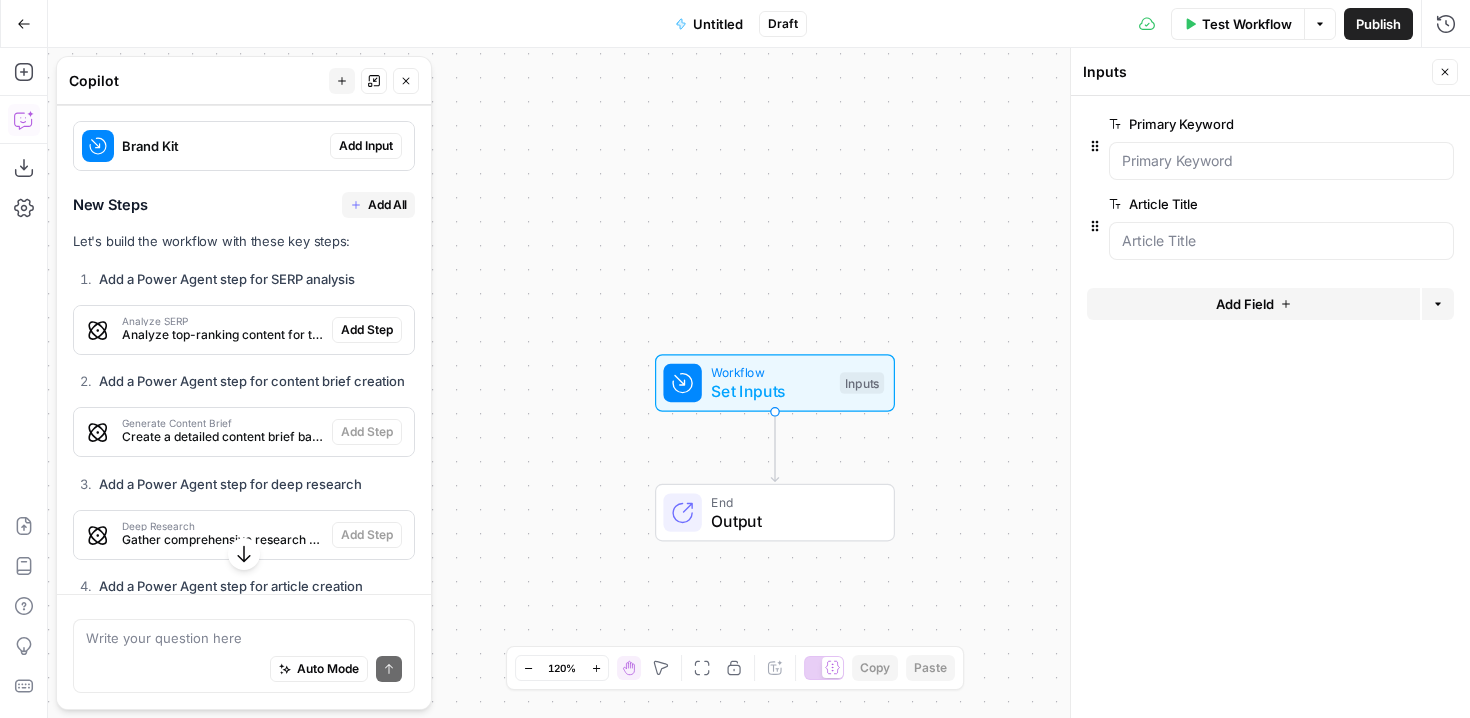 scroll, scrollTop: 816, scrollLeft: 0, axis: vertical 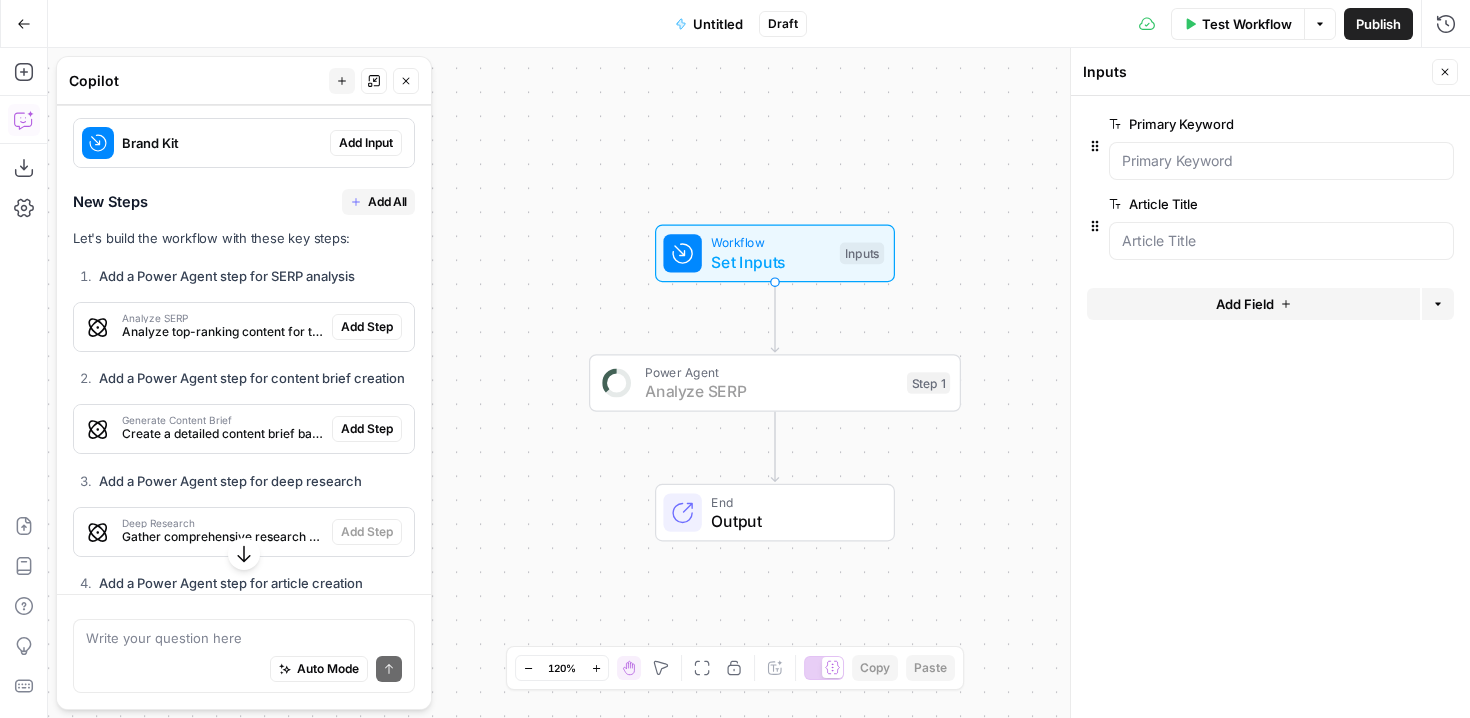 click on "Add Step" at bounding box center [367, 327] 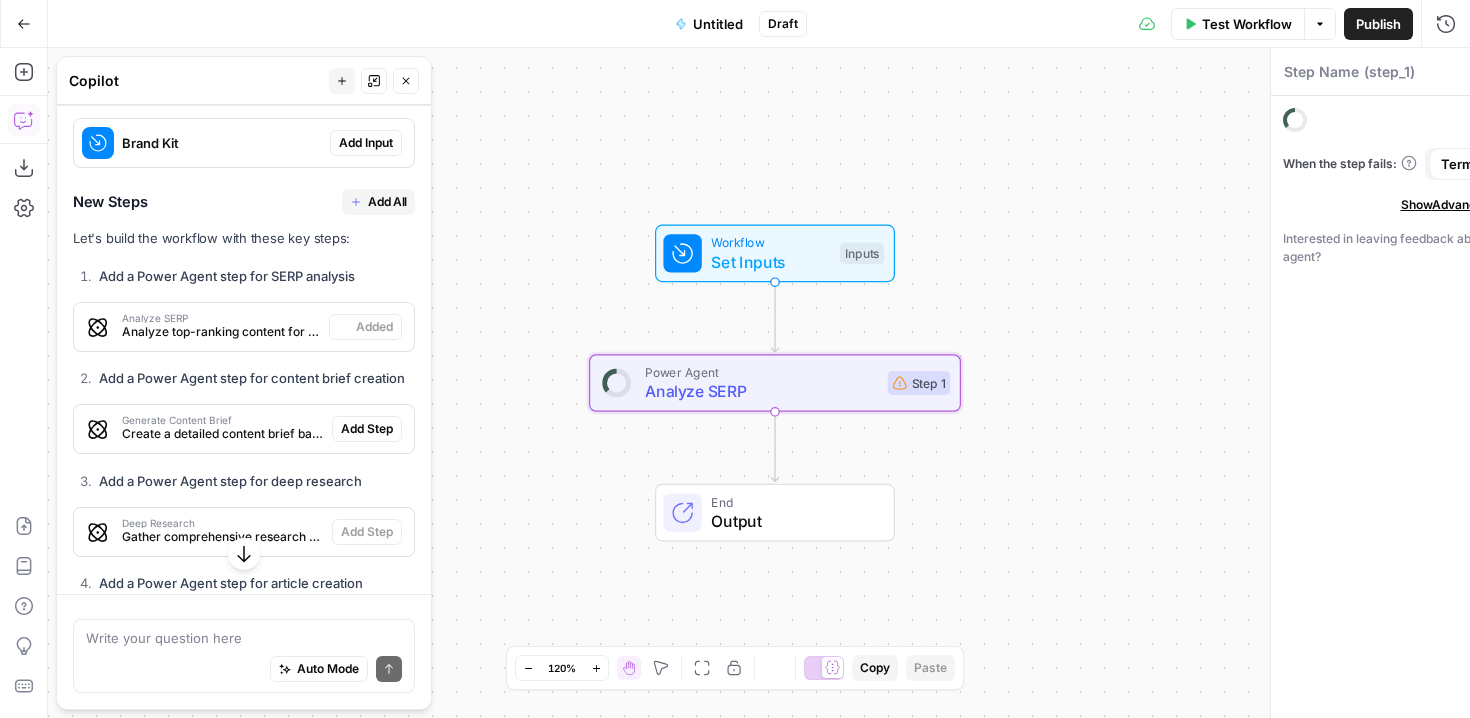 type on "Analyze SERP" 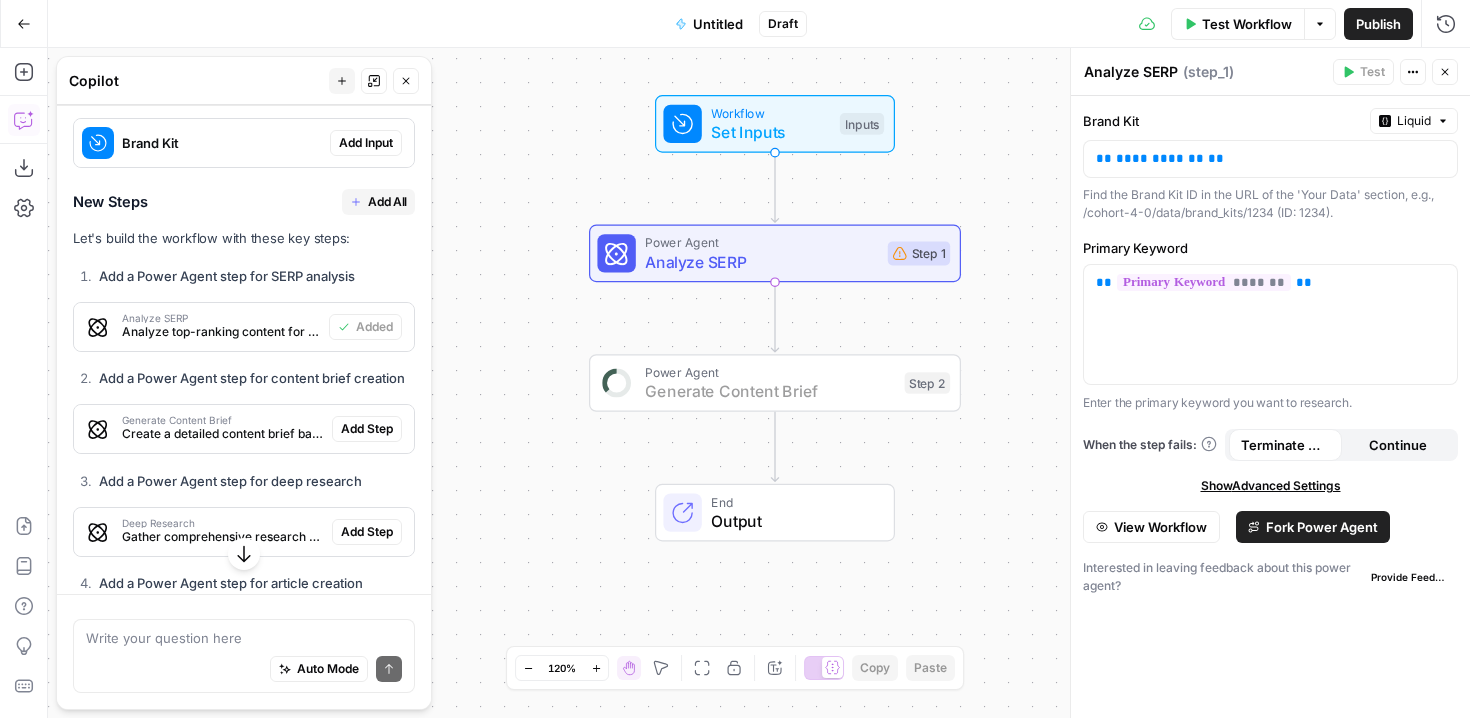 click on "Add Step" at bounding box center [367, 429] 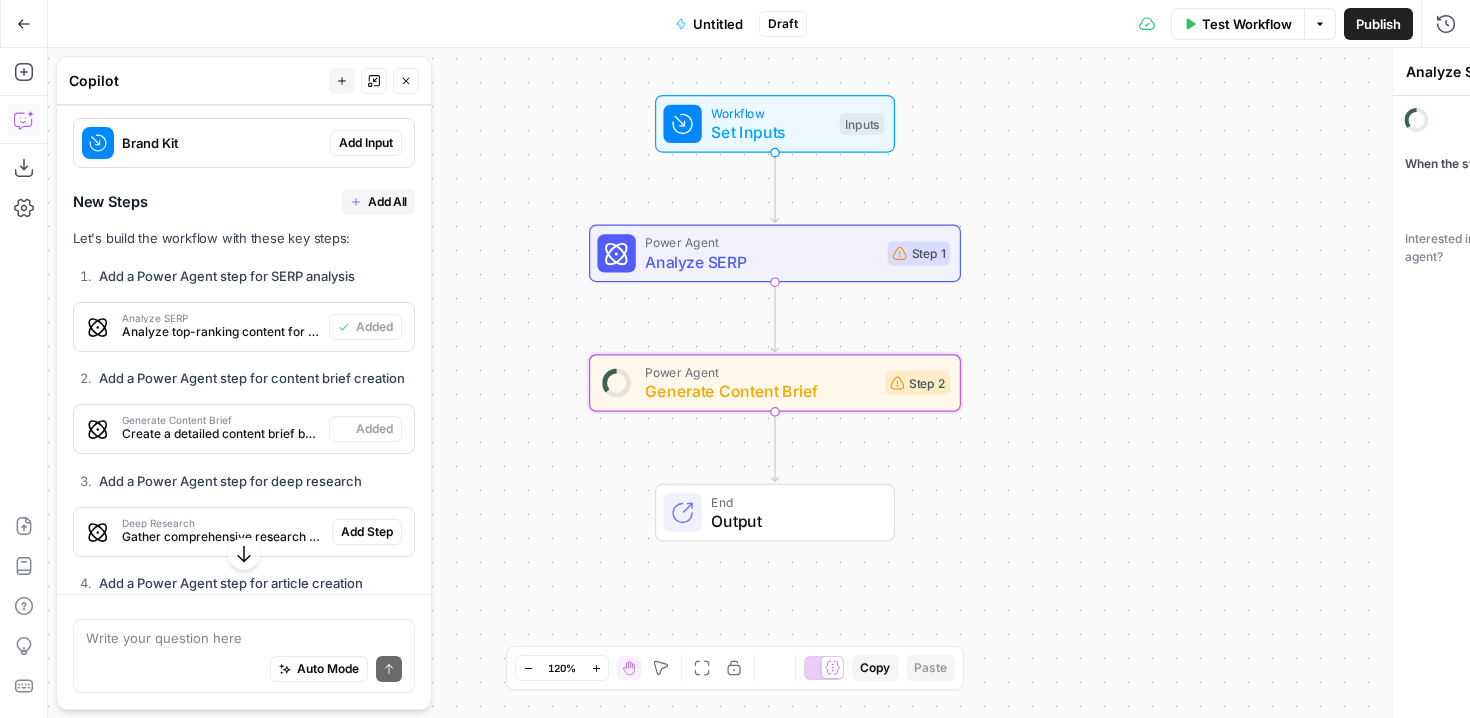 type on "Generate Content Brief" 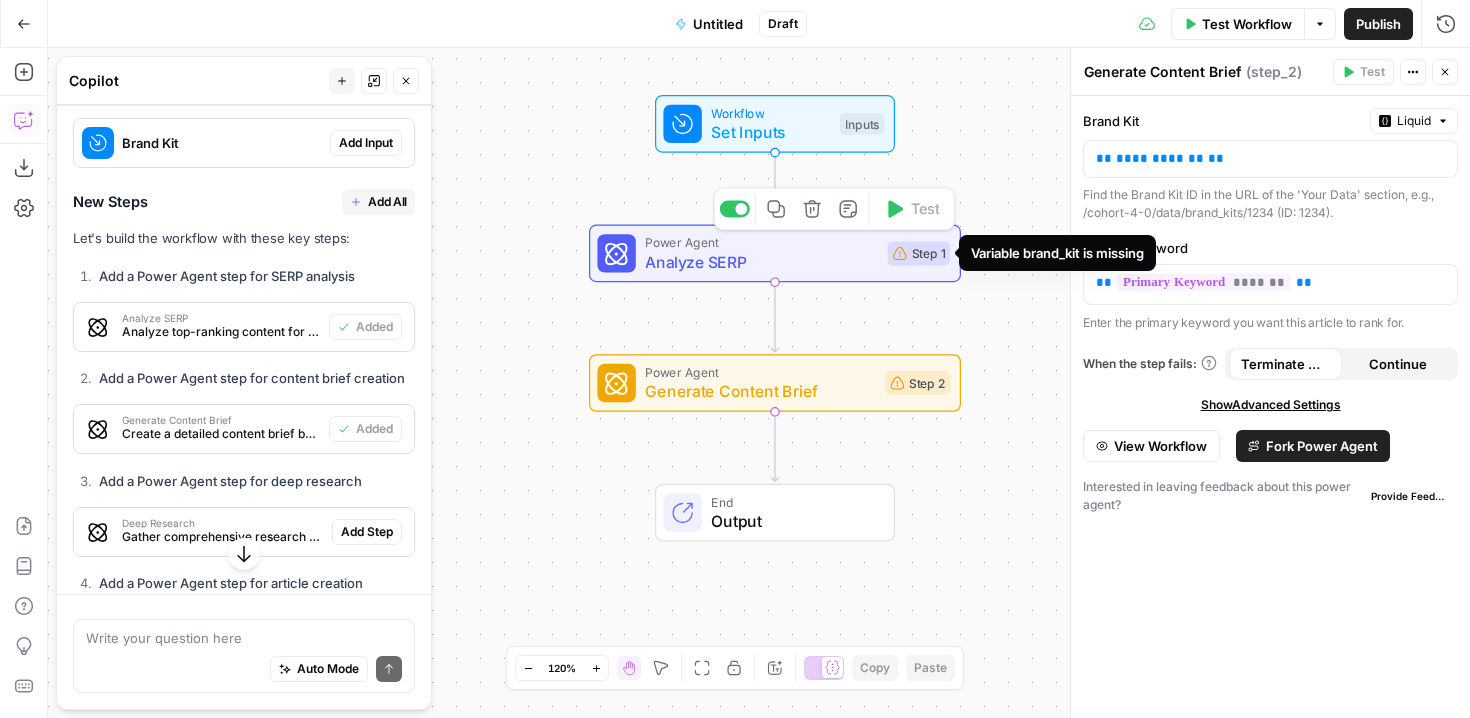 click on "Step 1" at bounding box center [919, 253] 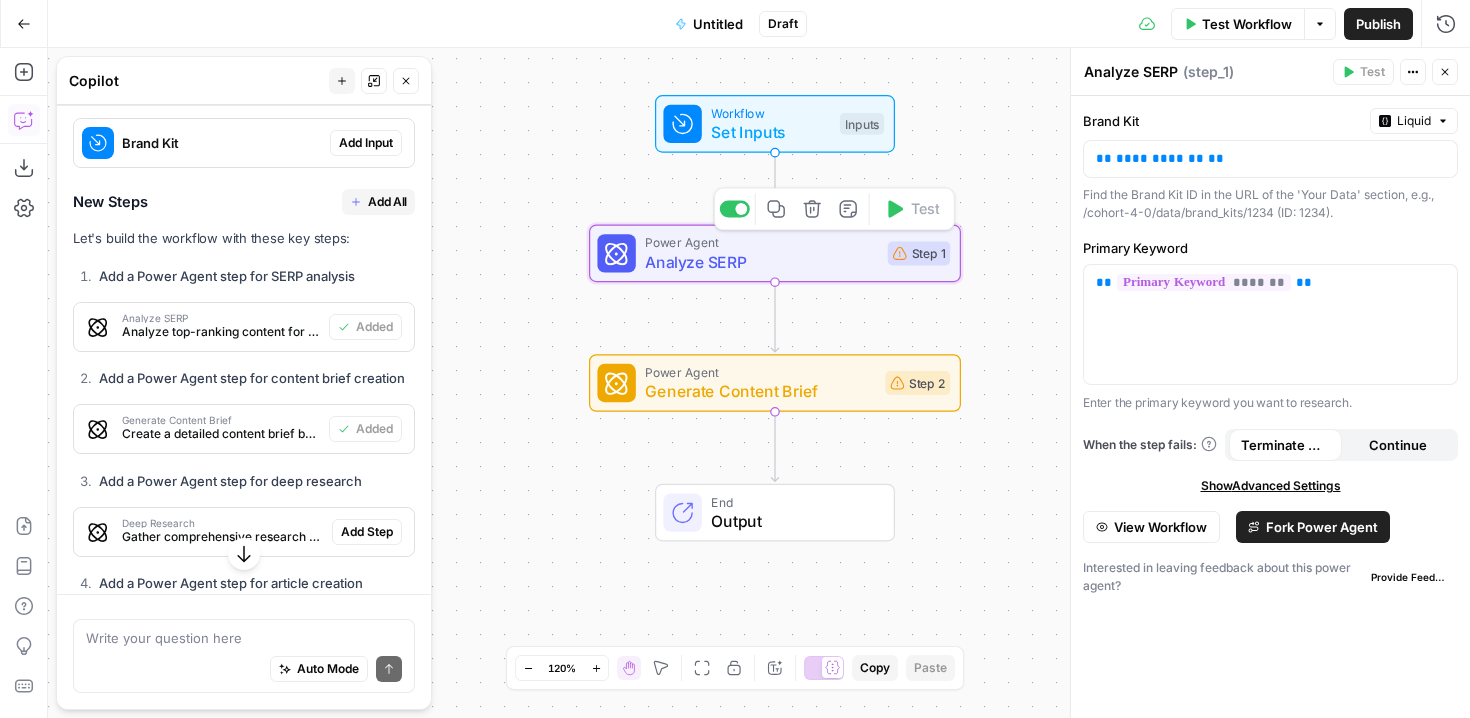 click 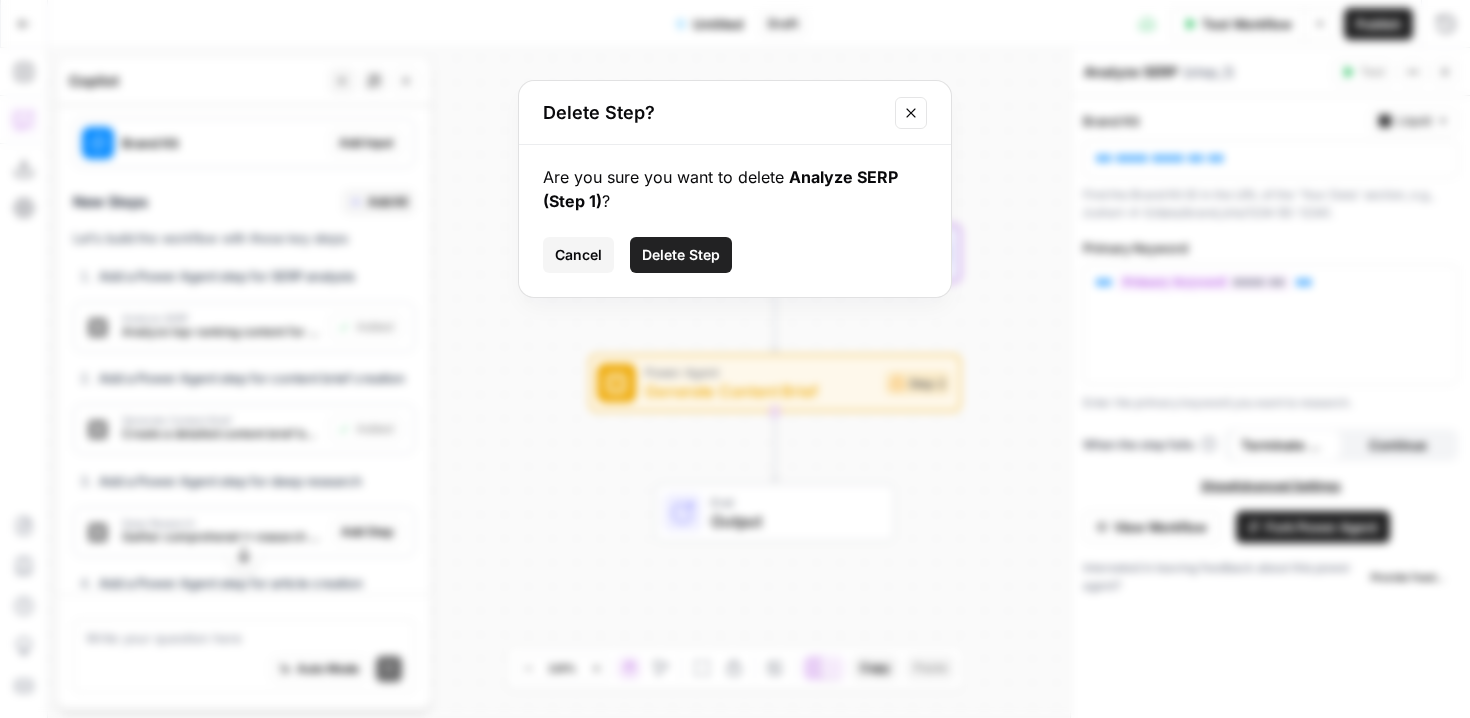 click on "Delete Step" at bounding box center (681, 255) 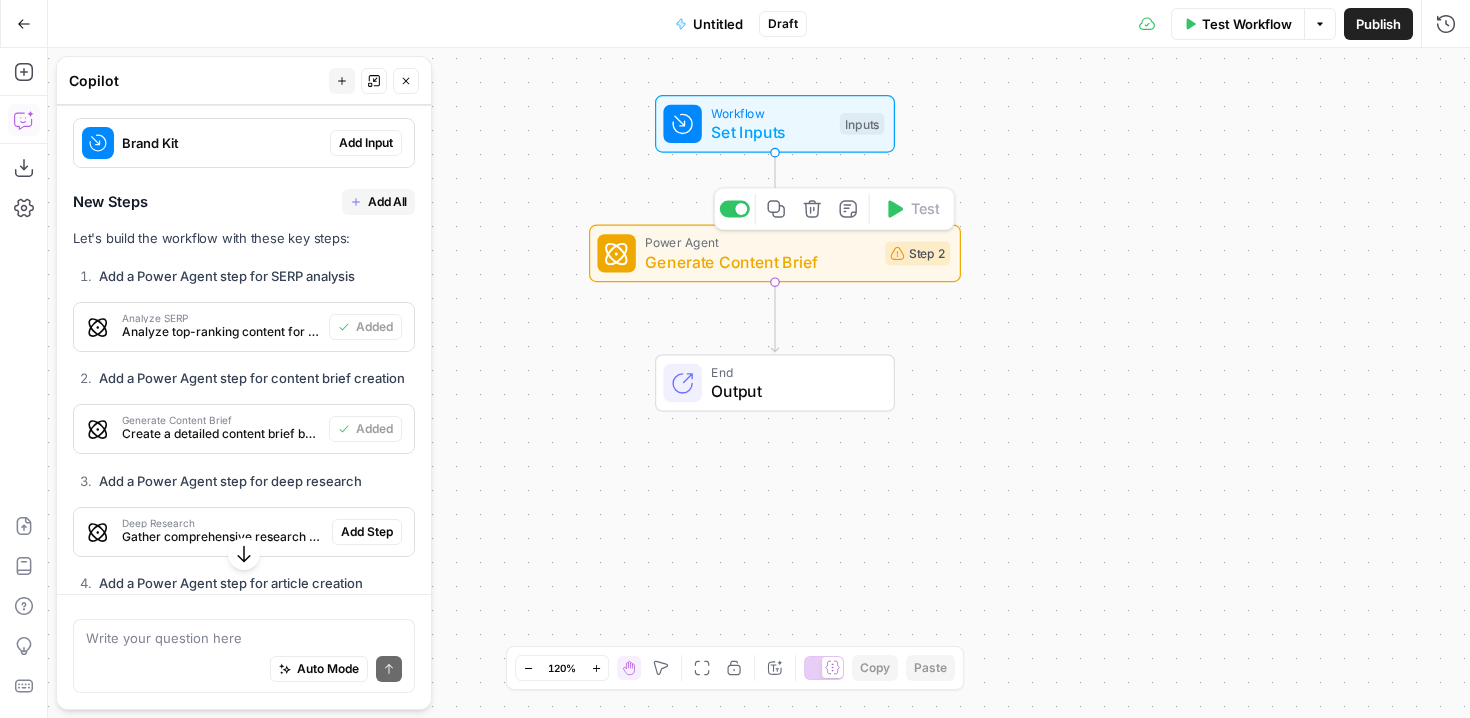 click on "Step 2" at bounding box center [917, 253] 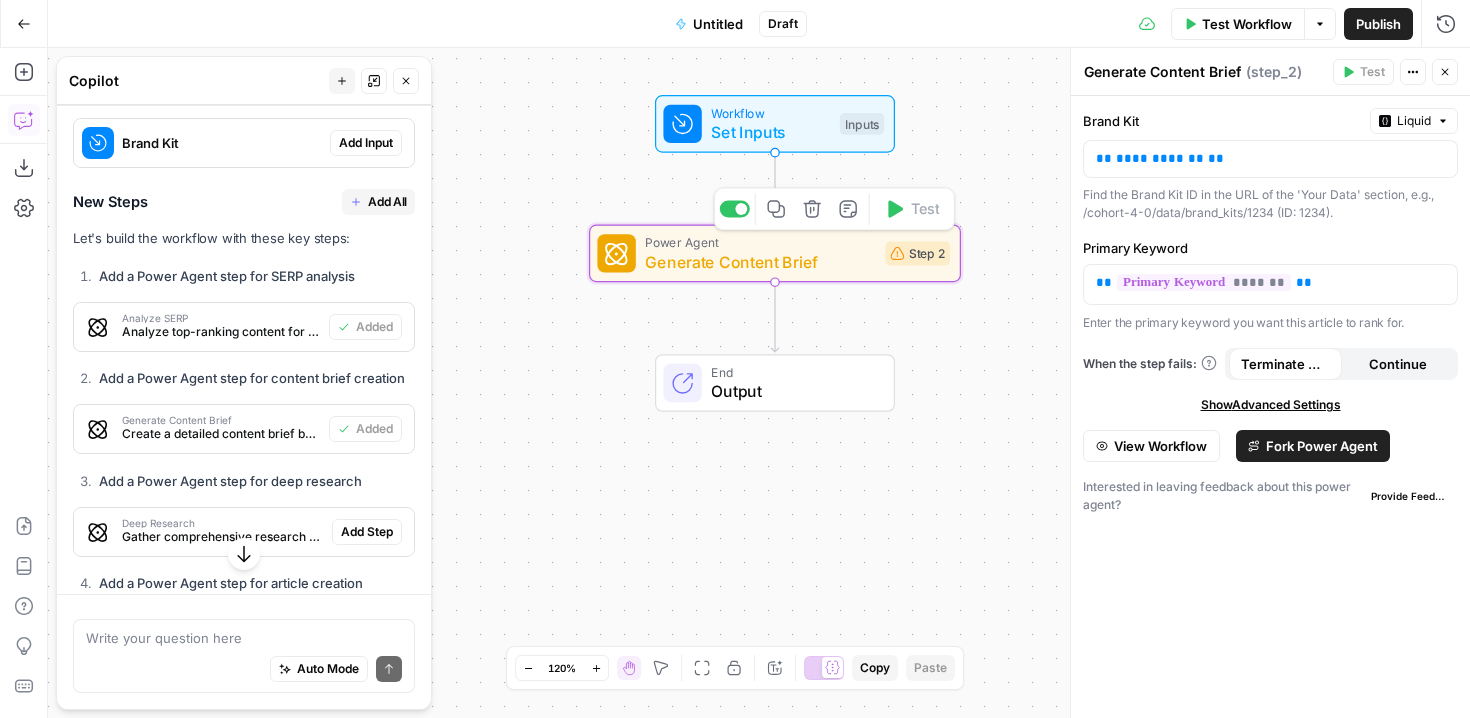 click 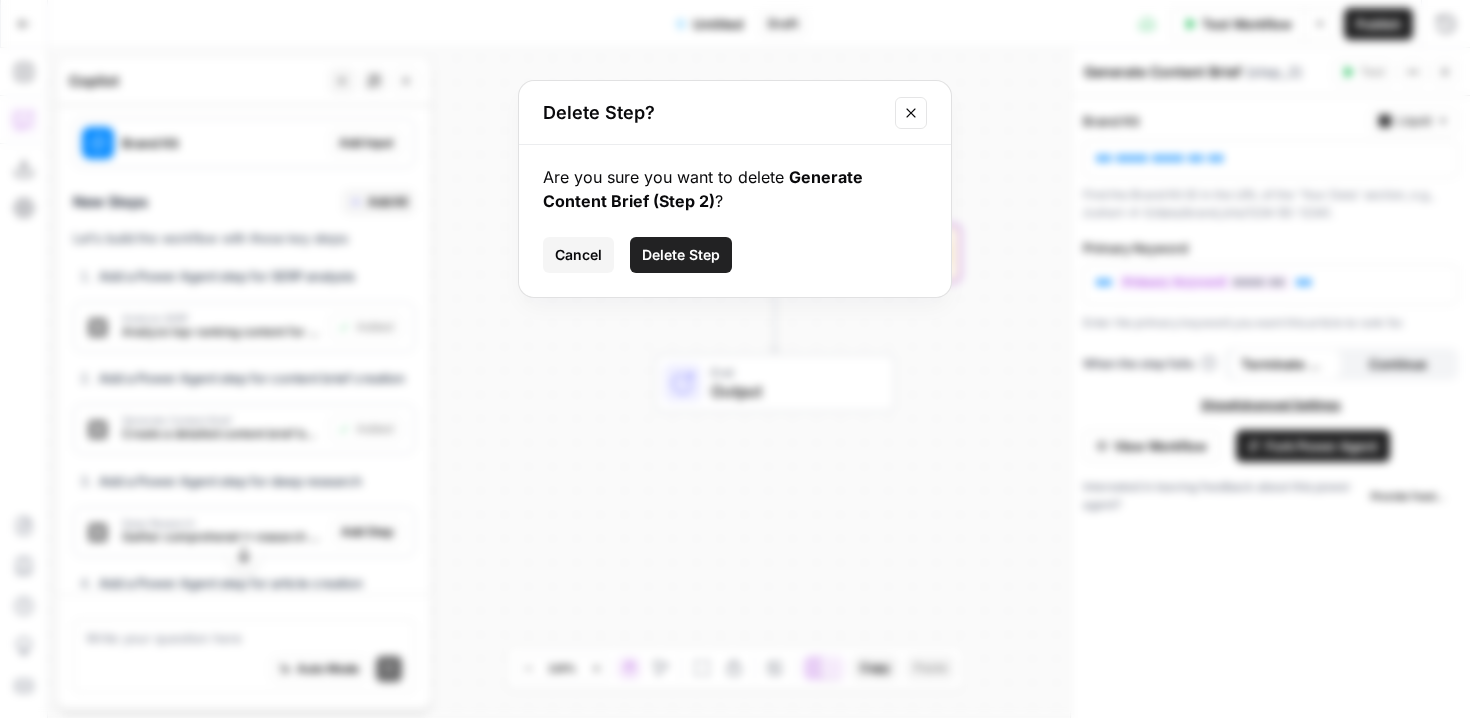 click on "Delete Step" at bounding box center (681, 255) 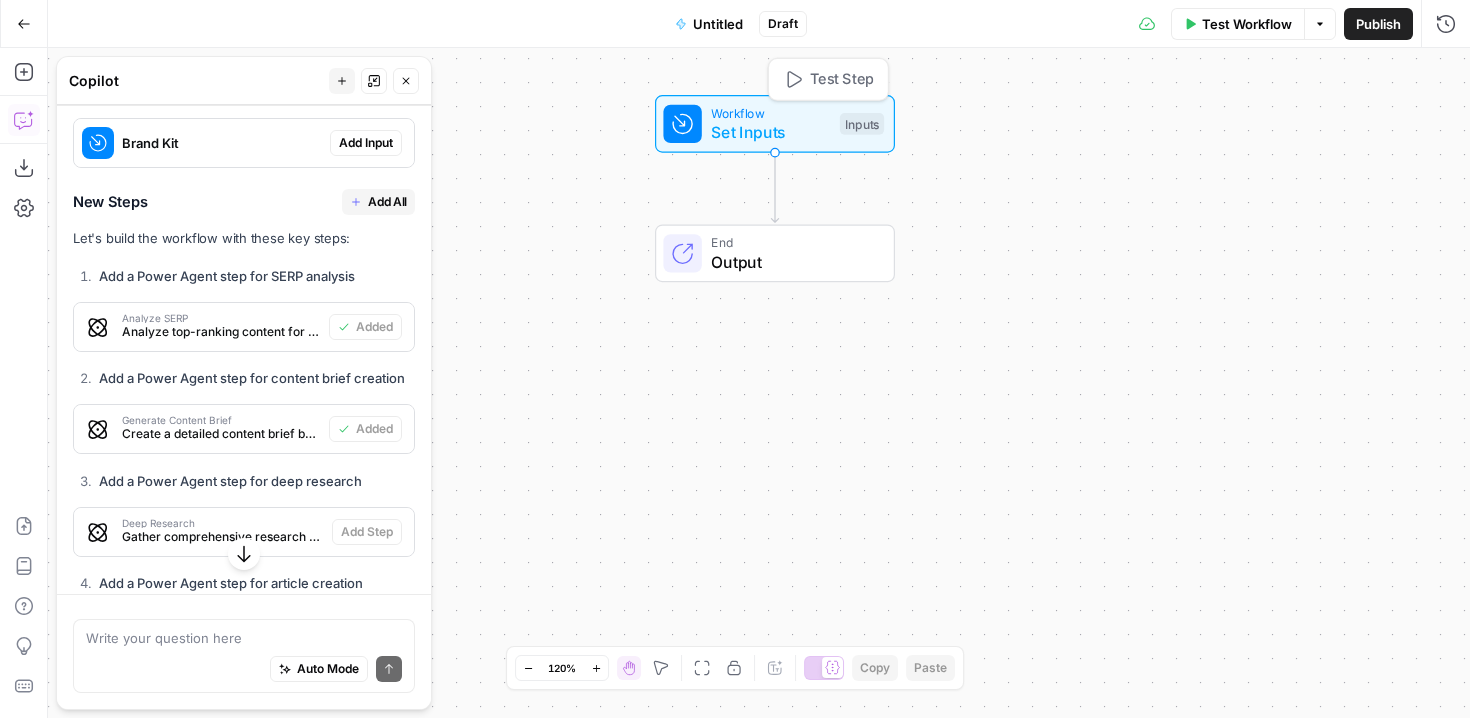 click on "Set Inputs" at bounding box center [770, 132] 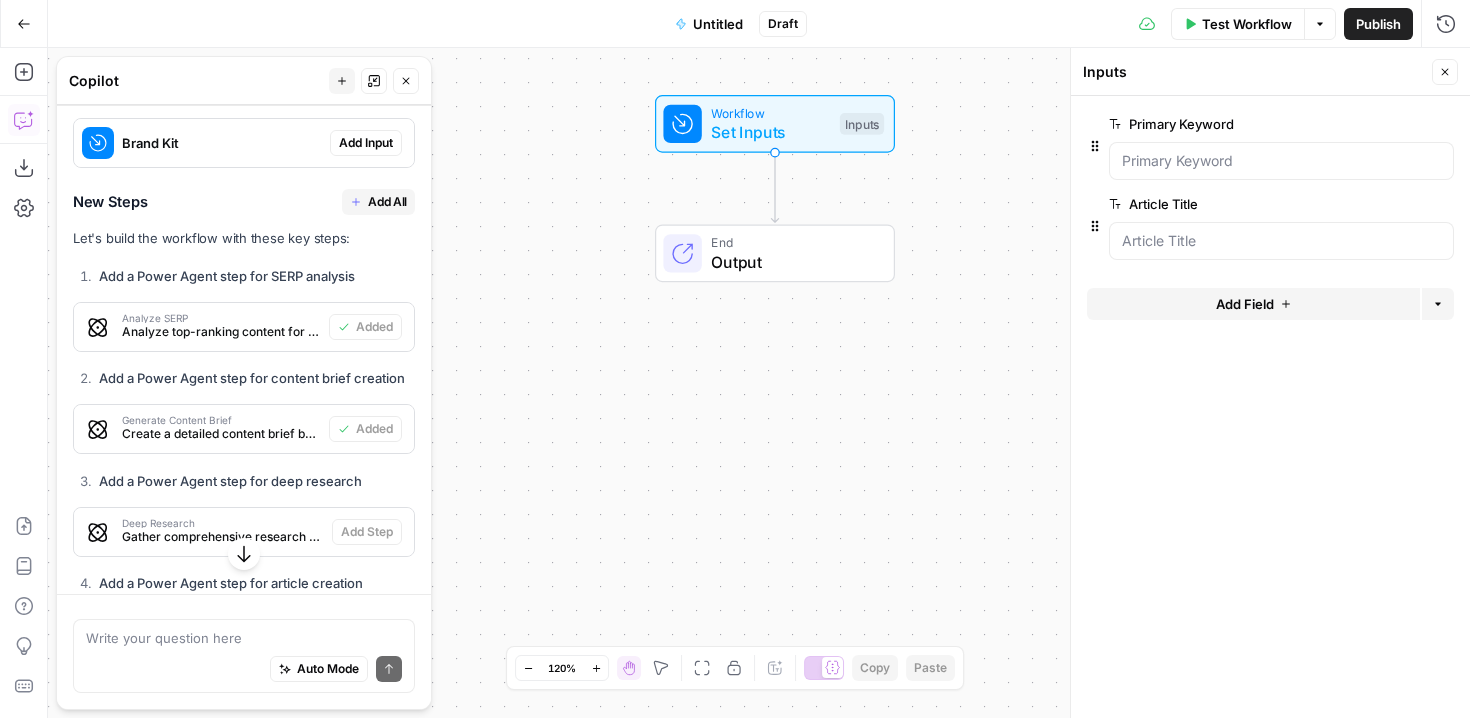 click on "I'll help you create a workflow for generating a 1500-word blog post optimized for SEO and aligned with your brand voice. Let me suggest a solution using some of AirOps' most effective Power Agents and steps.
Solution
Let's create a workflow that leverages Brand Kit context and performs thorough research before generating high-quality content.
New Inputs
We need three essential inputs to start:
Add a short text input for the keyword
Primary Keyword Added
Add a short text input for the title
Article Title Added
Add a Brand Kit input
Brand Kit Add Input
New Steps Add All
Let's build the workflow with these key steps:
Add a Power Agent step for SERP analysis
Analyze SERP Analyze top-ranking content for the target keyword Added
Add a Power Agent step for content brief creation
Generate Content Brief Create a detailed content brief based on SERP analysis Added
Add a Power Agent step for deep research
Deep Research Add Step
Create Article Add Step" at bounding box center (244, 308) 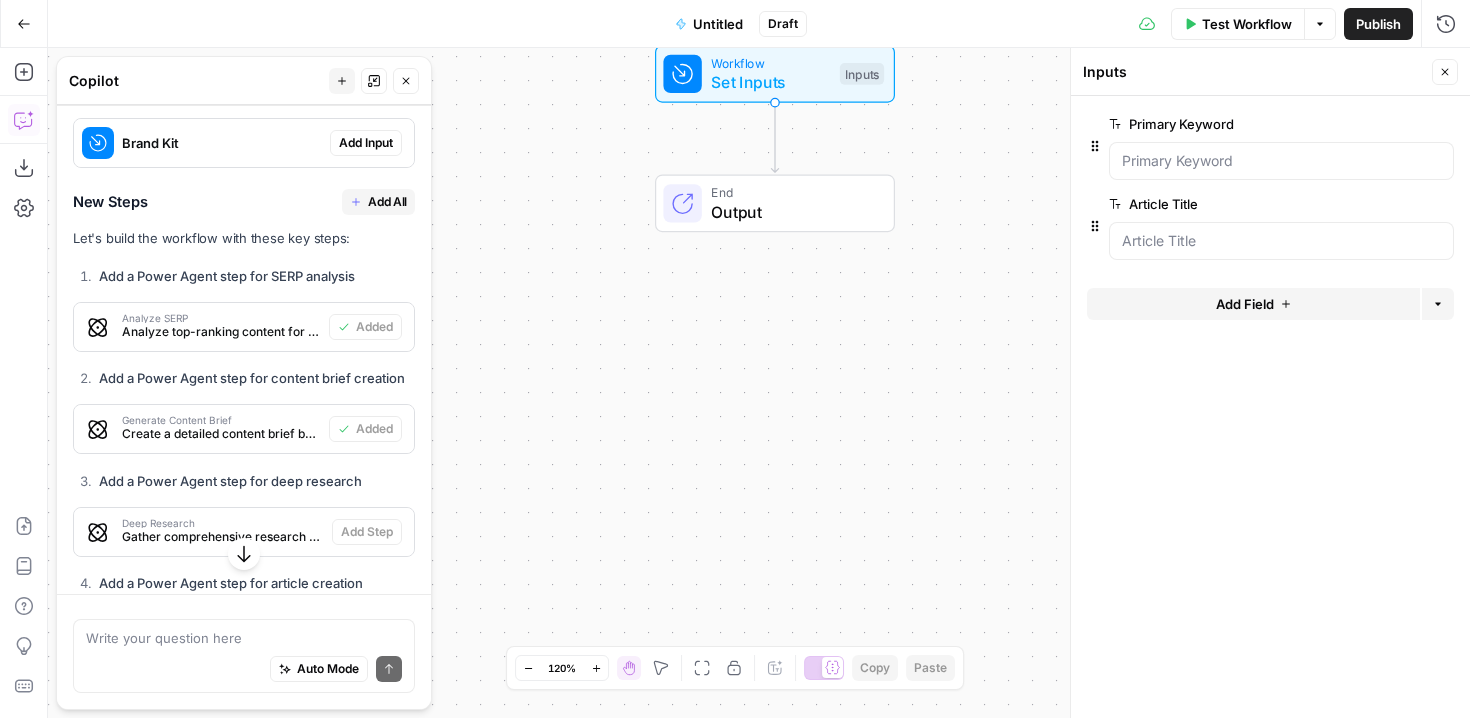 click on "I'll help you create a workflow for generating a 1500-word blog post optimized for SEO and aligned with your brand voice. Let me suggest a solution using some of AirOps' most effective Power Agents and steps.
Solution
Let's create a workflow that leverages Brand Kit context and performs thorough research before generating high-quality content.
New Inputs
We need three essential inputs to start:
Add a short text input for the keyword
Primary Keyword Added
Add a short text input for the title
Article Title Added
Add a Brand Kit input
Brand Kit Add Input
New Steps Add All
Let's build the workflow with these key steps:
Add a Power Agent step for SERP analysis
Analyze SERP Analyze top-ranking content for the target keyword Added
Add a Power Agent step for content brief creation
Generate Content Brief Create a detailed content brief based on SERP analysis Added
Add a Power Agent step for deep research
Deep Research Add Step
Create Article Add Step" at bounding box center [244, 308] 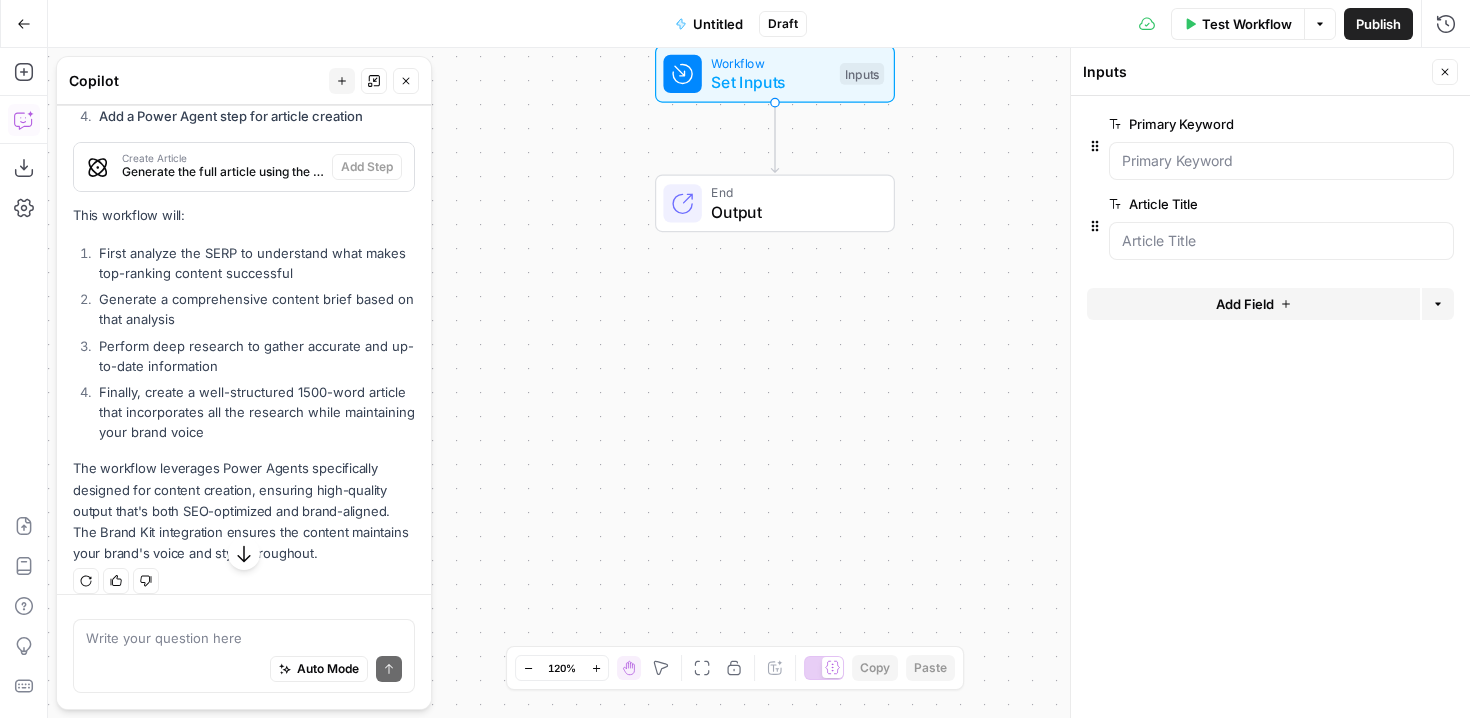 scroll, scrollTop: 1301, scrollLeft: 0, axis: vertical 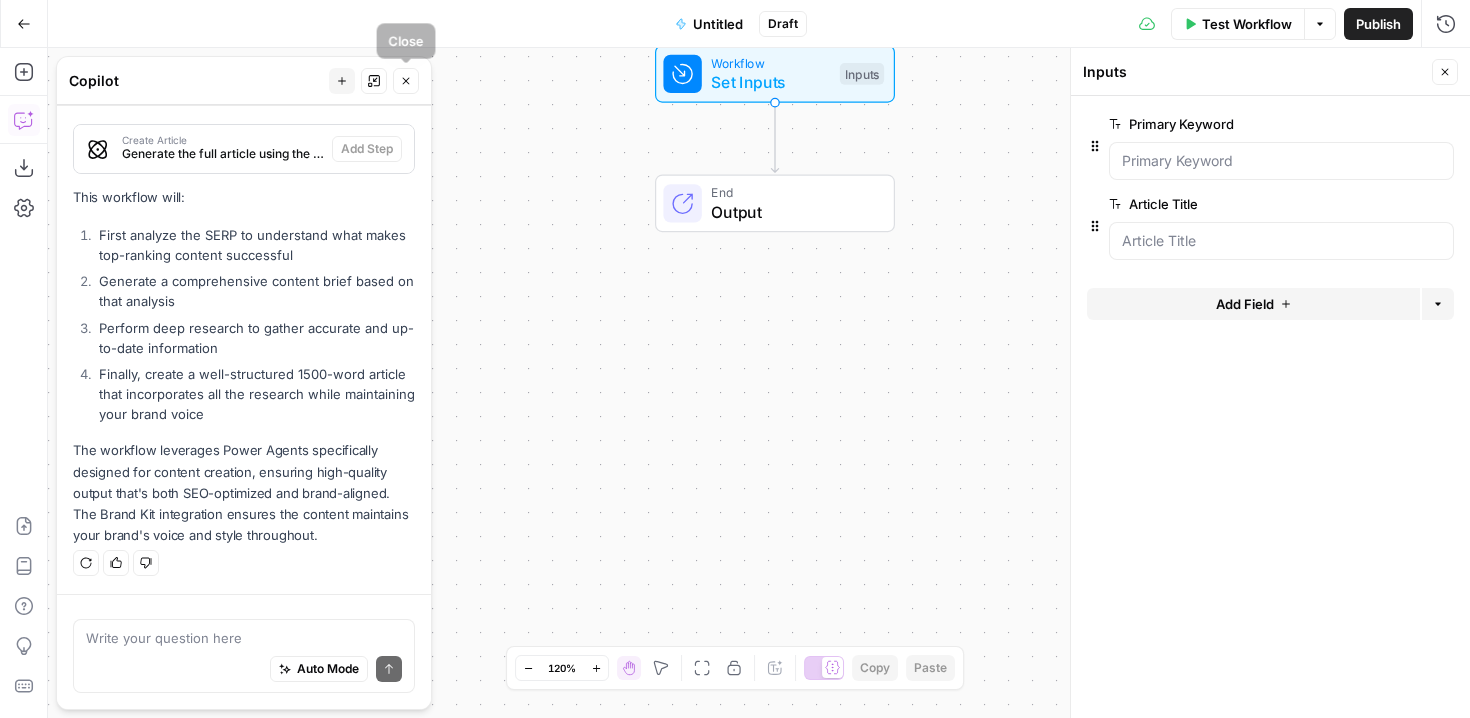 click 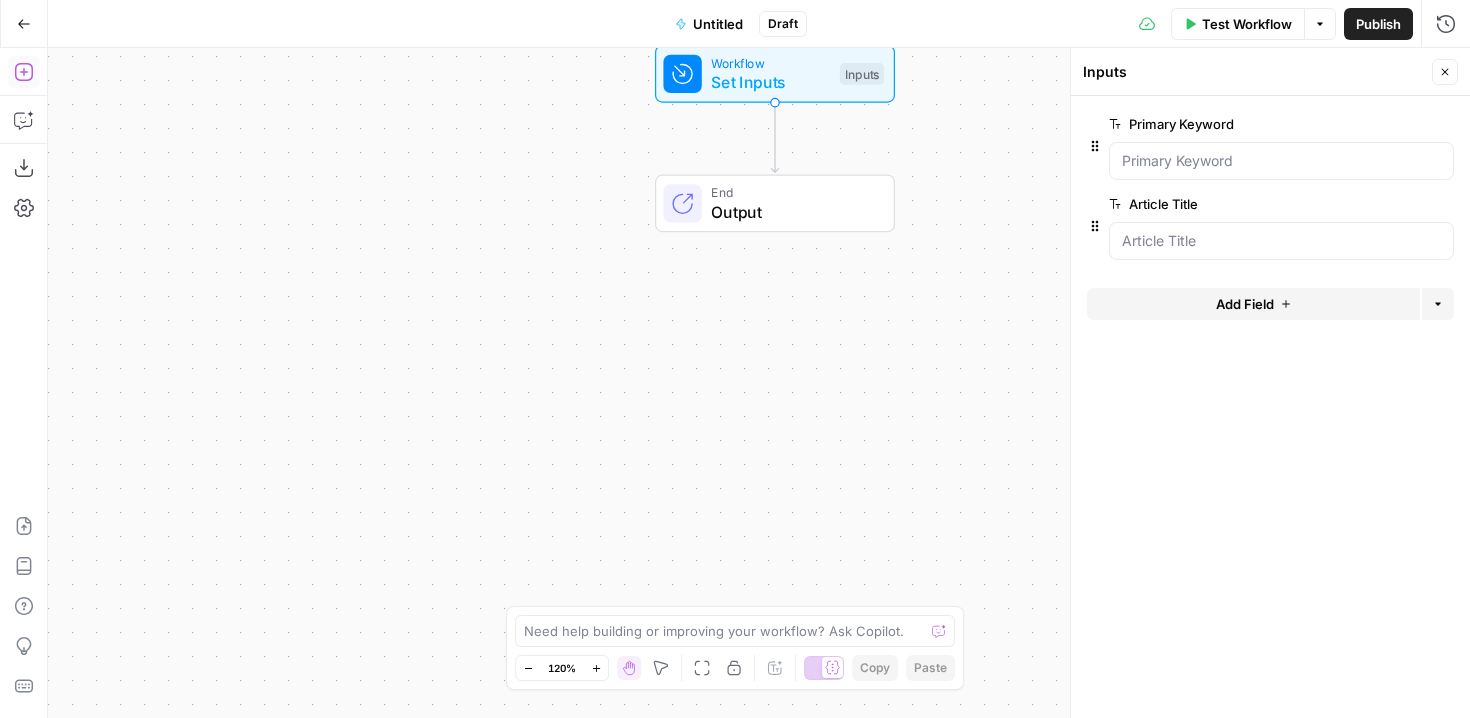 click 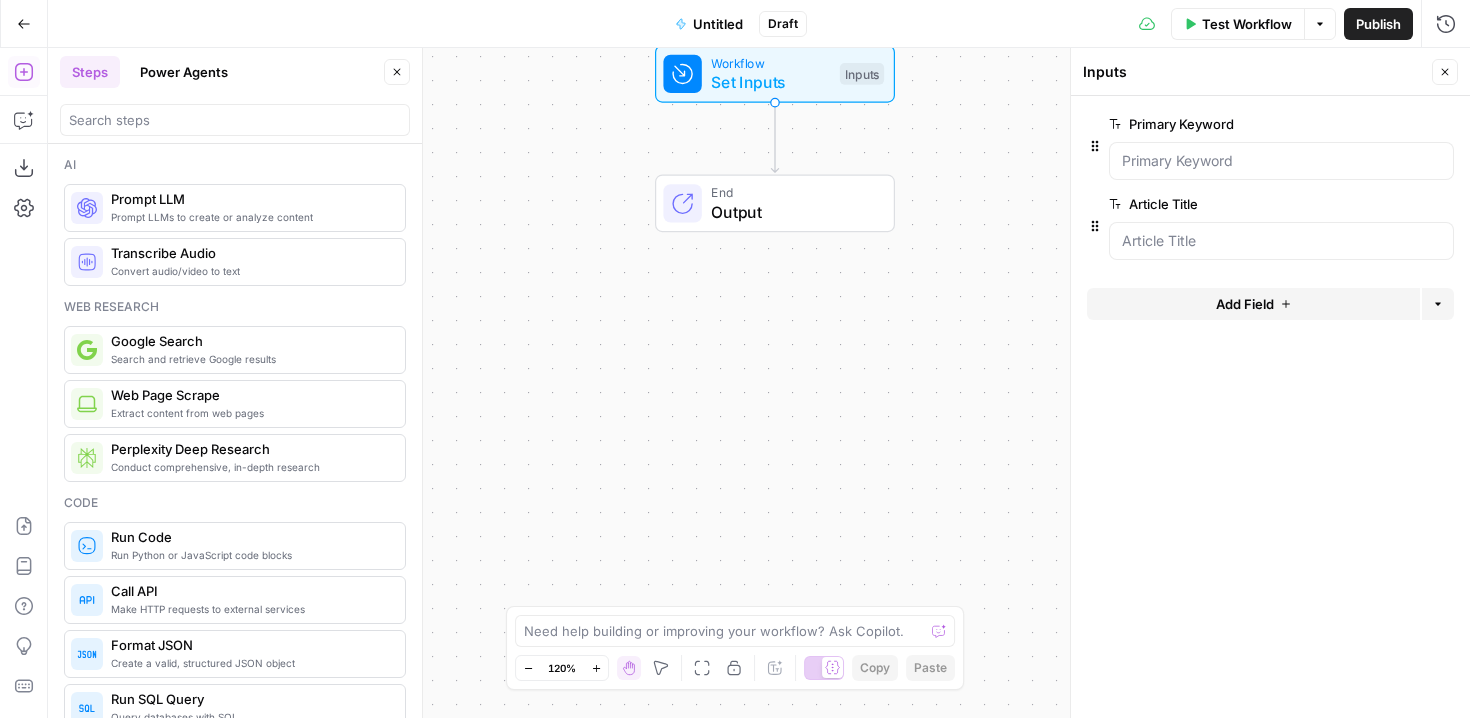 click on "Workflow Set Inputs Inputs End Output" at bounding box center [759, 383] 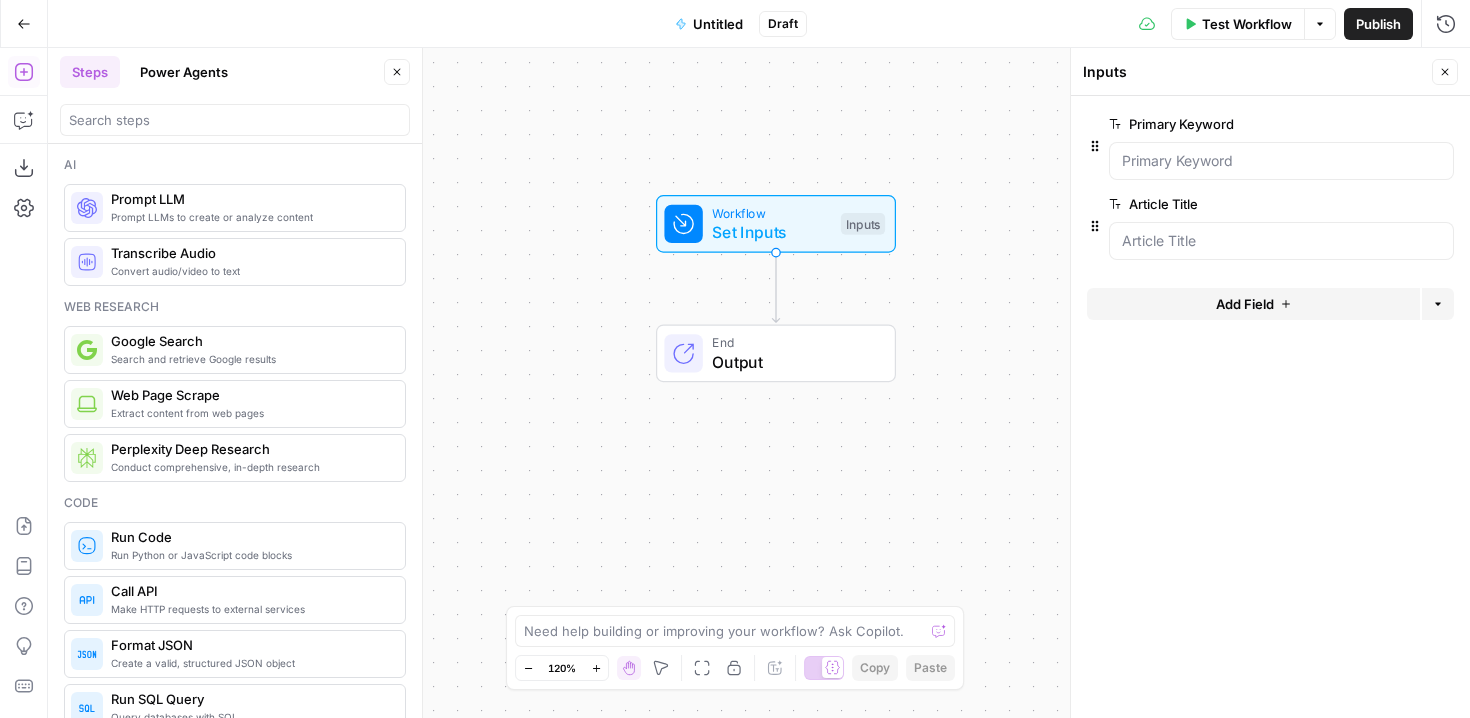 click on "Ai Prompt LLMs to create or analyze content Prompt LLM  Convert audio/video to text Transcribe Audio  Web research Search and retrieve Google results Google Search  Extract content from web pages Web Page Scrape  Conduct comprehensive, in-depth research Perplexity Deep Research  Code Run Python or JavaScript code blocks Run Code  Make HTTP requests to external services Call API  Create a valid, structured JSON object Format JSON  Query databases with SQL Run SQL Query  Process text using Liquid templating syntax Write Liquid Text  Flow Create conditional logic branches Condition  Loop through data sets and steps Iteration  Pause for manual review and approval Human Review  Handle and process workflow errors Error  Compare HTML content for differences Content Comparison  Data Import data from AirOps Grid Read from Grid  Add new rows to AirOps Grid Add Row(s) in Grid  Find relevant info in AirOps Knowledge Bases Search Knowledge Base  Add data to AirOps Knowledge Bases Write to Knowledge Base  Airops Workflow" at bounding box center (235, 431) 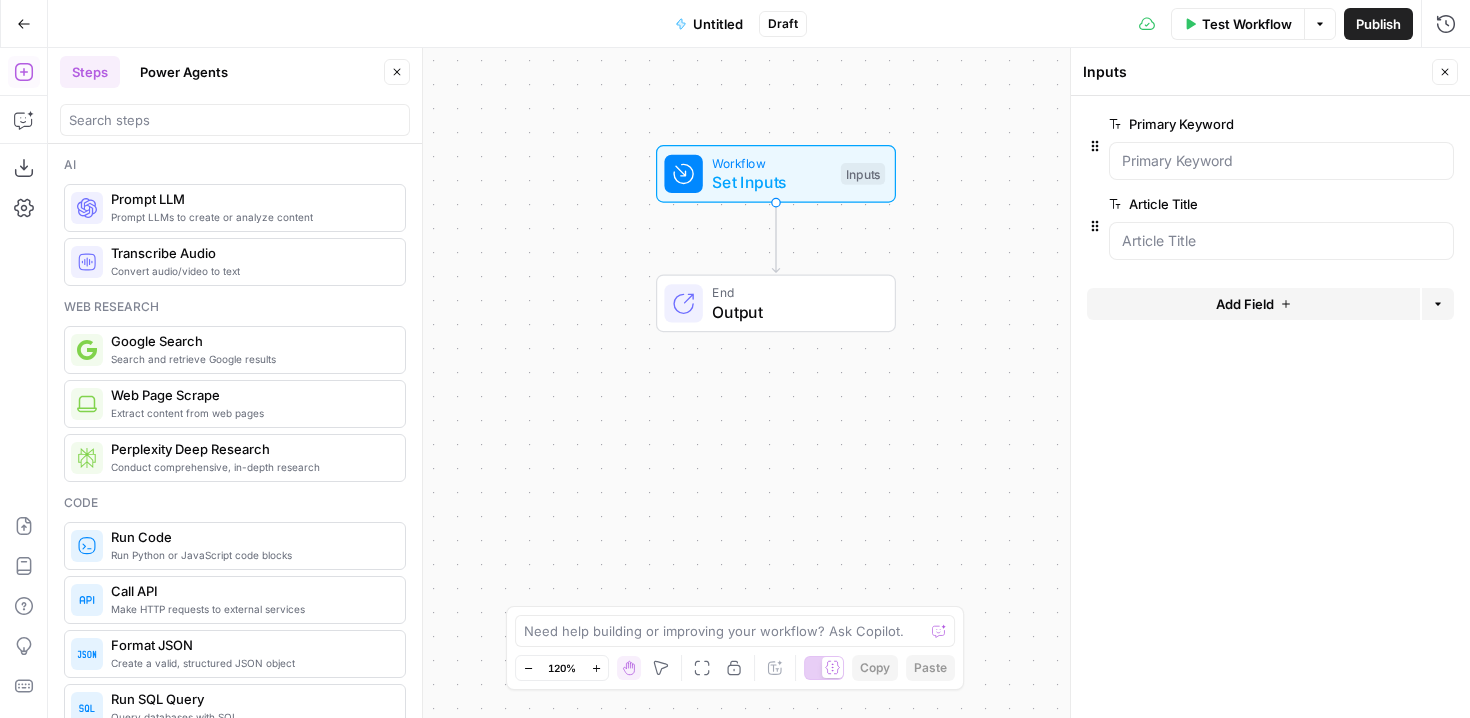click on "Ai Prompt LLMs to create or analyze content Prompt LLM  Convert audio/video to text Transcribe Audio  Web research Search and retrieve Google results Google Search  Extract content from web pages Web Page Scrape  Conduct comprehensive, in-depth research Perplexity Deep Research  Code Run Python or JavaScript code blocks Run Code  Make HTTP requests to external services Call API  Create a valid, structured JSON object Format JSON  Query databases with SQL Run SQL Query  Process text using Liquid templating syntax Write Liquid Text  Flow Create conditional logic branches Condition  Loop through data sets and steps Iteration  Pause for manual review and approval Human Review  Handle and process workflow errors Error  Compare HTML content for differences Content Comparison  Data Import data from AirOps Grid Read from Grid  Add new rows to AirOps Grid Add Row(s) in Grid  Find relevant info in AirOps Knowledge Bases Search Knowledge Base  Add data to AirOps Knowledge Bases Write to Knowledge Base  Airops Workflow" at bounding box center (235, 431) 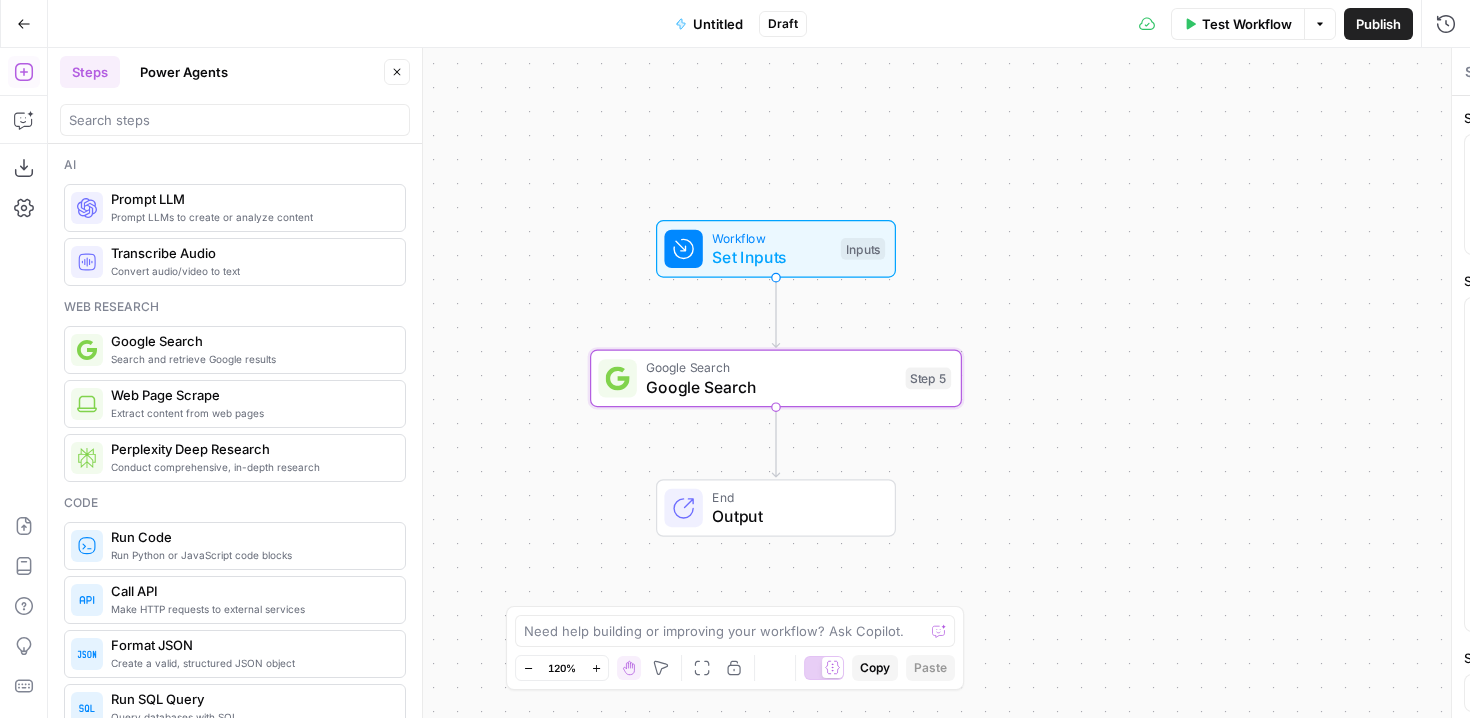 type on "Google Search" 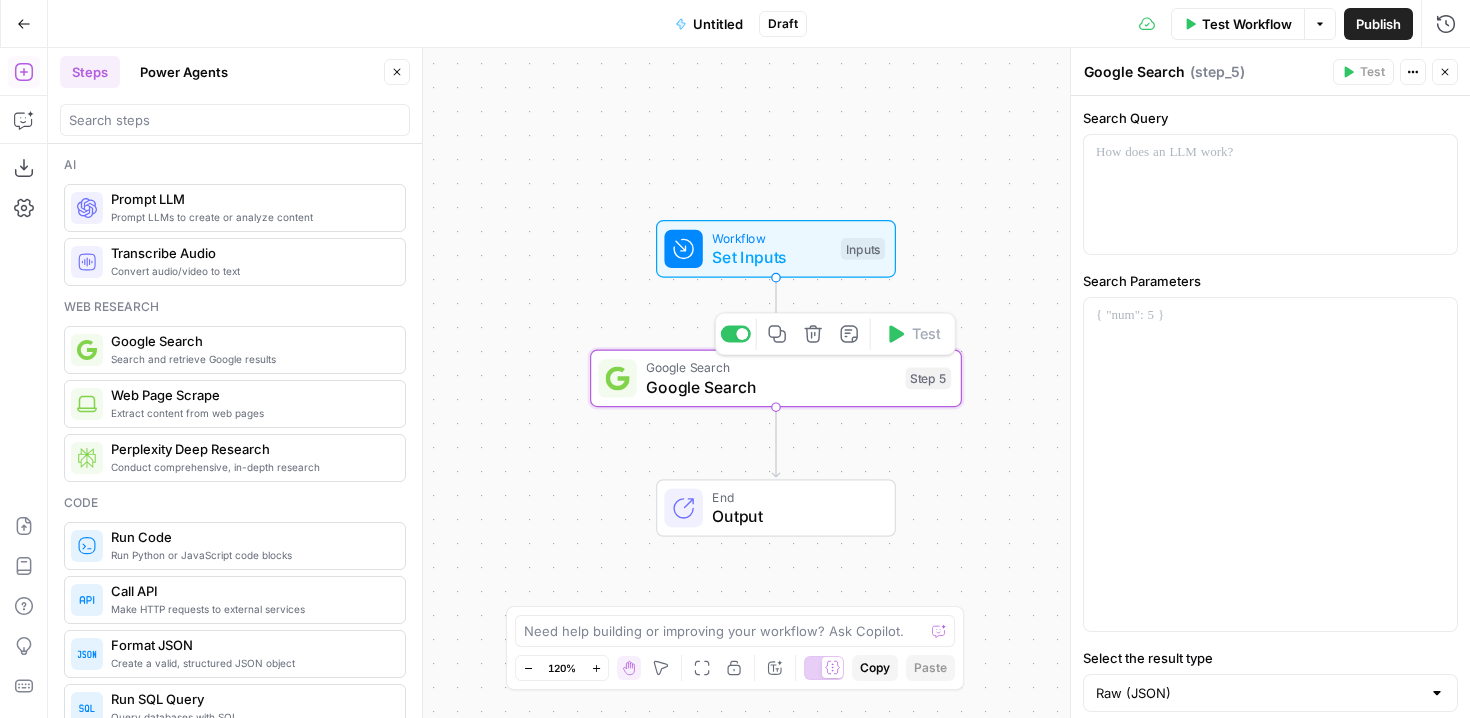 click on "Google Search" at bounding box center [771, 387] 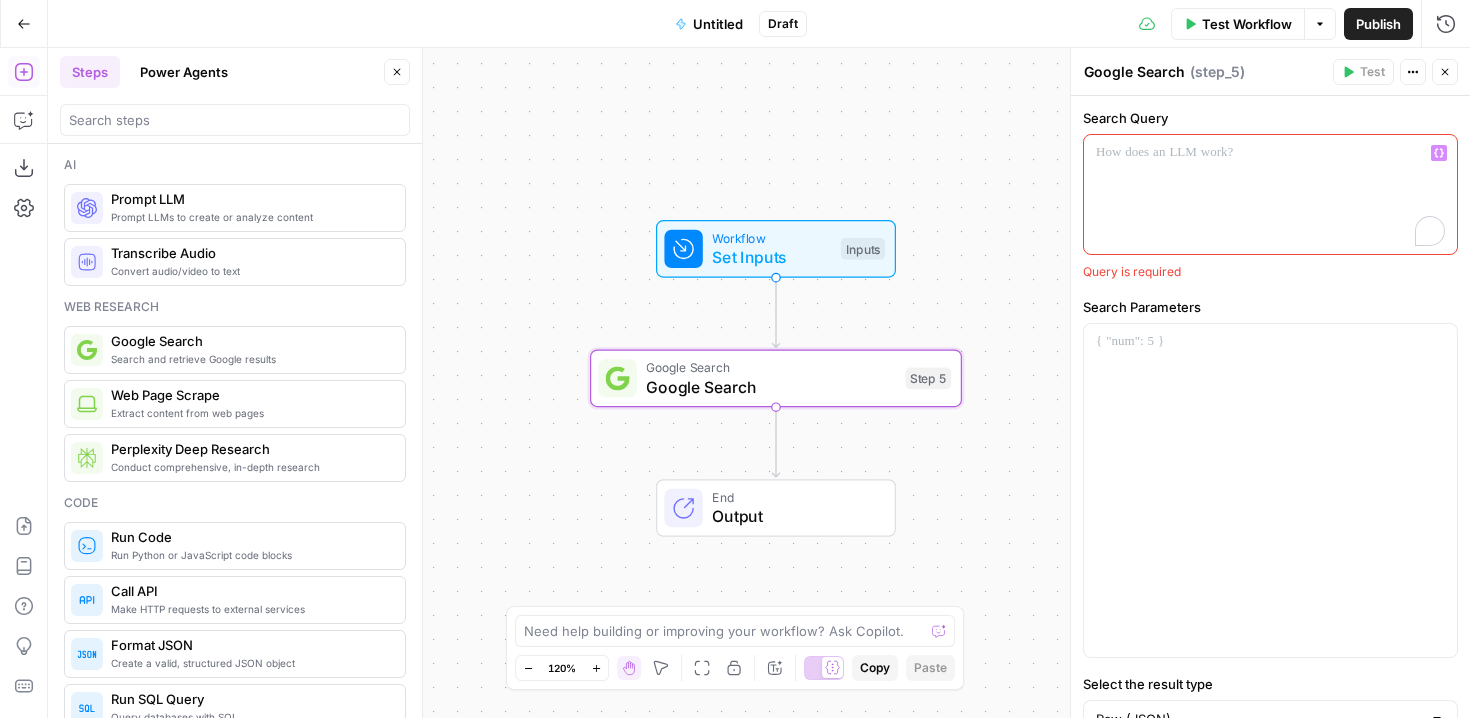 click at bounding box center (1270, 194) 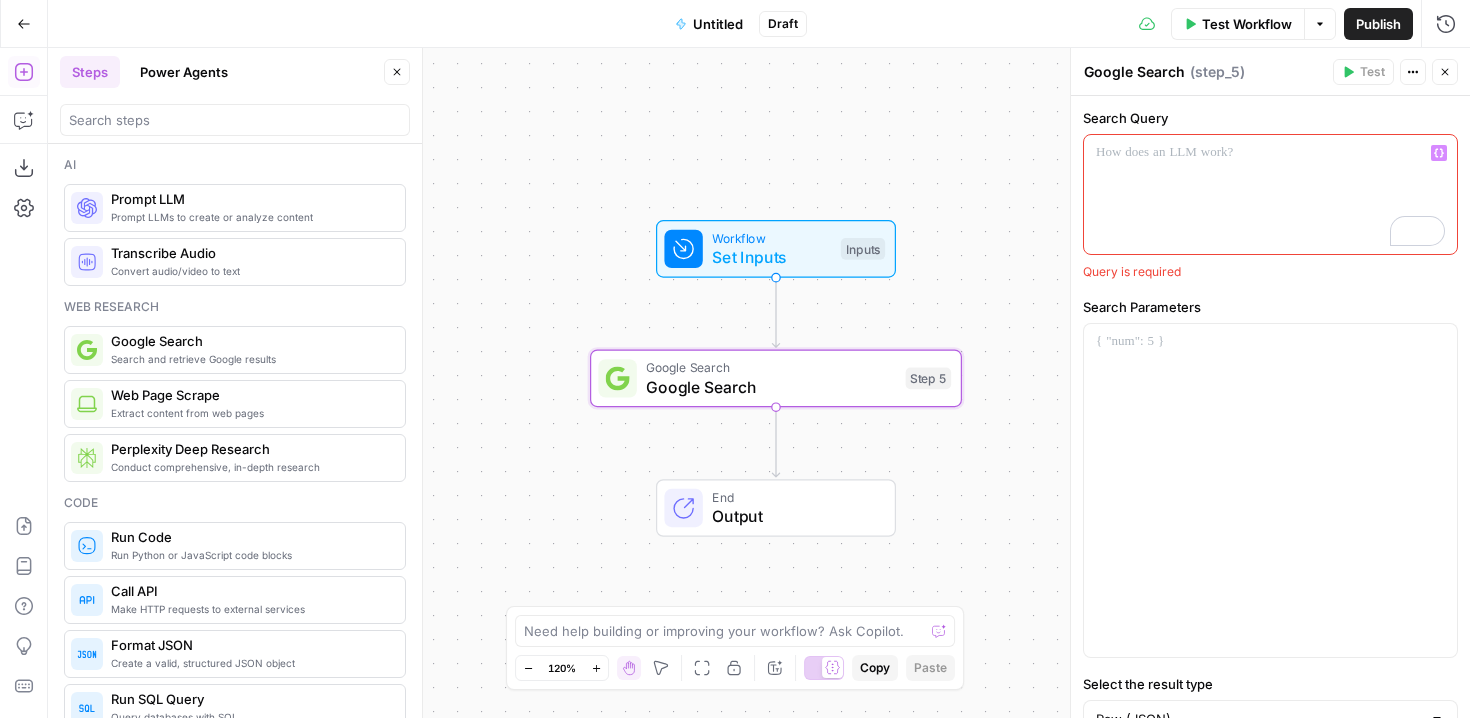 type 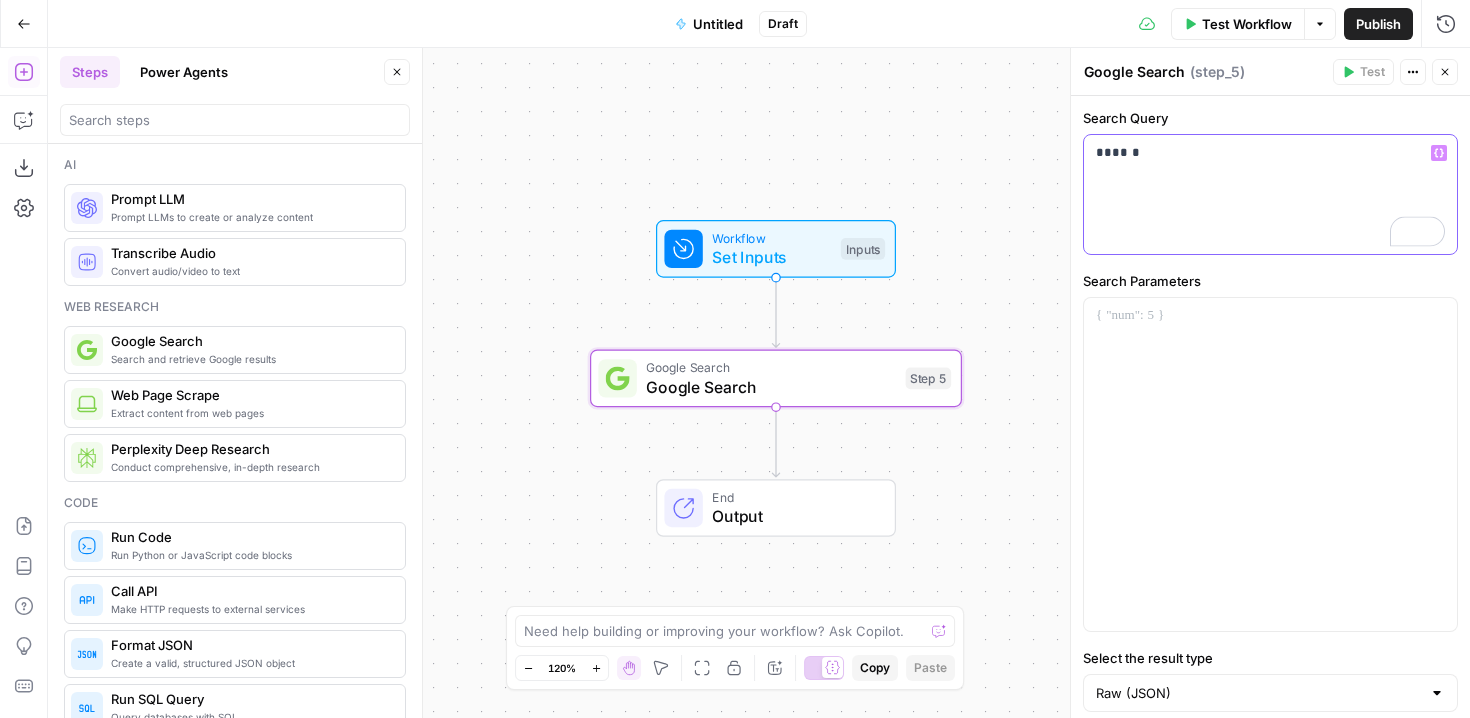 click on "Variables Menu" at bounding box center [1443, 153] 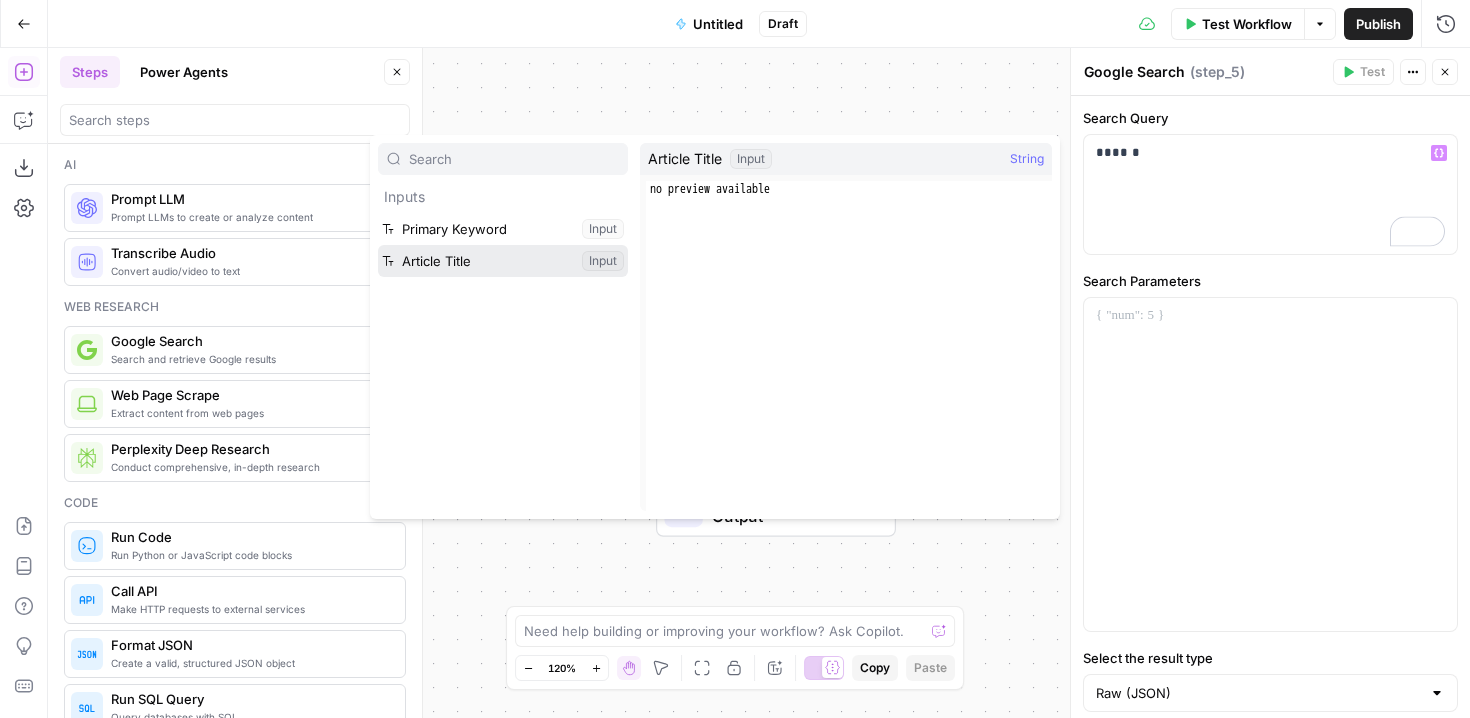 click at bounding box center (503, 261) 